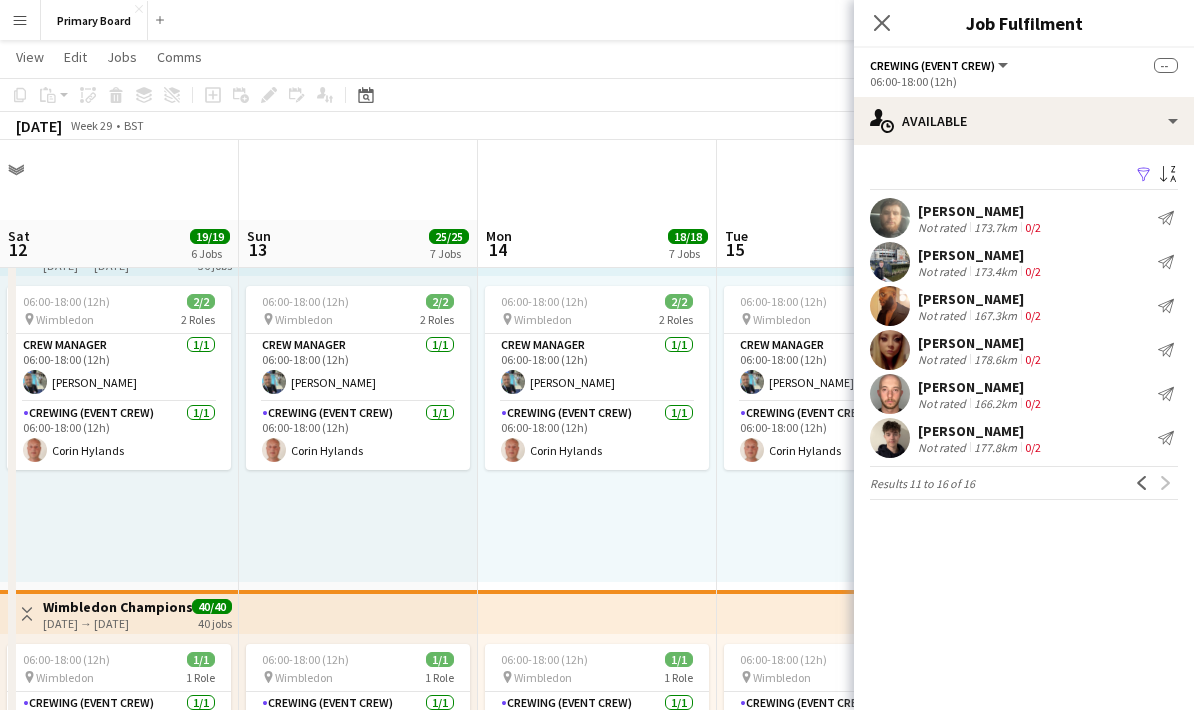scroll, scrollTop: 80, scrollLeft: 0, axis: vertical 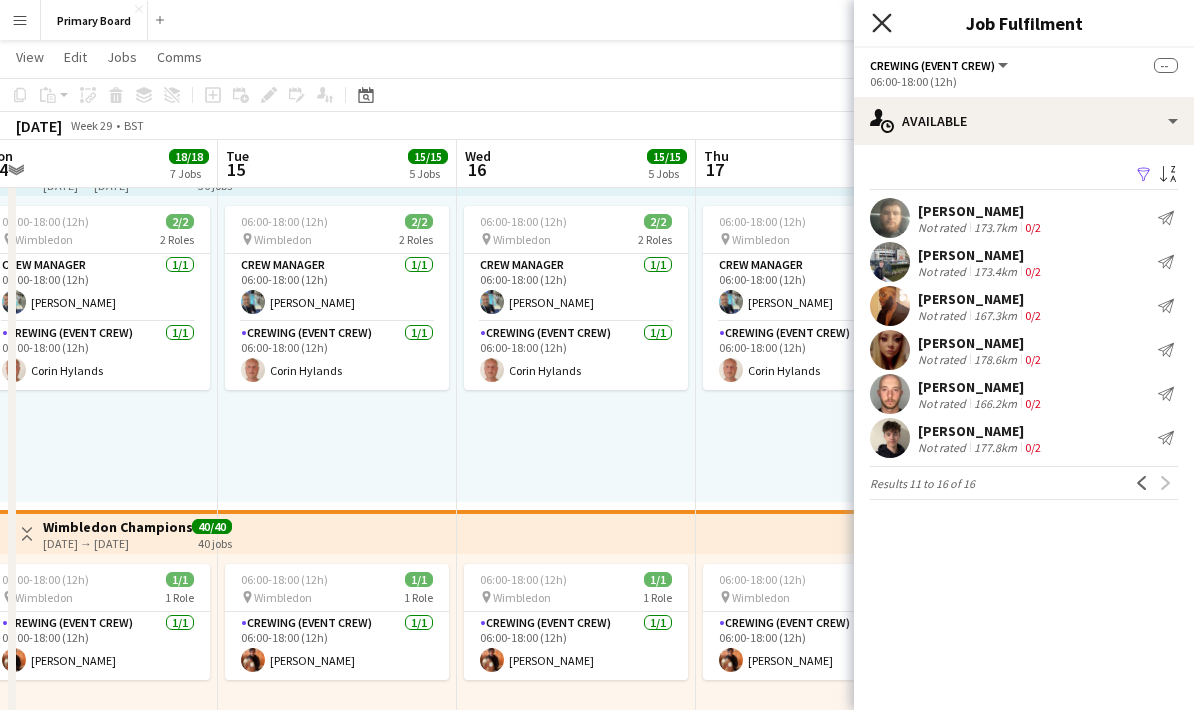 click 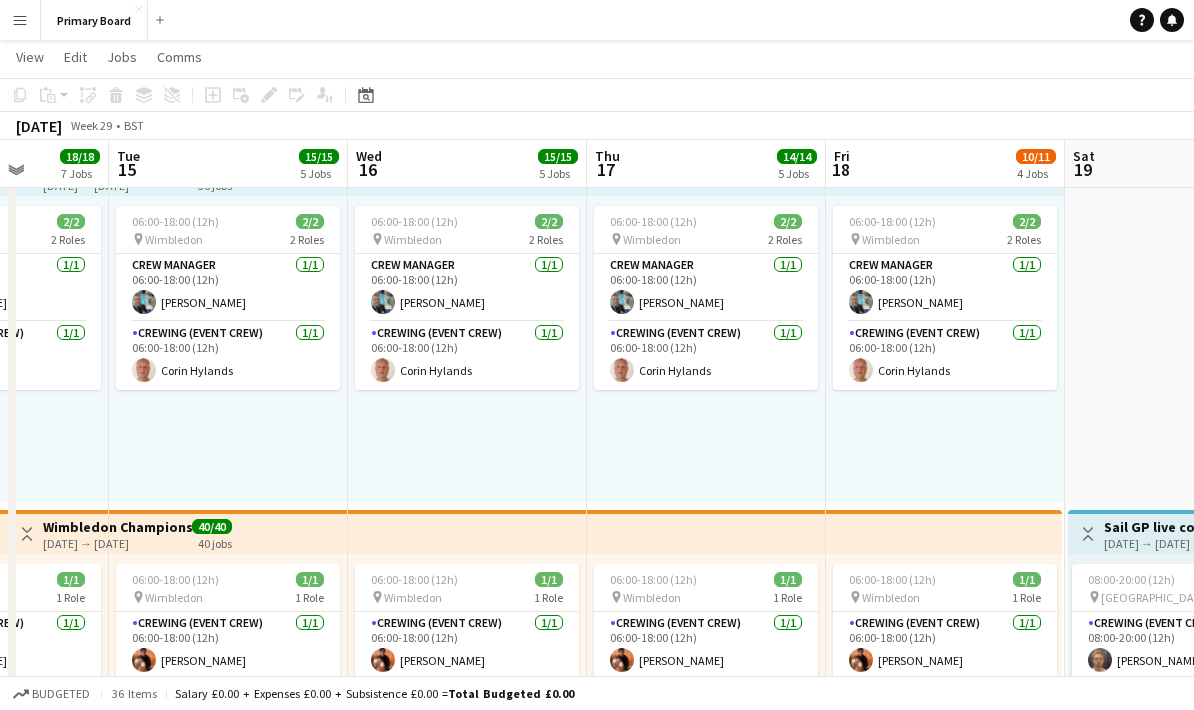 scroll, scrollTop: 0, scrollLeft: 561, axis: horizontal 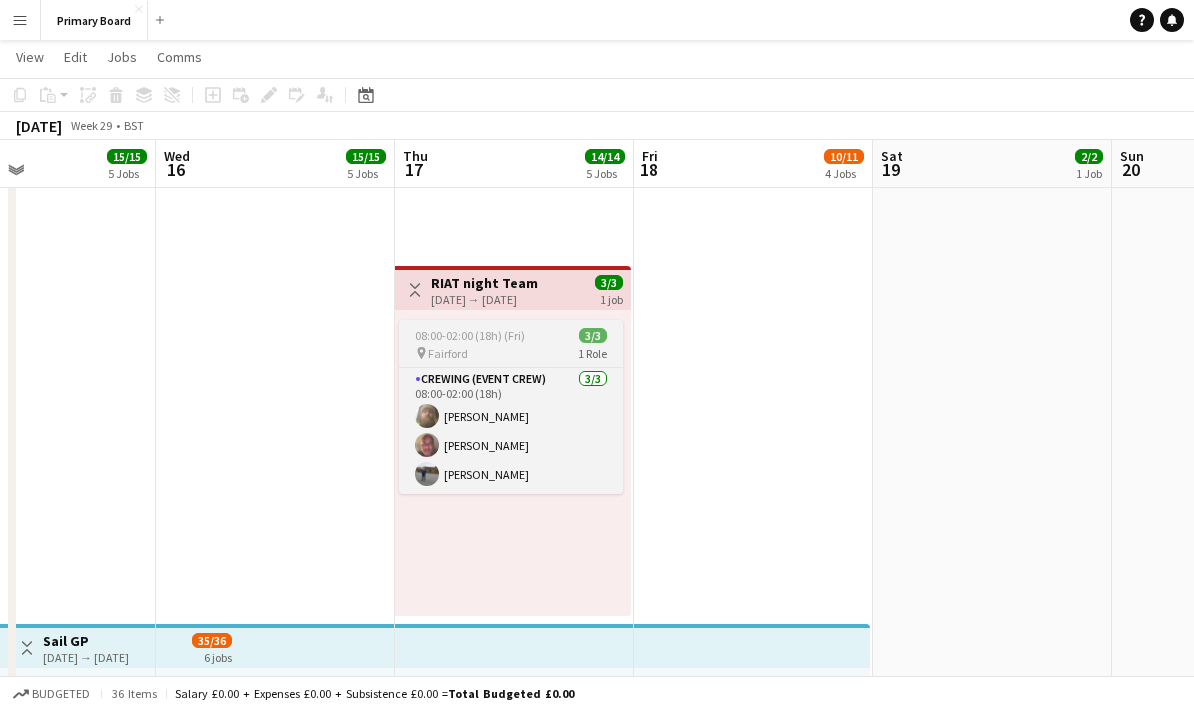click on "08:00-02:00 (18h) (Fri)   3/3" at bounding box center (511, 335) 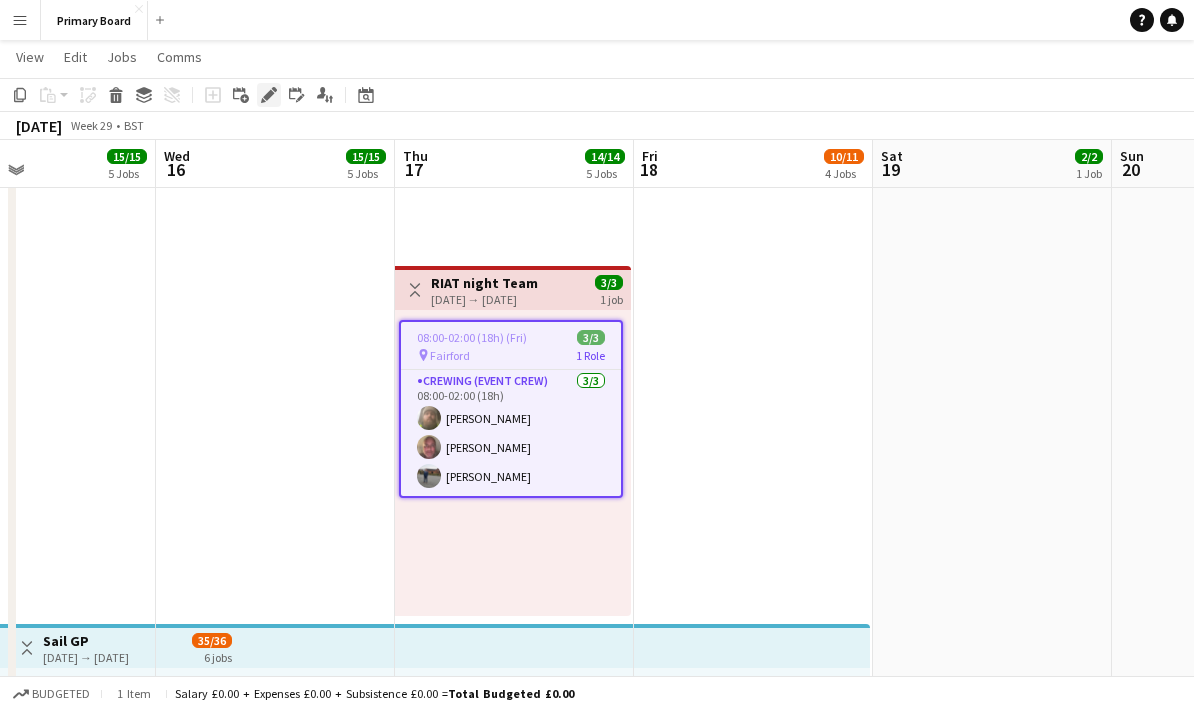 click on "Edit" at bounding box center [269, 95] 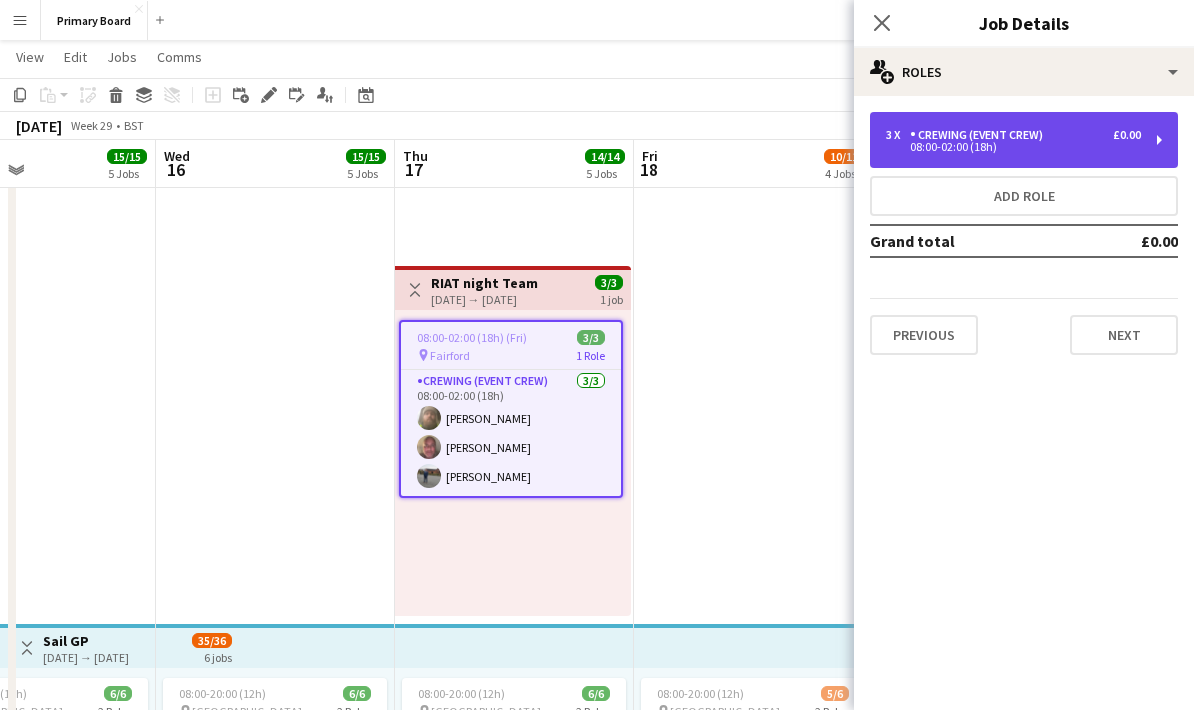 click on "3 x   Crewing (Event Crew)   £0.00" at bounding box center (1013, 135) 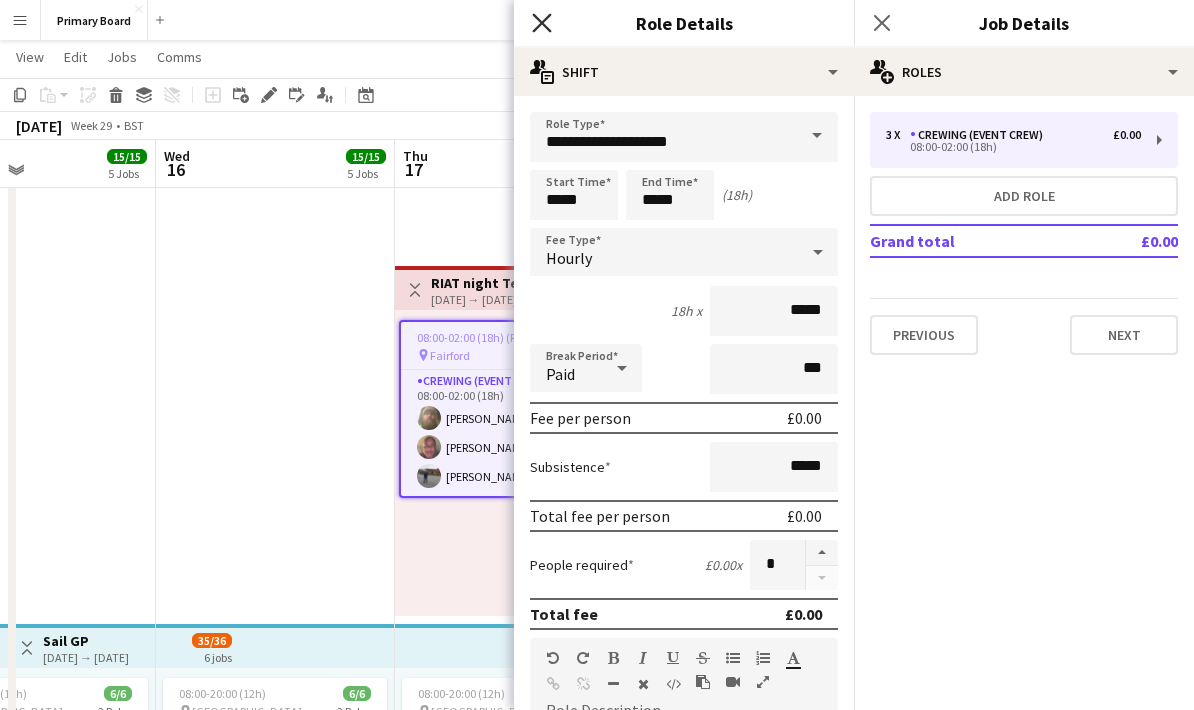 click on "Close pop-in" 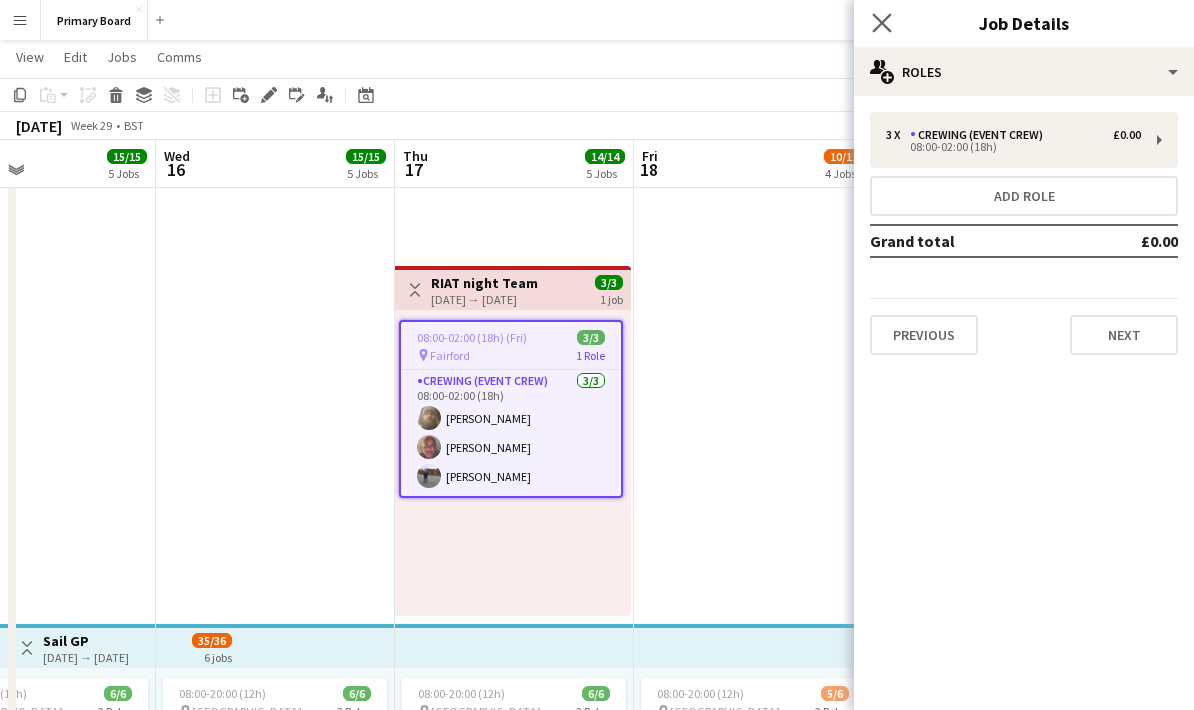click on "Close pop-in" 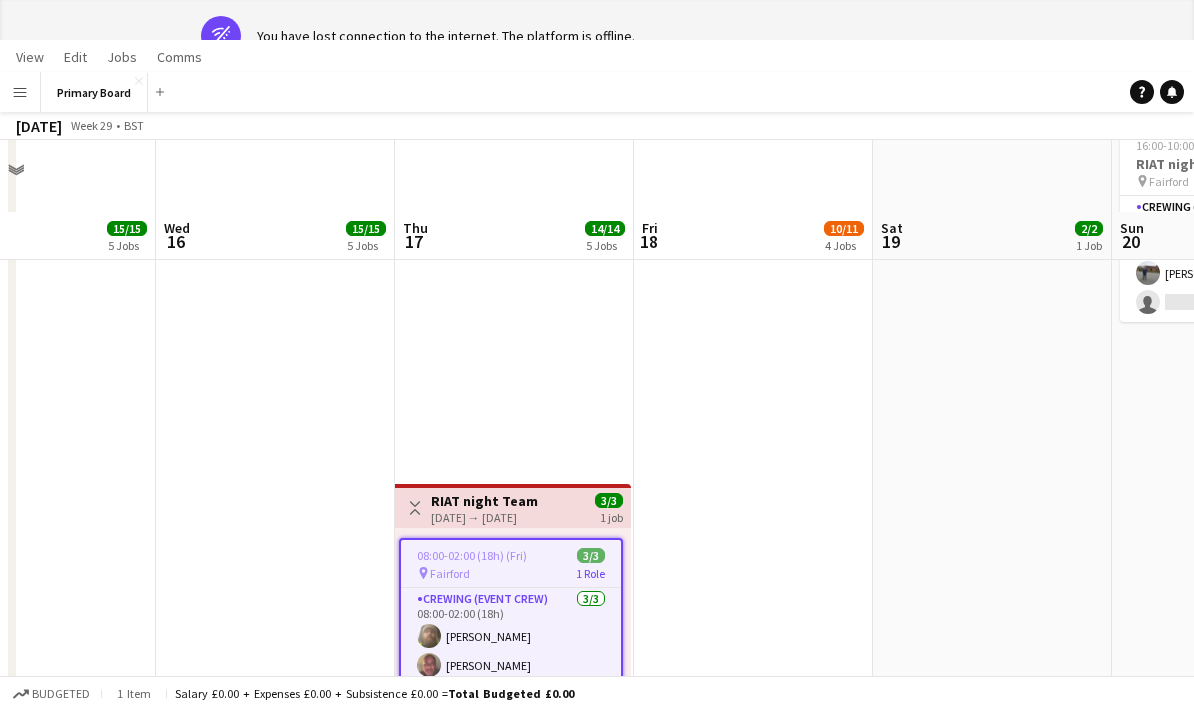 scroll, scrollTop: 80, scrollLeft: 0, axis: vertical 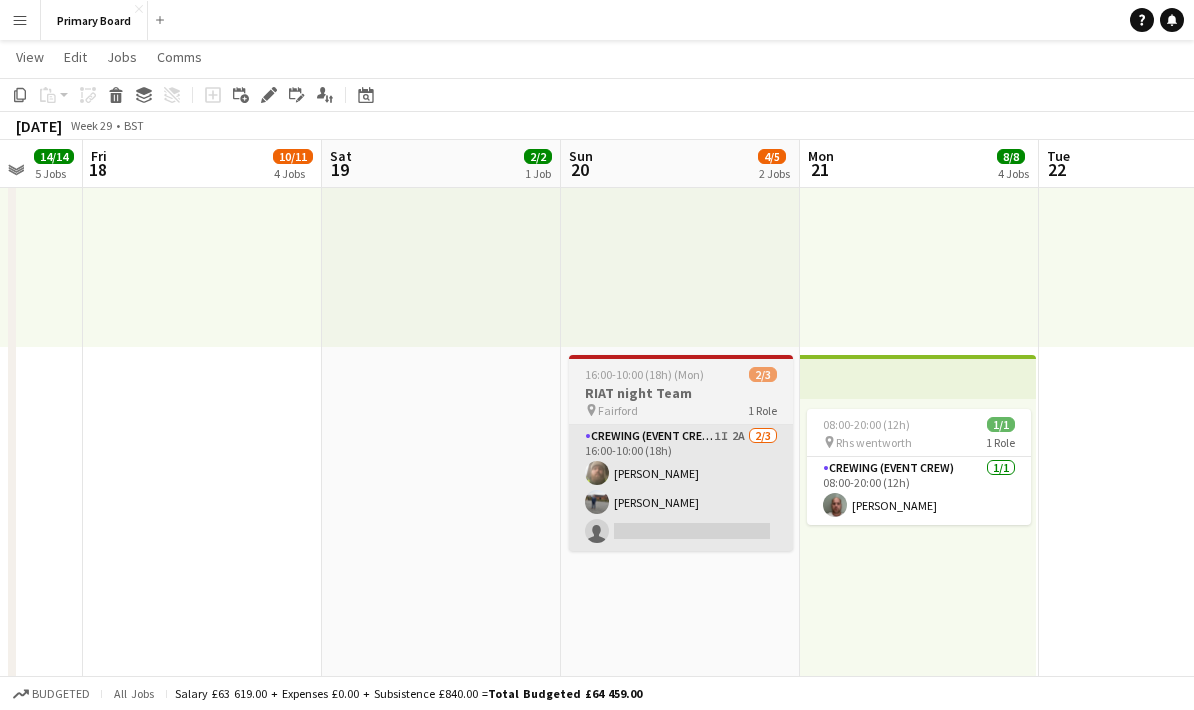 click on "Crewing (Event Crew)   1I   2A   [DATE]   16:00-10:00 (18h)
[PERSON_NAME] [PERSON_NAME]
single-neutral-actions" at bounding box center [681, 488] 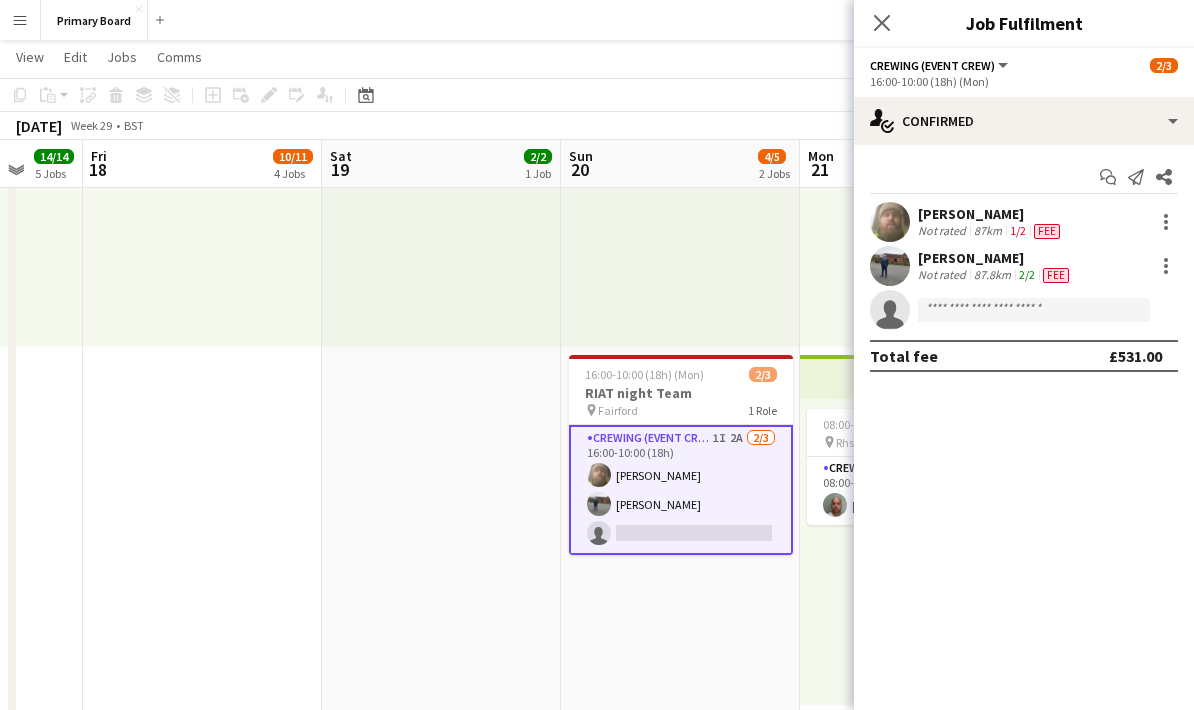 click on "Toggle View
Sail GP live cover  [DATE] → [DATE]   4/4   2 jobs      08:00-20:00 (12h)    2/2
pin
Portsmouth   1 Role   Crewing (Event Crew)   [DATE]   08:00-20:00 (12h)
[PERSON_NAME] [PERSON_NAME]" at bounding box center [441, 620] 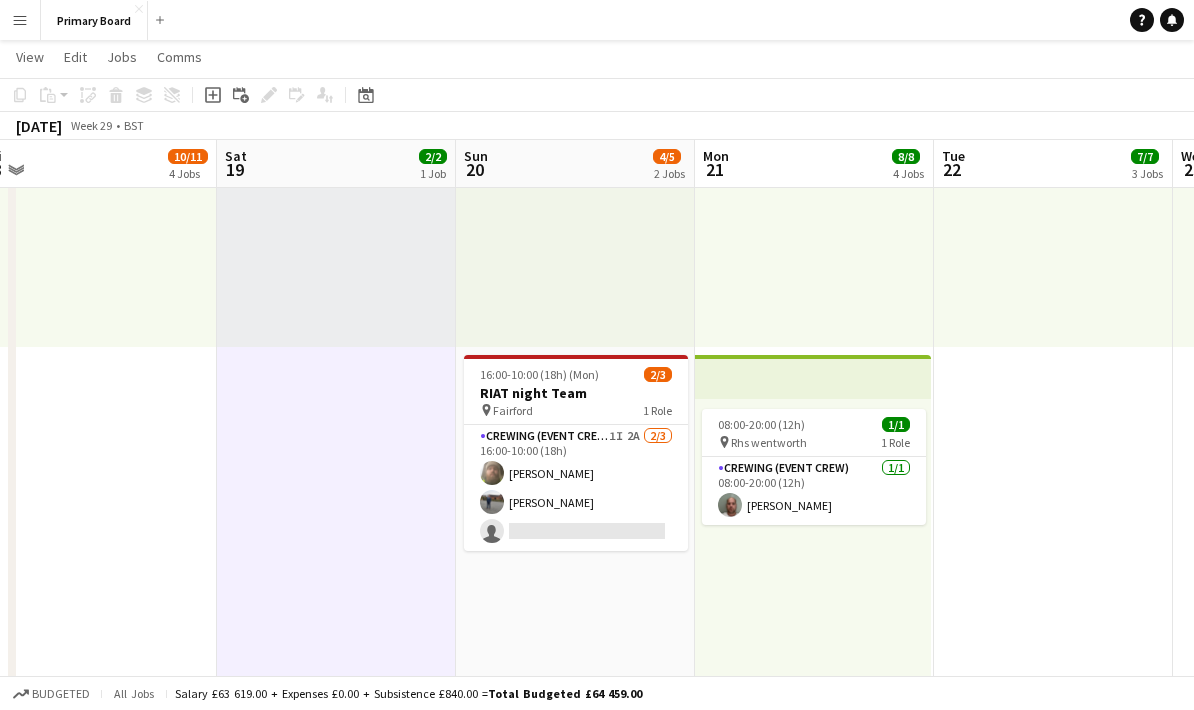 scroll, scrollTop: 0, scrollLeft: 581, axis: horizontal 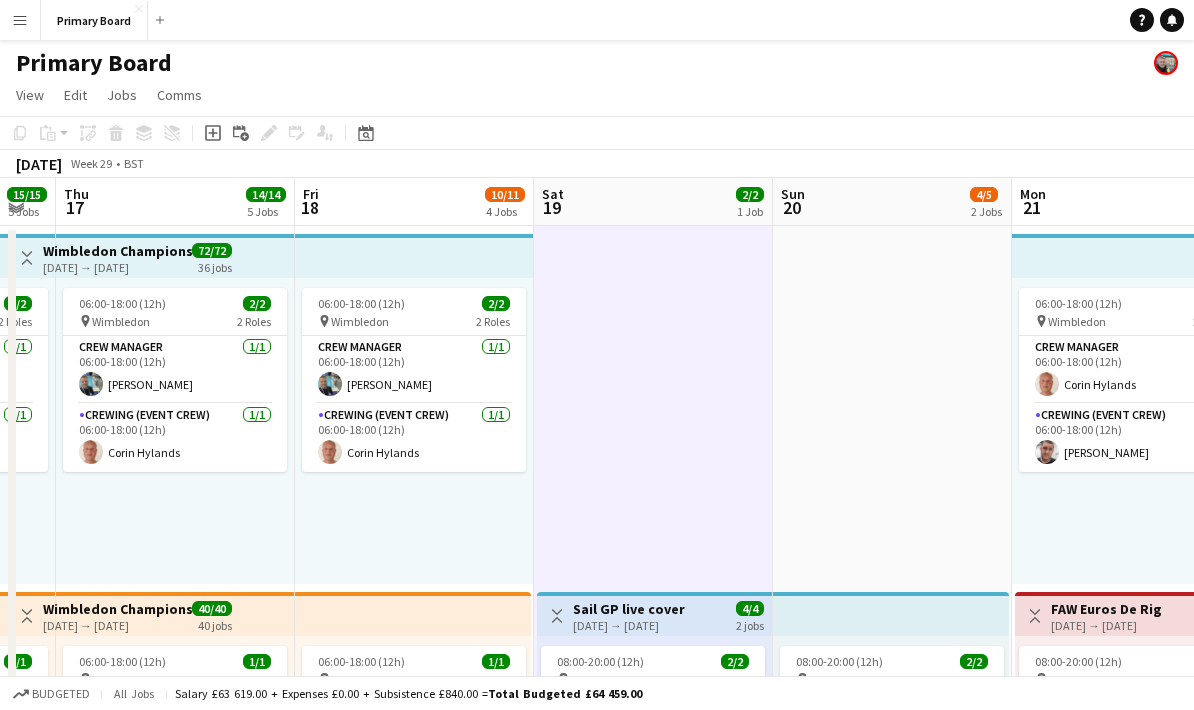 click on "08:00-20:00 (12h)    2/2
pin
Portsmouth   1 Role   Crewing (Event Crew)   [DATE]   08:00-20:00 (12h)
[PERSON_NAME] [PERSON_NAME]     16:00-10:00 (18h) (Mon)   2/3   RIAT night Team
pin
Fairford   1 Role   Crewing (Event Crew)   1I   2A   [DATE]   16:00-10:00 (18h)
[PERSON_NAME] [PERSON_NAME]
single-neutral-actions" at bounding box center [892, 1931] 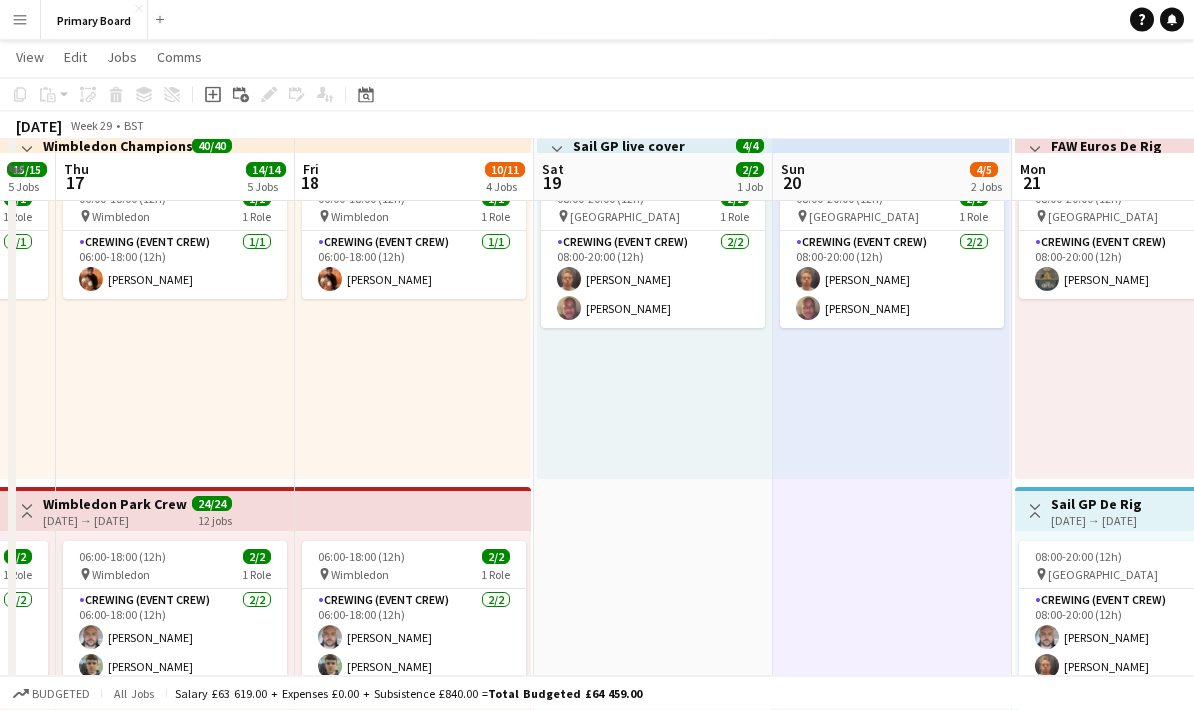 scroll, scrollTop: 350, scrollLeft: 0, axis: vertical 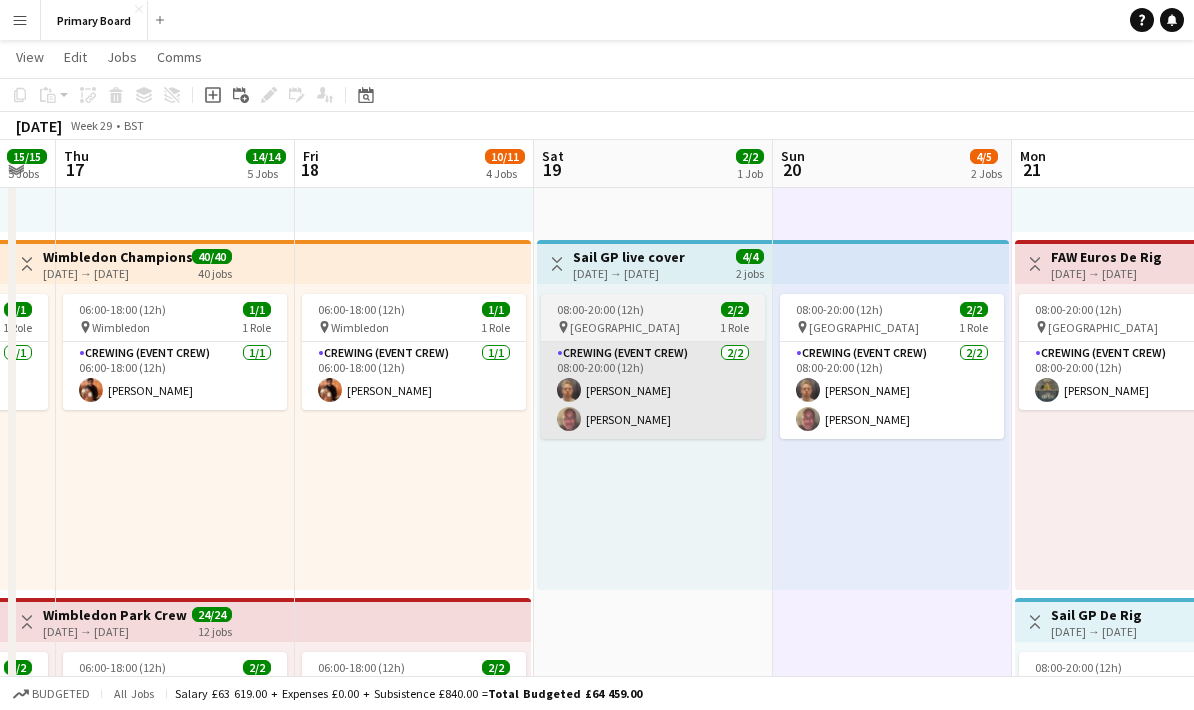 click on "Crewing (Event Crew)   [DATE]   08:00-20:00 (12h)
[PERSON_NAME] [PERSON_NAME]" at bounding box center [653, 390] 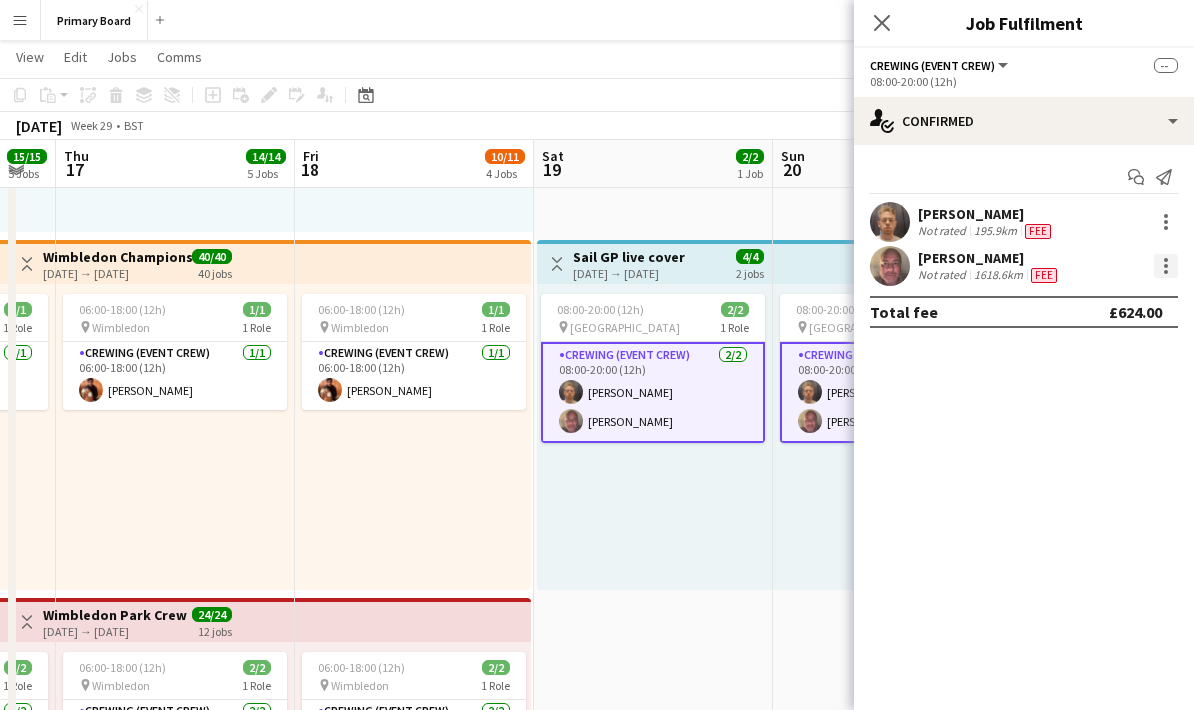 click at bounding box center [1166, 266] 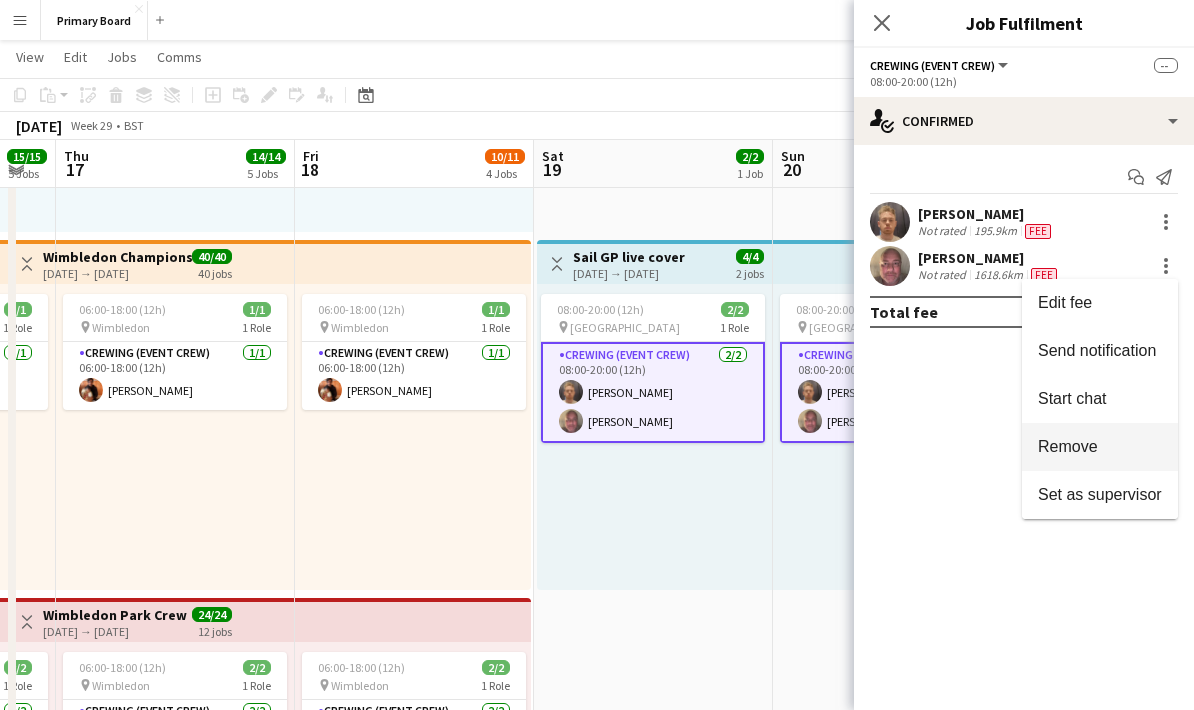 click on "Remove" at bounding box center [1068, 446] 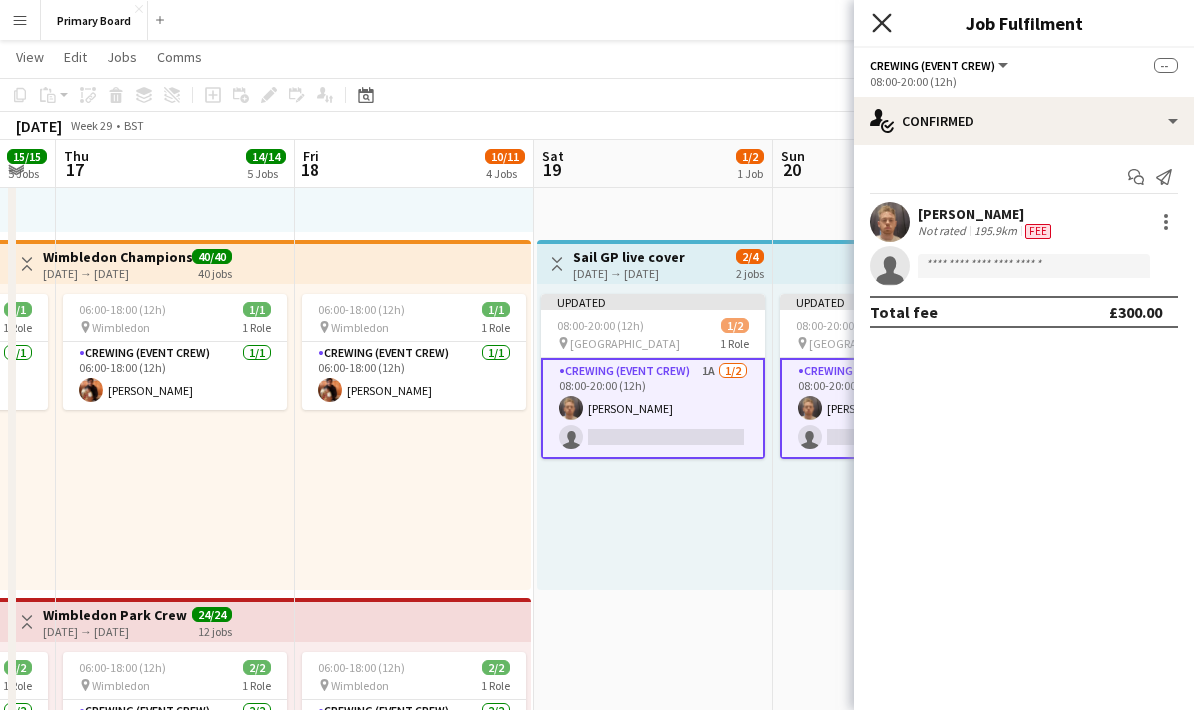 click 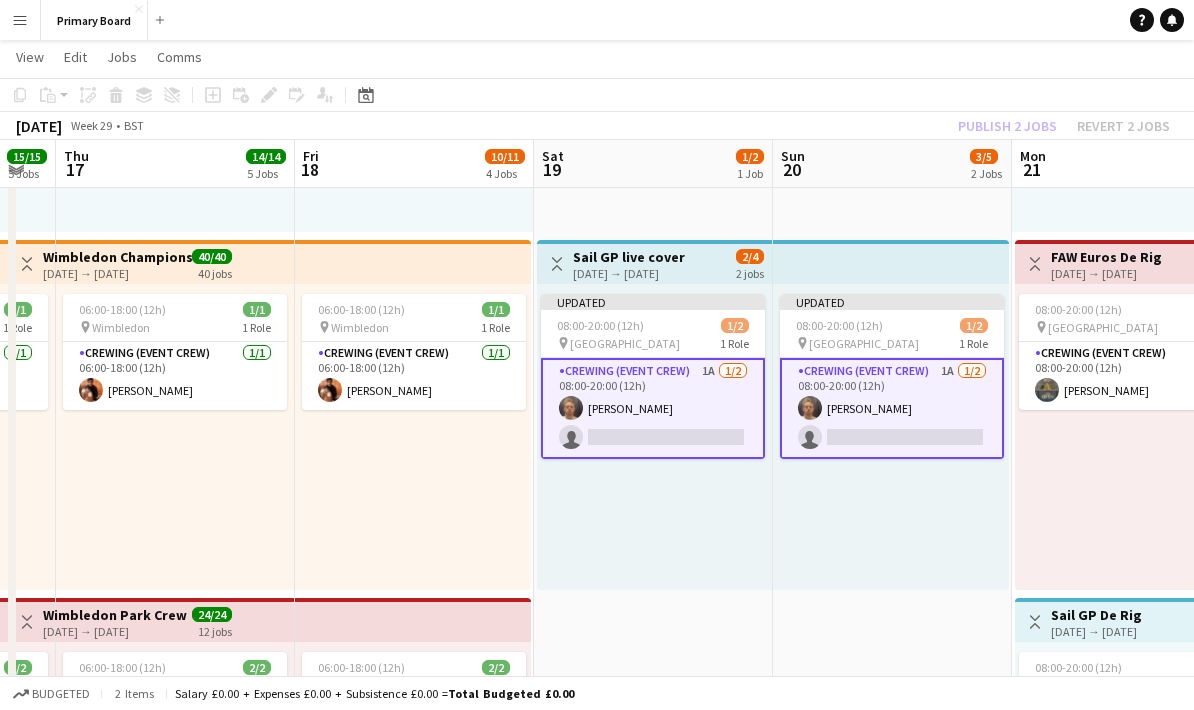 click on "Publish 2 jobs   Revert 2 jobs" 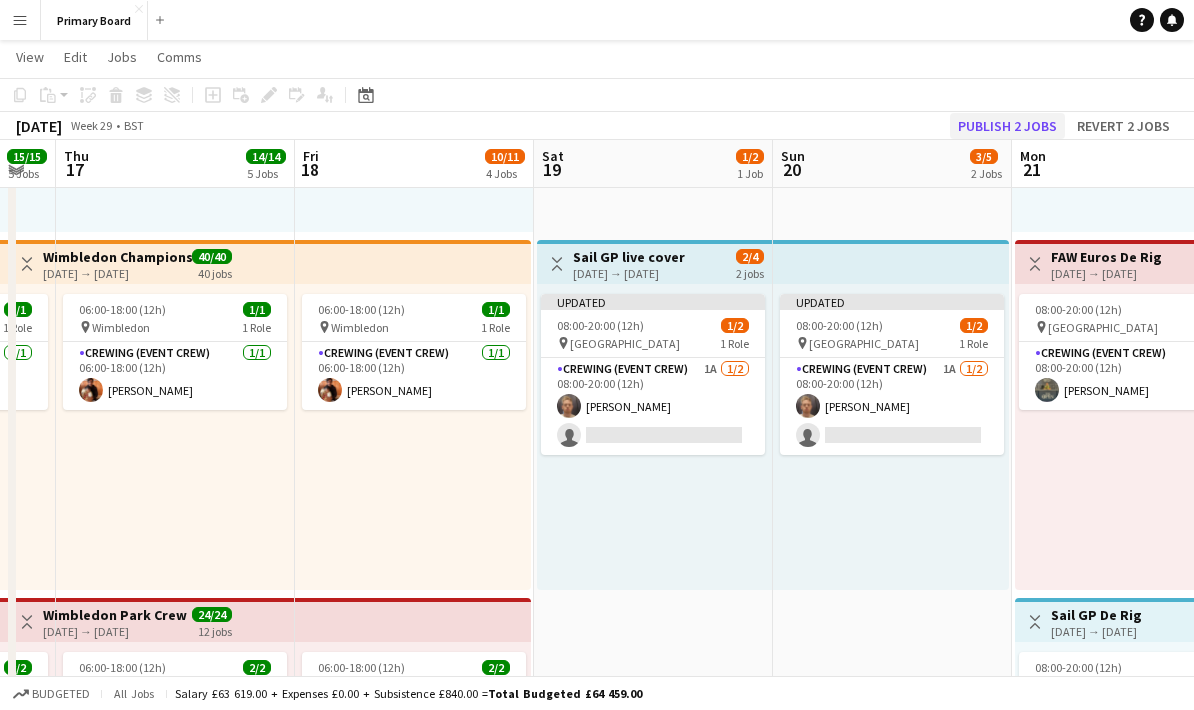click on "Publish 2 jobs" 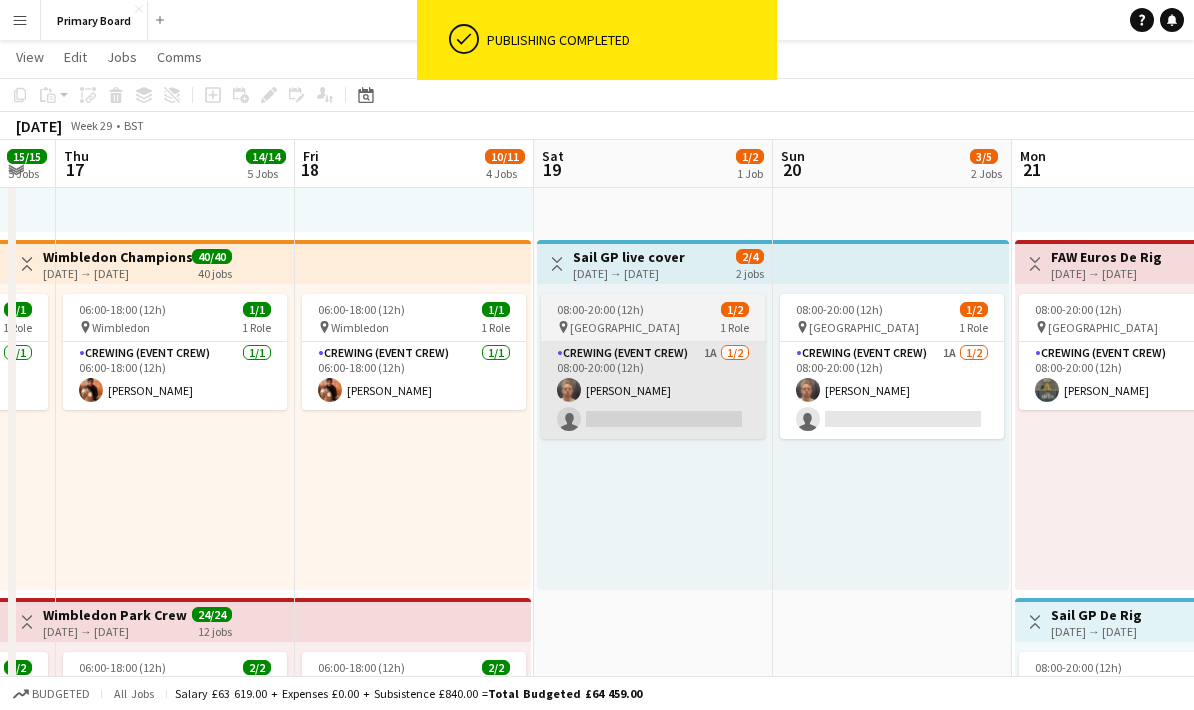 click on "Crewing (Event Crew)   1A   [DATE]   08:00-20:00 (12h)
[PERSON_NAME]
single-neutral-actions" at bounding box center (653, 390) 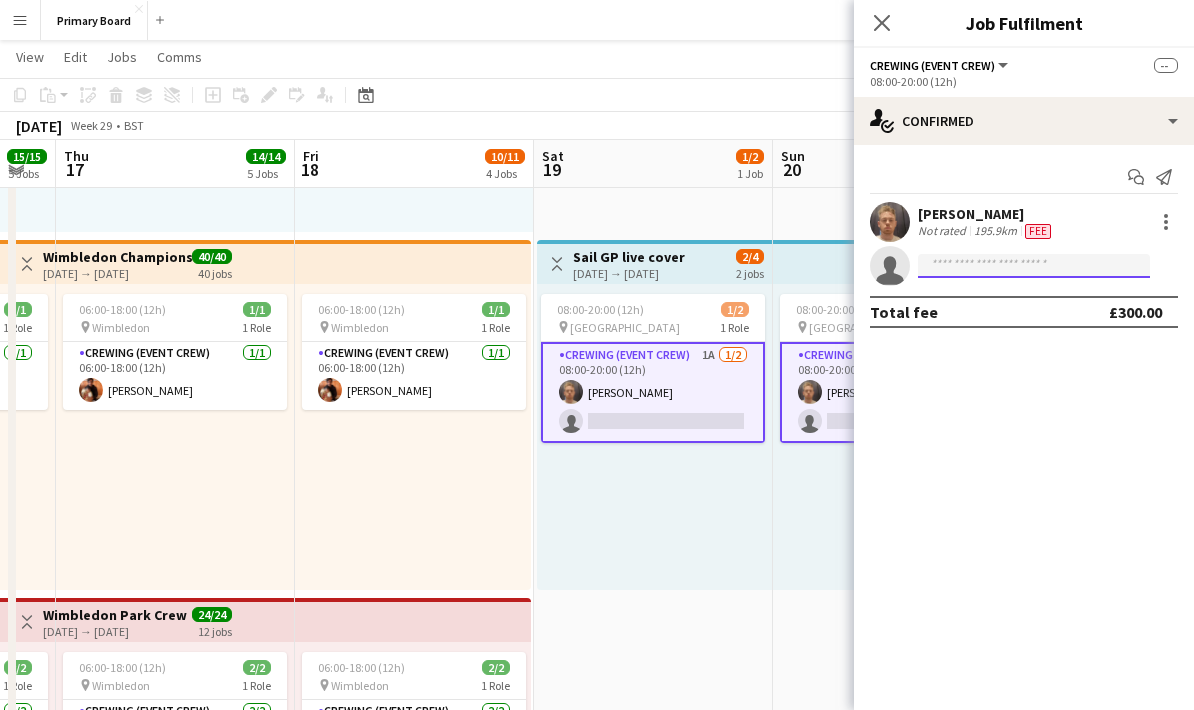 click 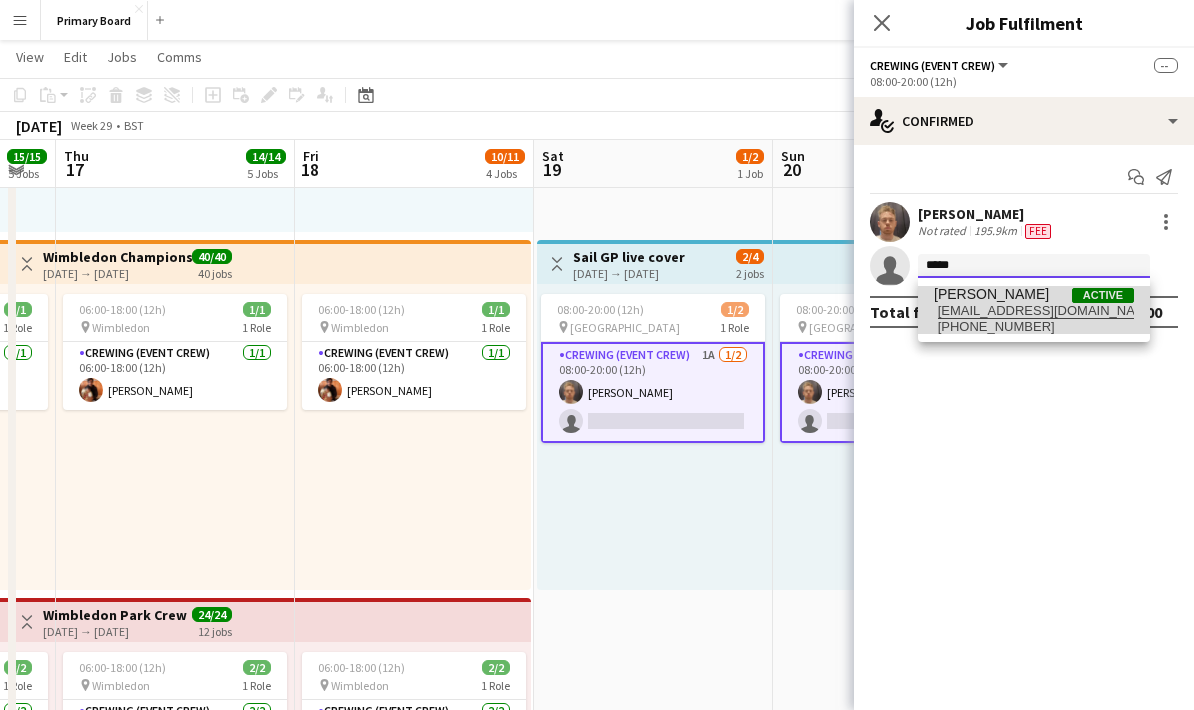 type on "*****" 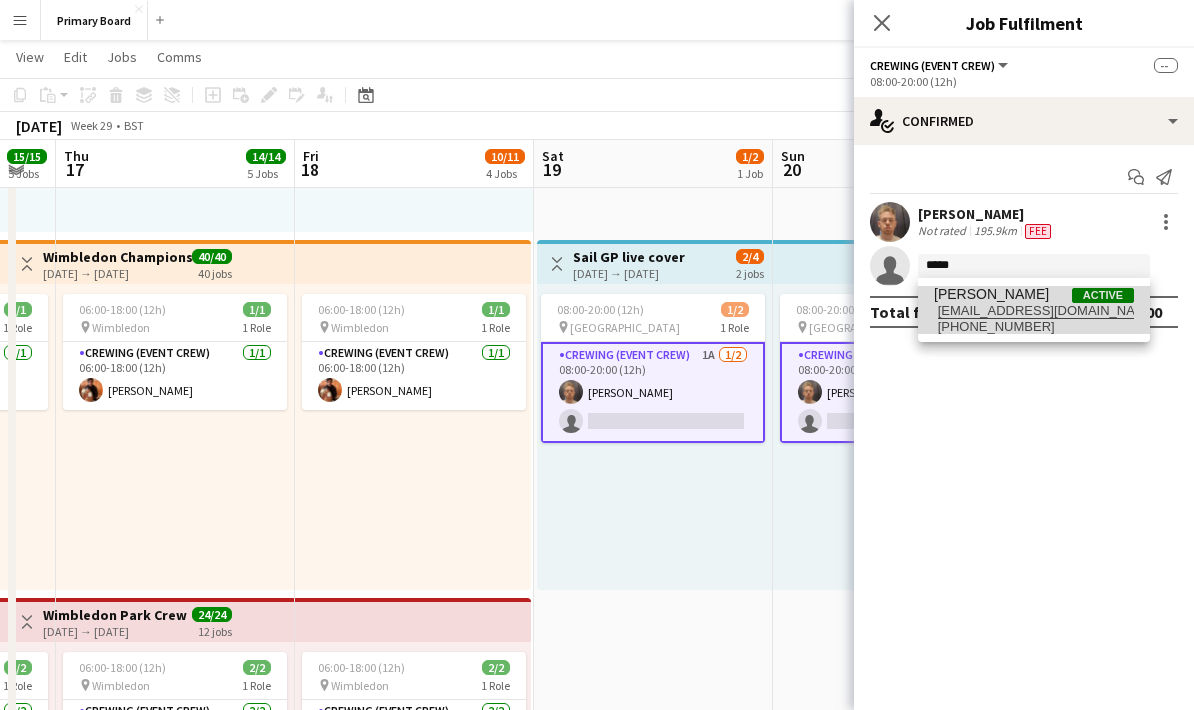 click on "[PERSON_NAME]  Active" at bounding box center [1034, 294] 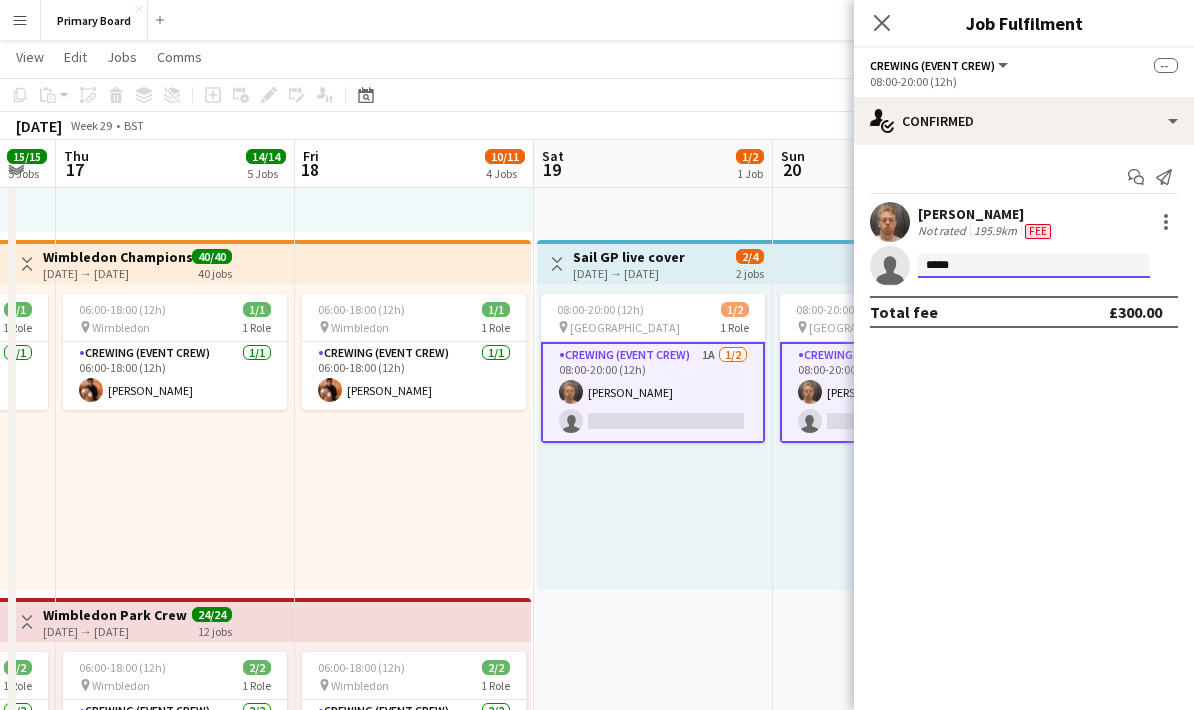 type 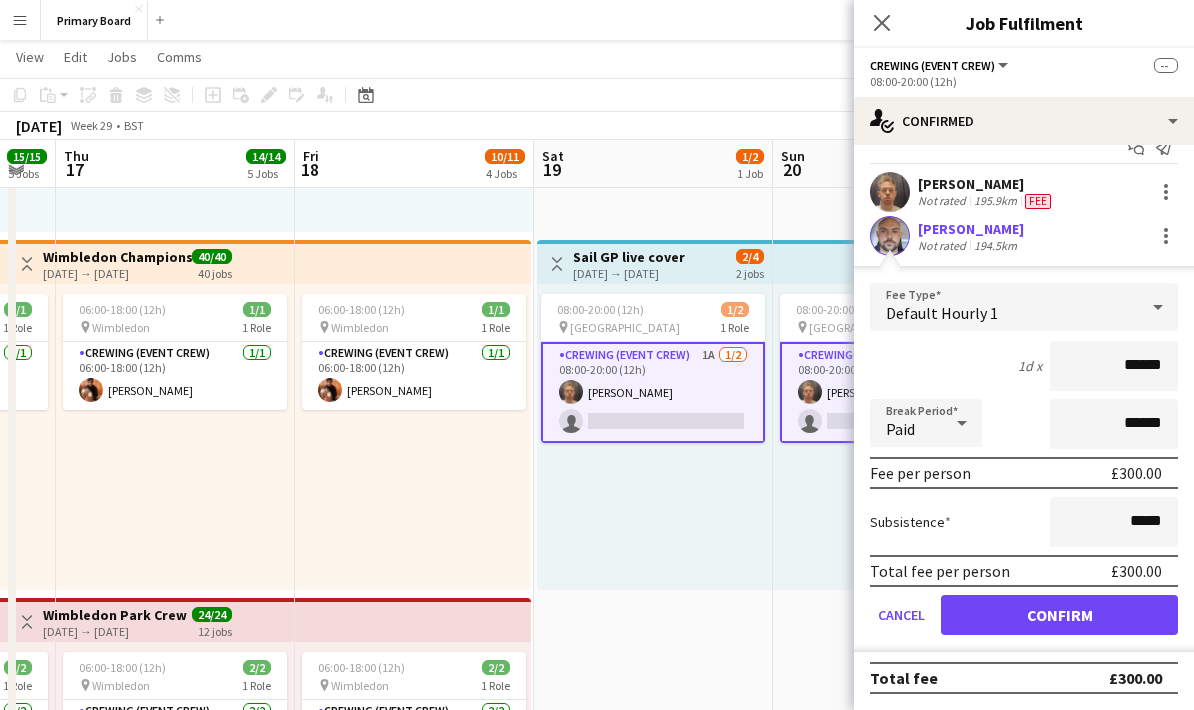 scroll, scrollTop: 0, scrollLeft: 0, axis: both 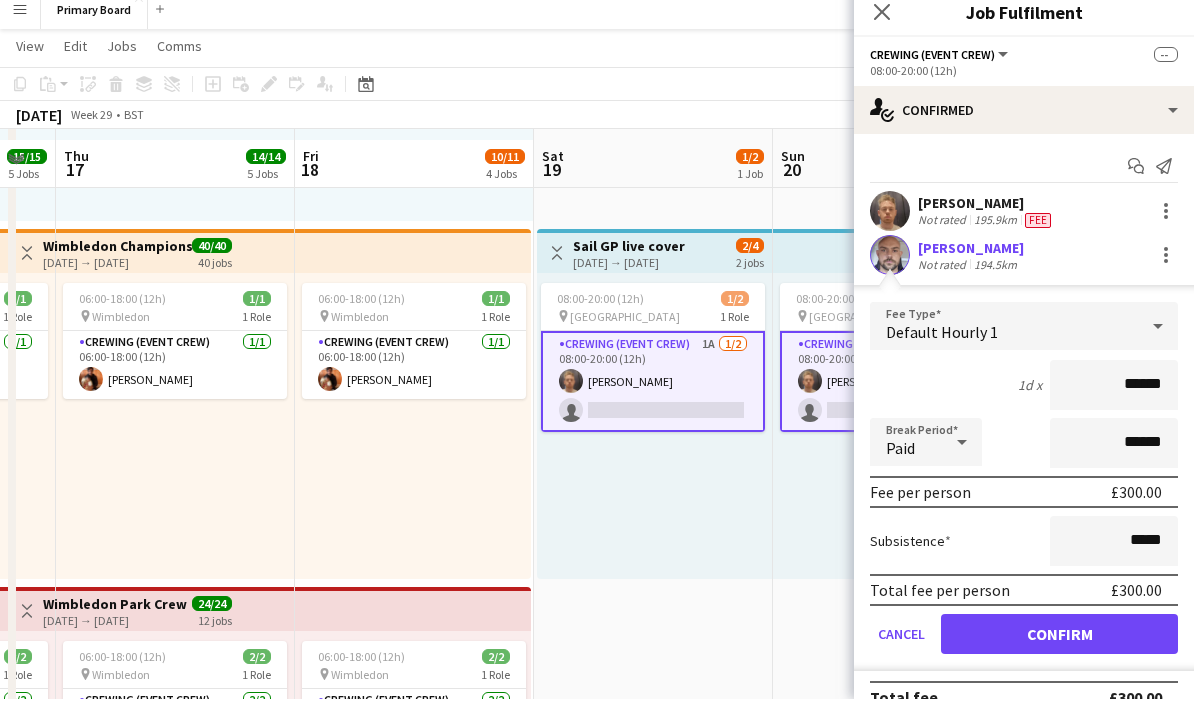 click on "Confirm" at bounding box center [1059, 645] 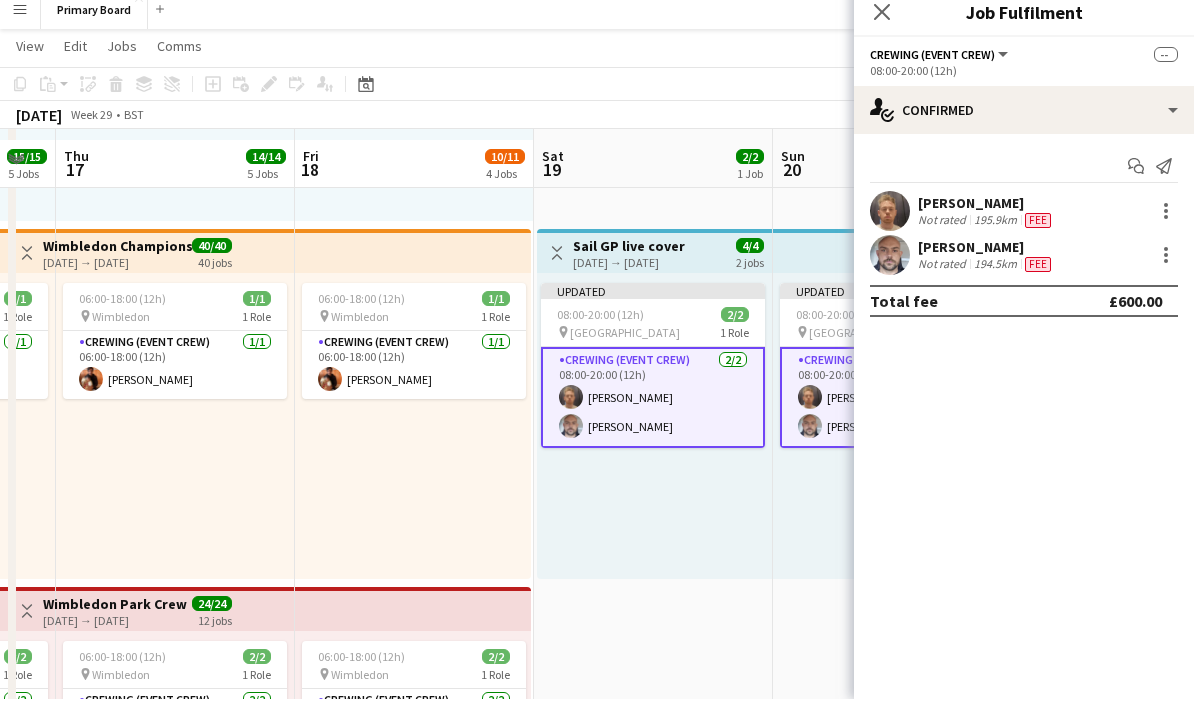 scroll, scrollTop: 361, scrollLeft: 0, axis: vertical 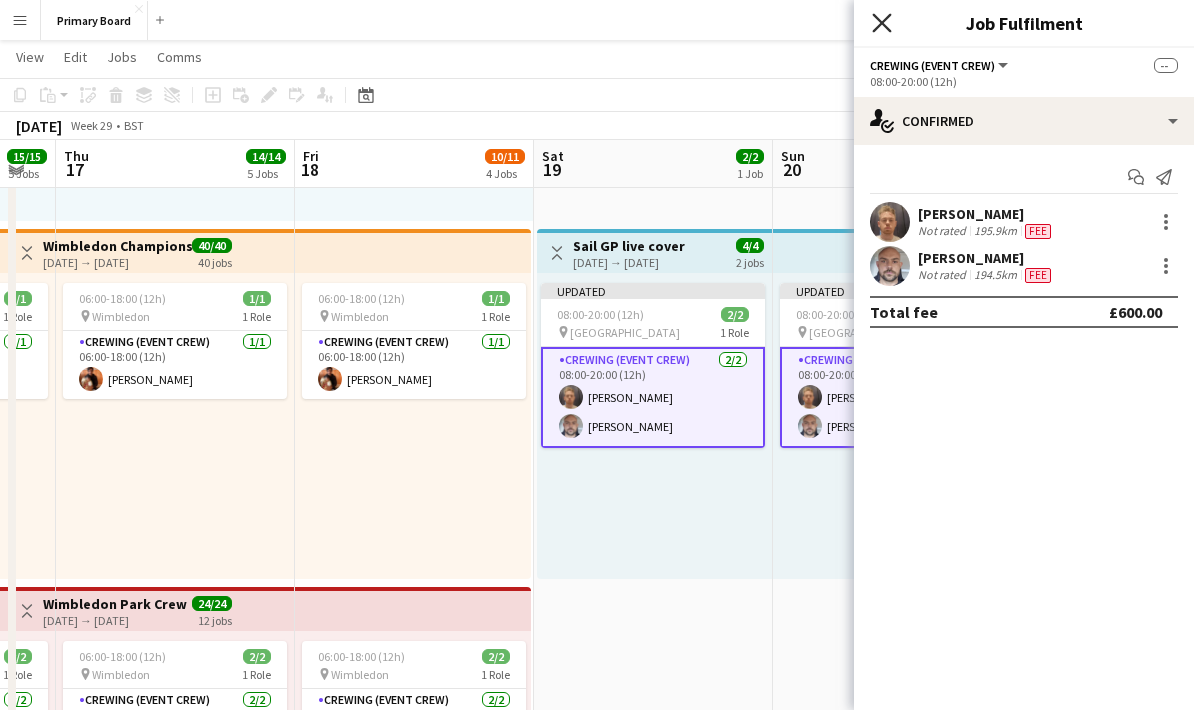 click 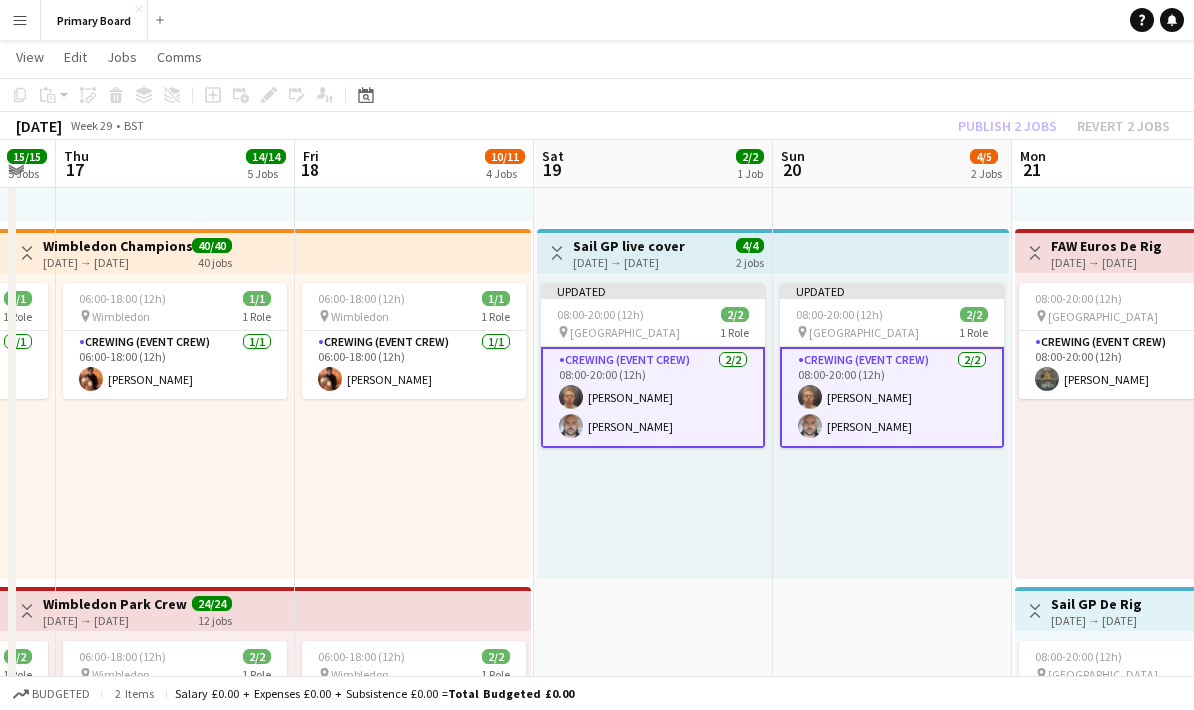 click on "Updated   08:00-20:00 (12h)    2/2
pin
Portsmouth   1 Role   Crewing (Event Crew)   [DATE]   08:00-20:00 (12h)
[PERSON_NAME] [PERSON_NAME]" at bounding box center [654, 426] 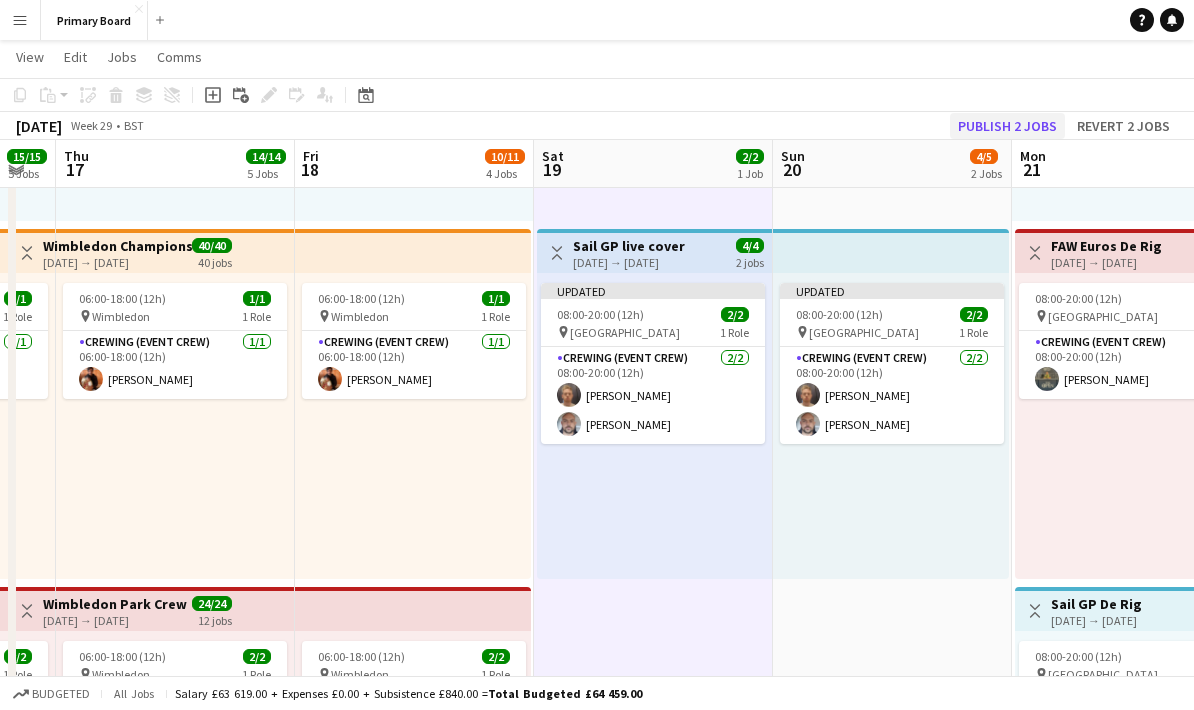 click on "Publish 2 jobs" 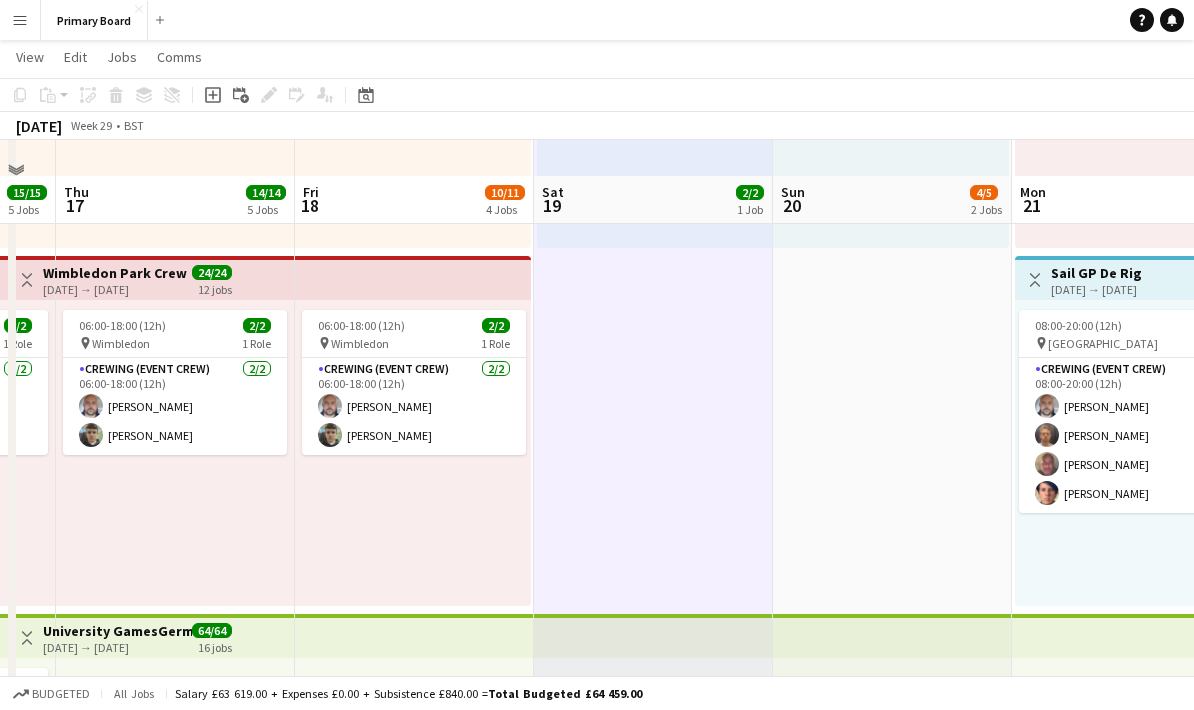 scroll, scrollTop: 733, scrollLeft: 0, axis: vertical 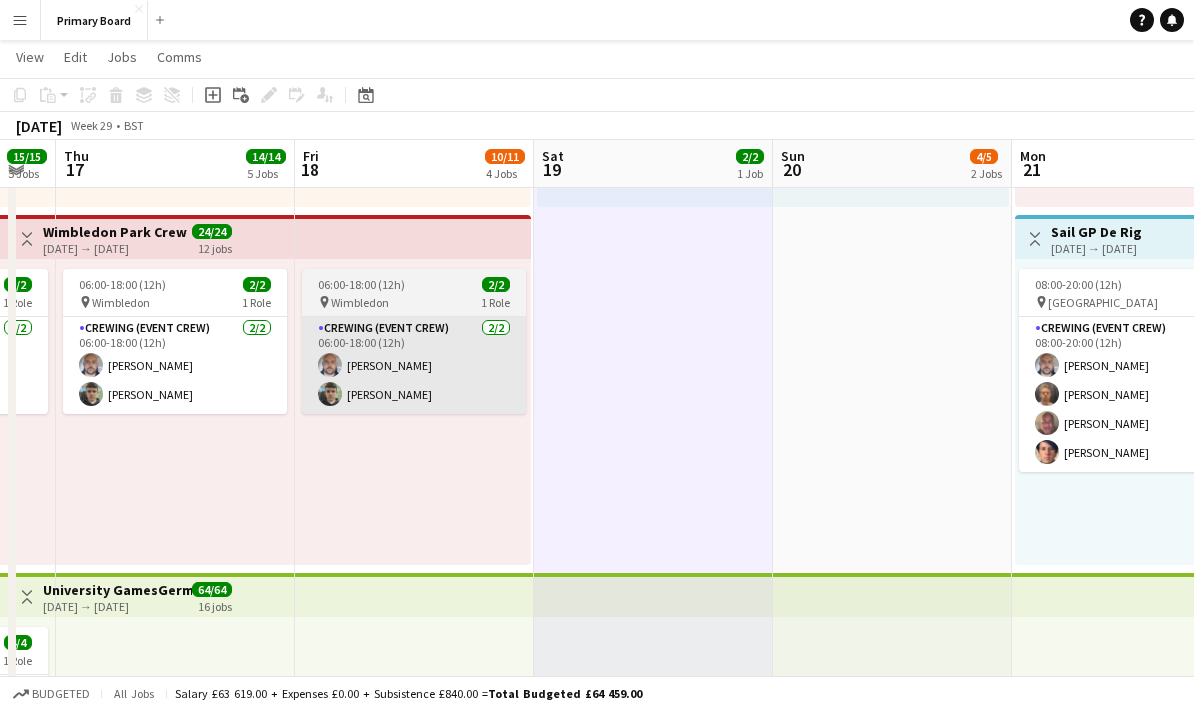 click on "Crewing (Event Crew)   [DATE]   06:00-18:00 (12h)
[PERSON_NAME] [PERSON_NAME]" at bounding box center [414, 365] 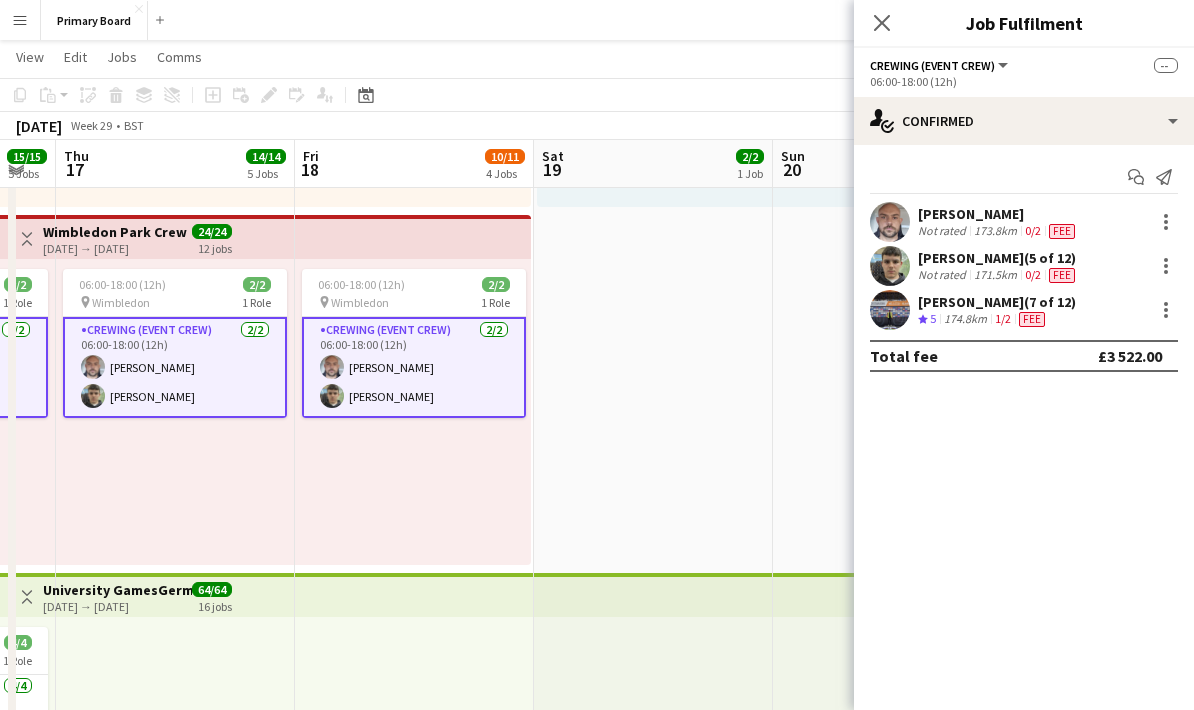 click on "Crewing (Event Crew)   [DATE]   06:00-18:00 (12h)
[PERSON_NAME] [PERSON_NAME]" at bounding box center [414, 367] 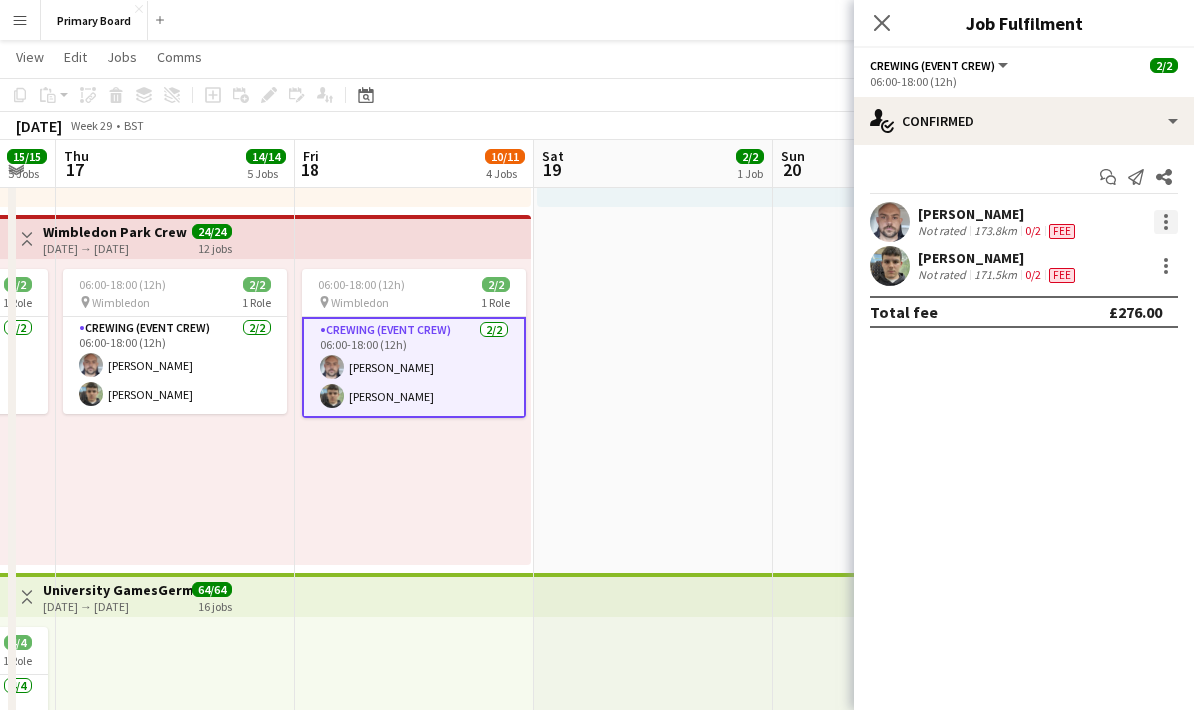 click at bounding box center [1166, 222] 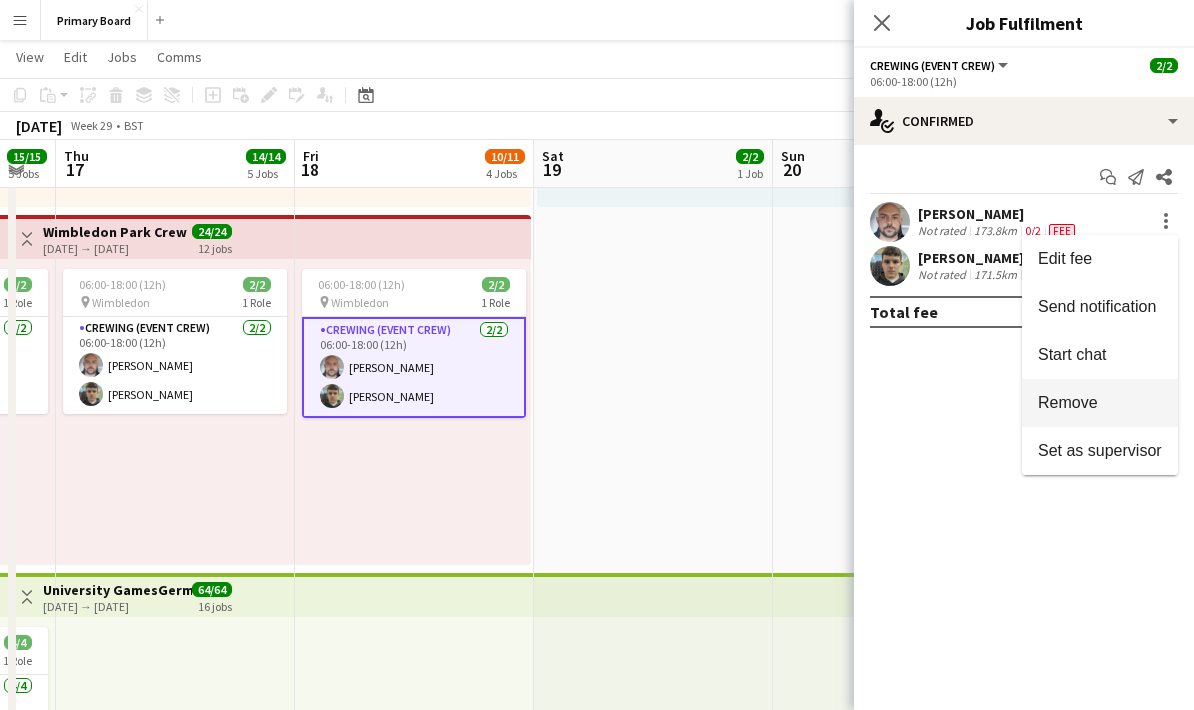 click on "Remove" at bounding box center [1068, 402] 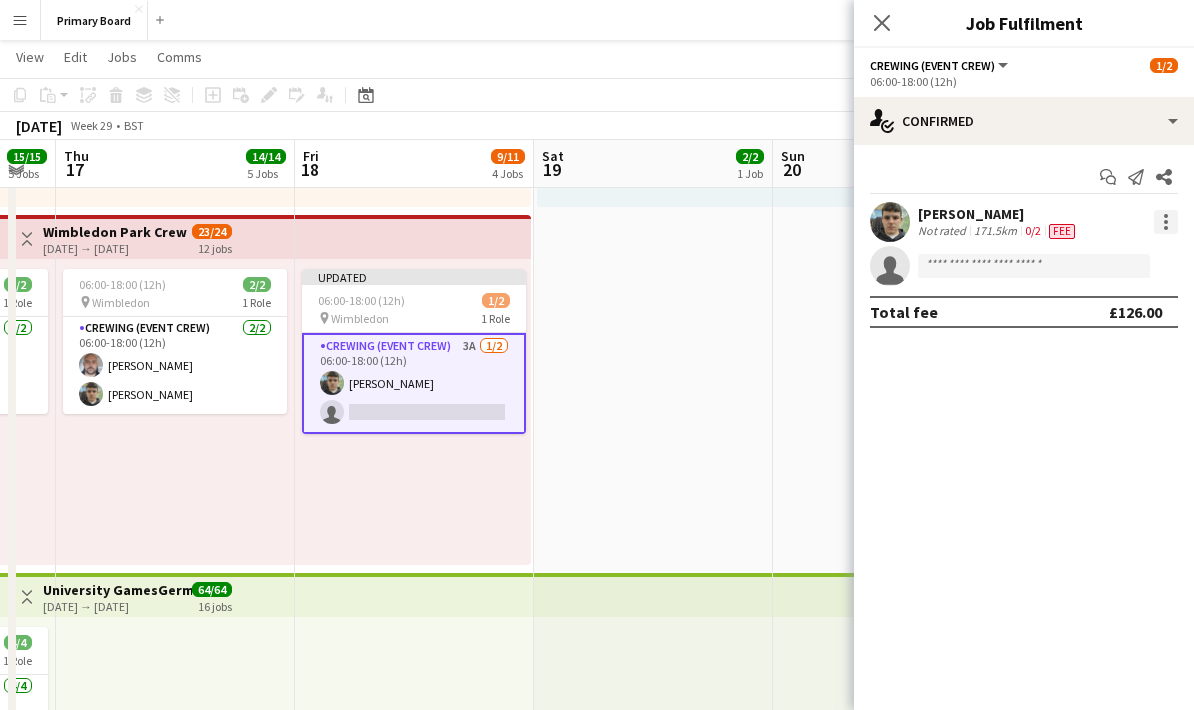 click at bounding box center (1166, 222) 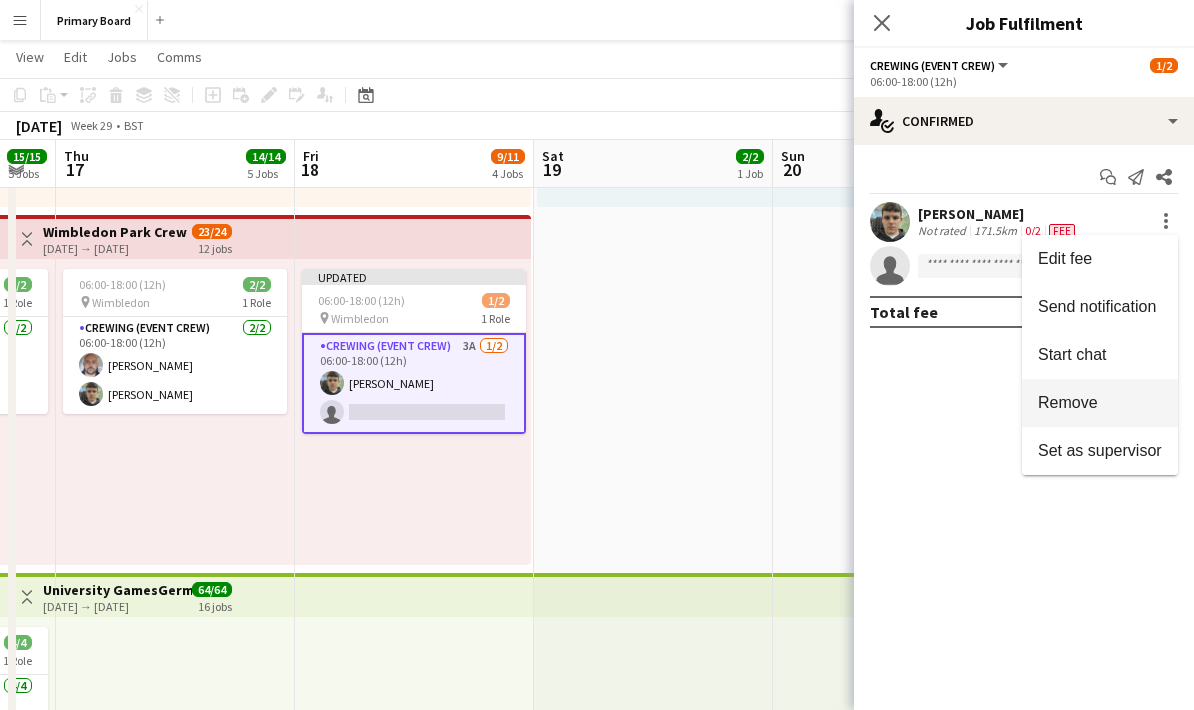click on "Remove" at bounding box center [1068, 402] 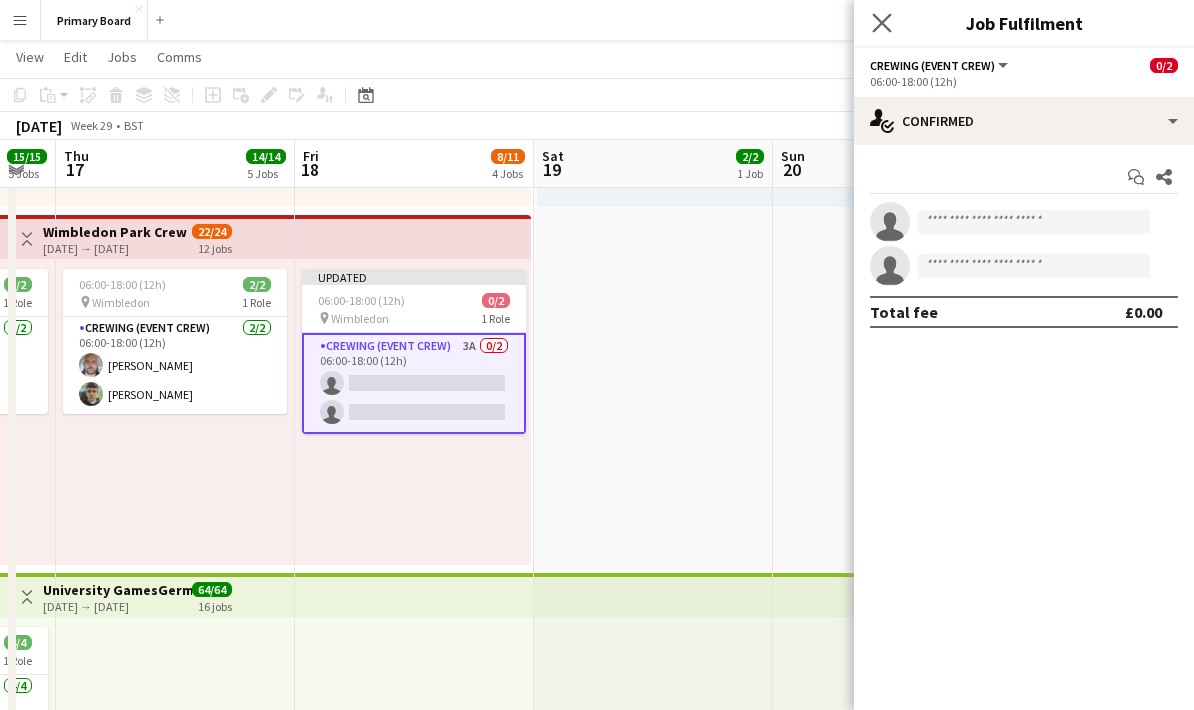 click on "Close pop-in" 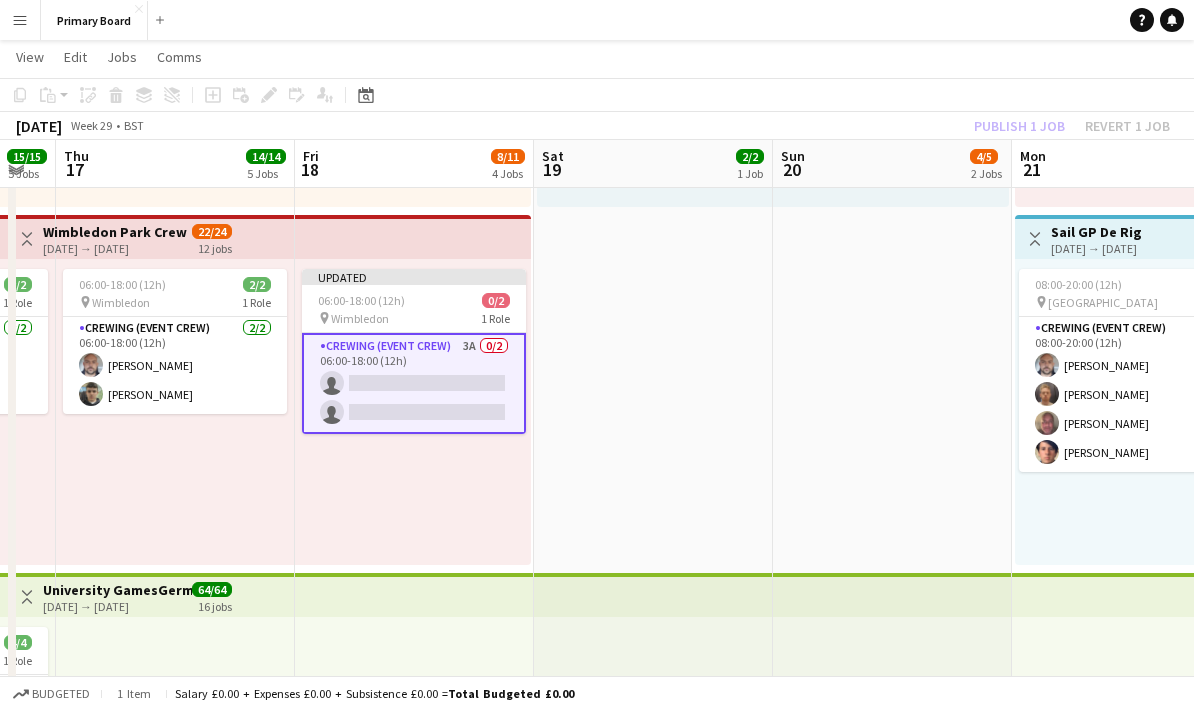 click on "Publish 1 job   Revert 1 job" 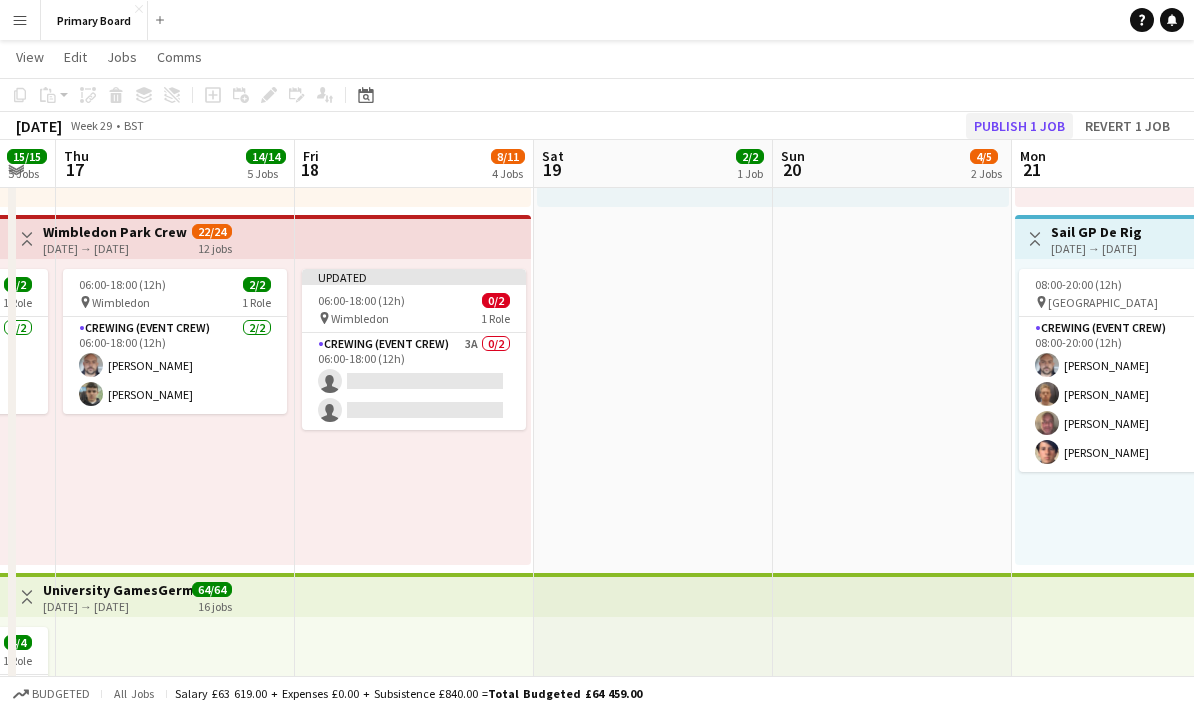 click on "Publish 1 job" 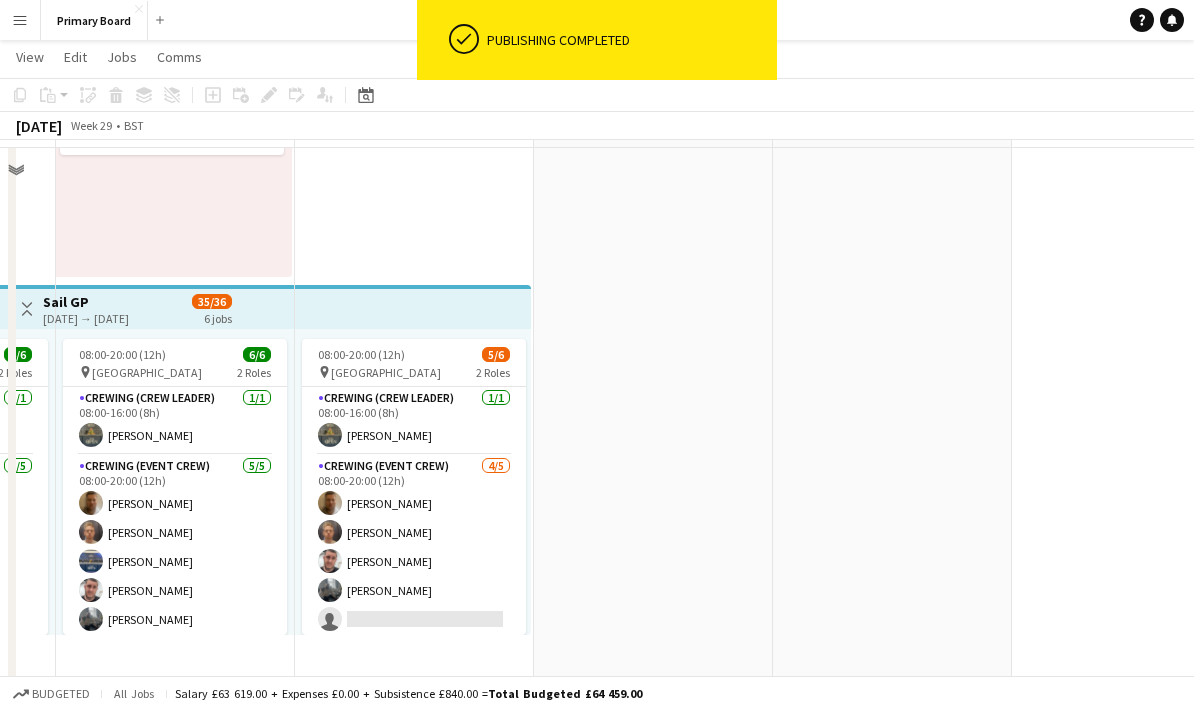 scroll, scrollTop: 2130, scrollLeft: 0, axis: vertical 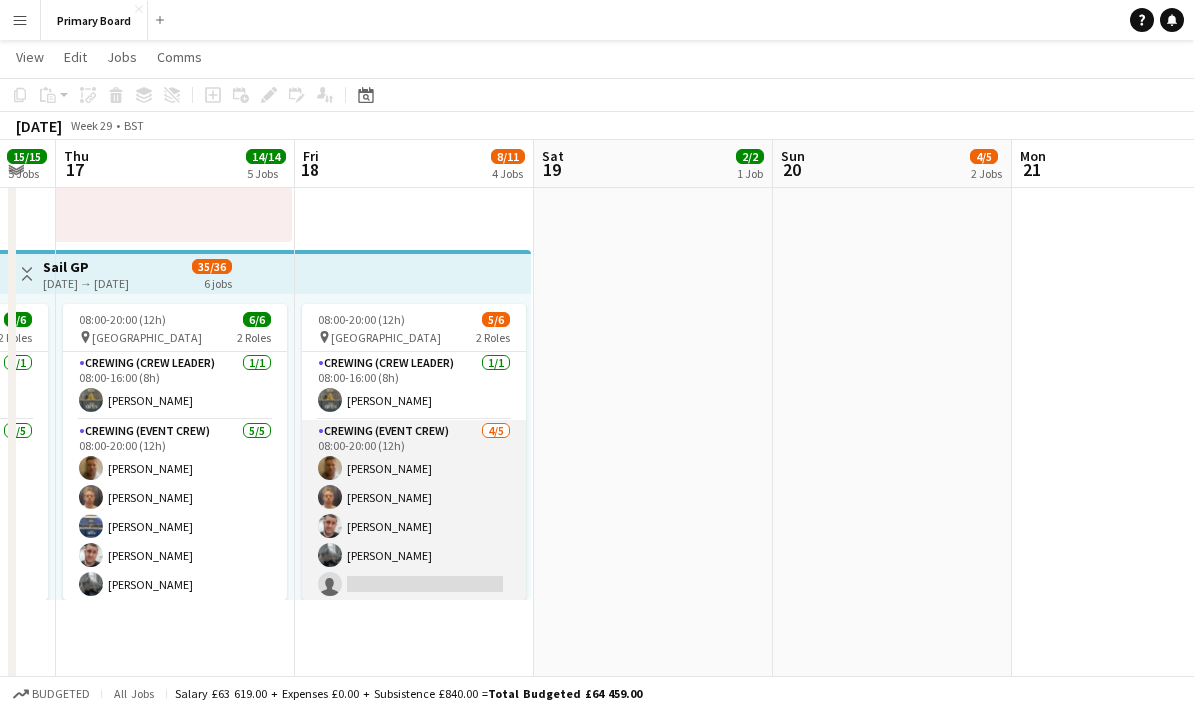 click on "Crewing (Event Crew)   [DATE]   08:00-20:00 (12h)
[PERSON_NAME] [PERSON_NAME] [PERSON_NAME] [PERSON_NAME]
single-neutral-actions" at bounding box center [414, 512] 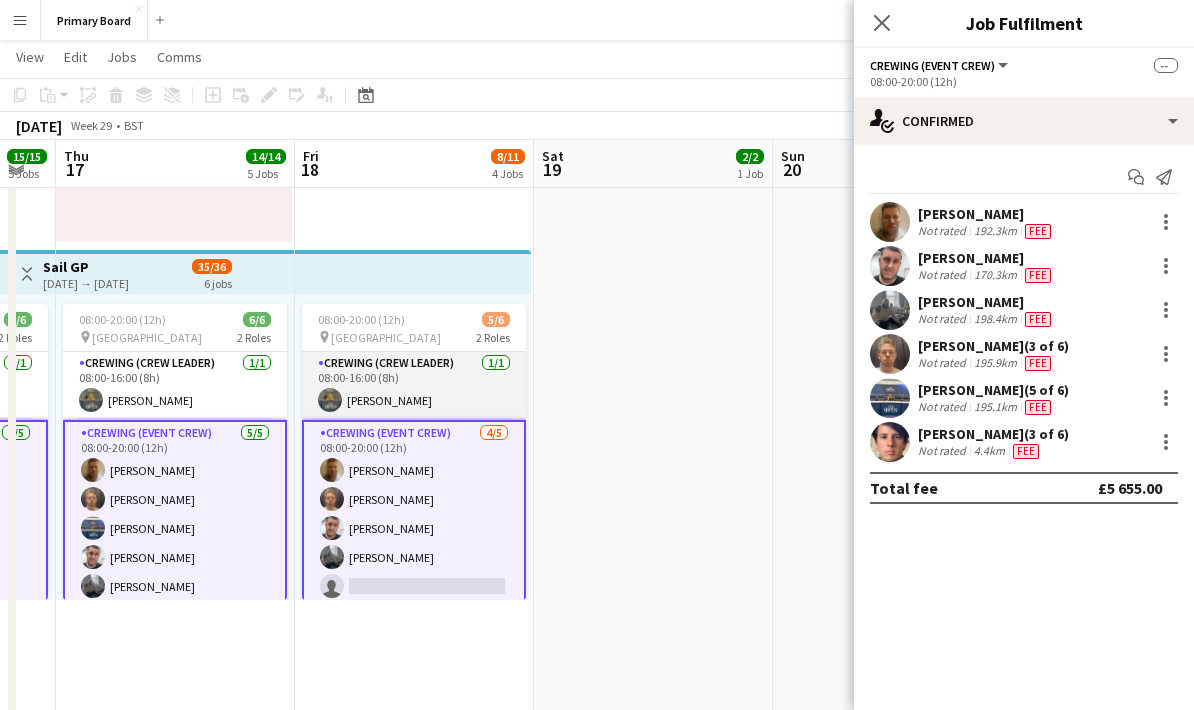 click on "Crewing (Crew Leader)   [DATE]   08:00-16:00 (8h)
[PERSON_NAME]" at bounding box center (414, 386) 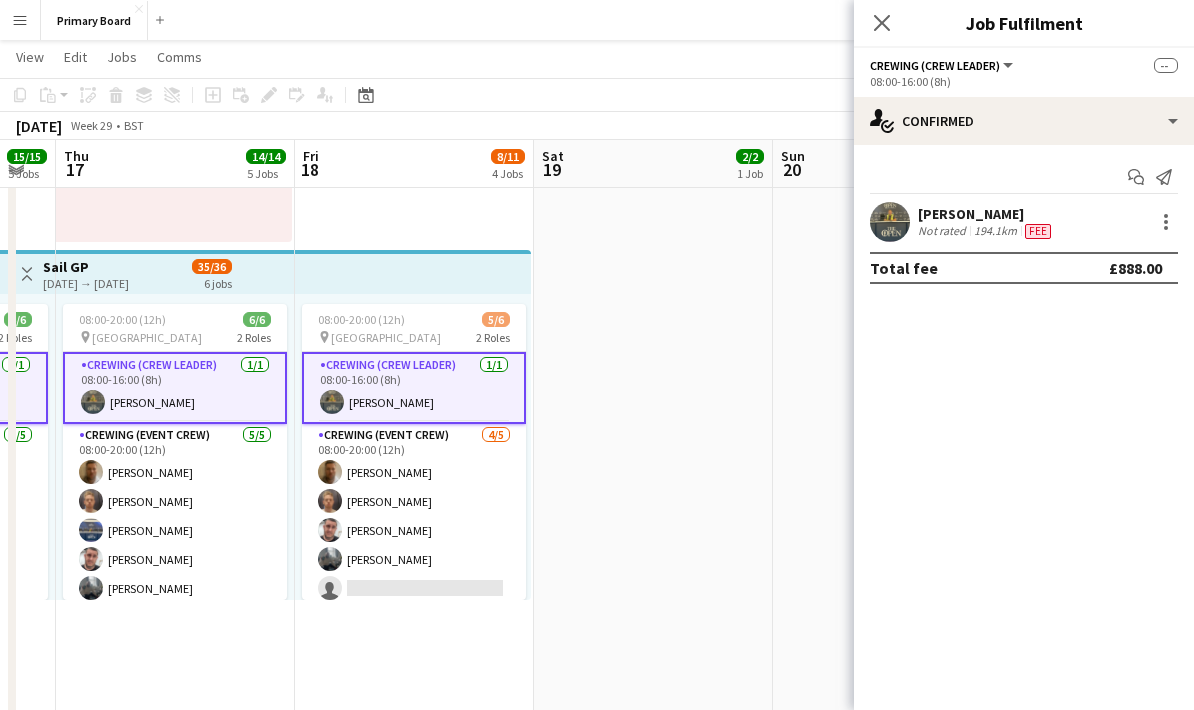 click on "Crewing (Crew Leader)   [DATE]   08:00-16:00 (8h)
[PERSON_NAME]" at bounding box center [414, 388] 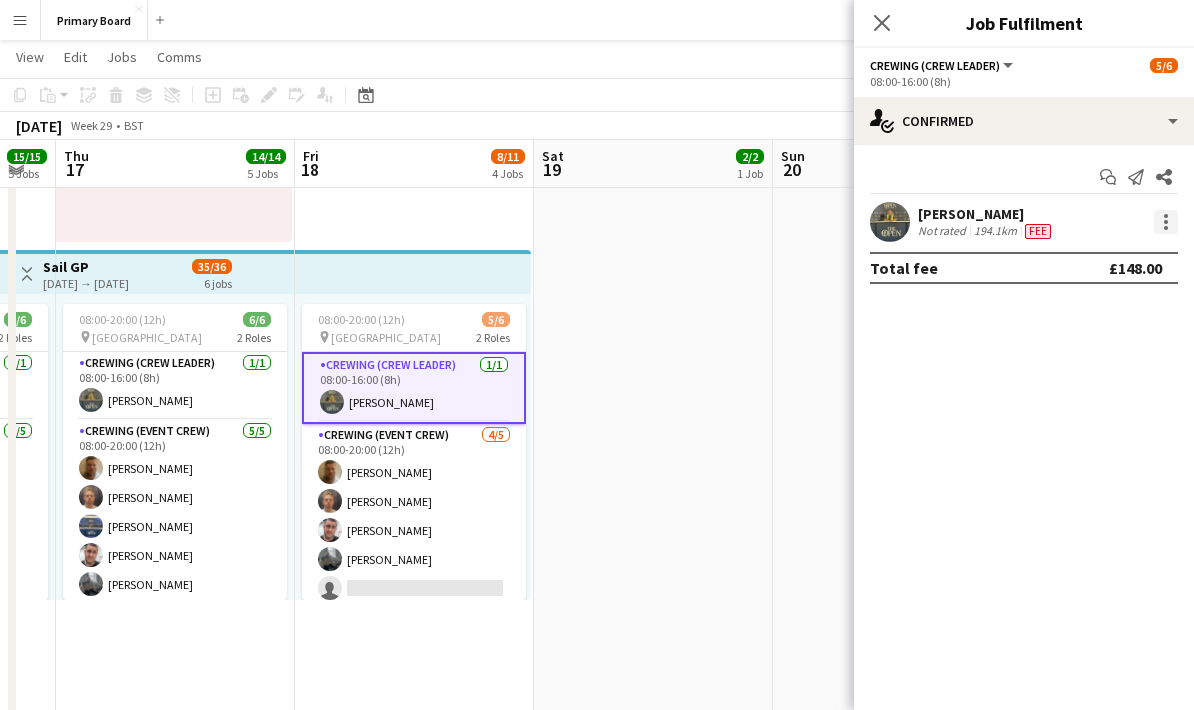 click at bounding box center [1166, 222] 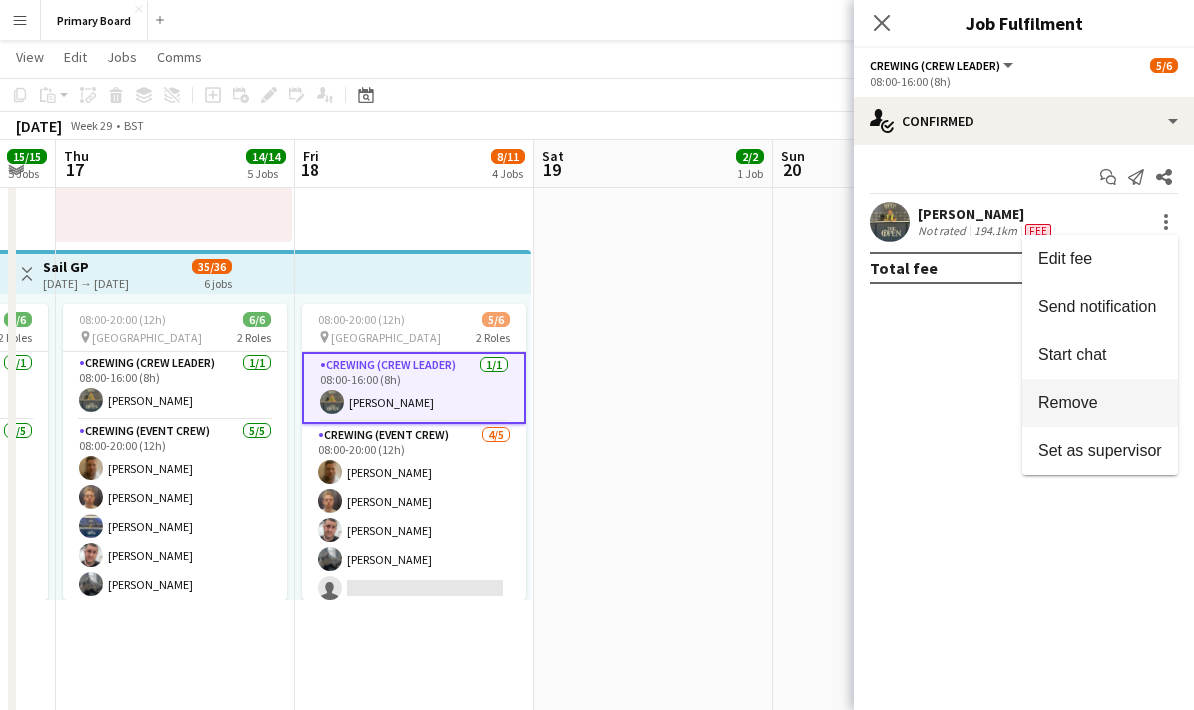 click on "Remove" at bounding box center [1068, 402] 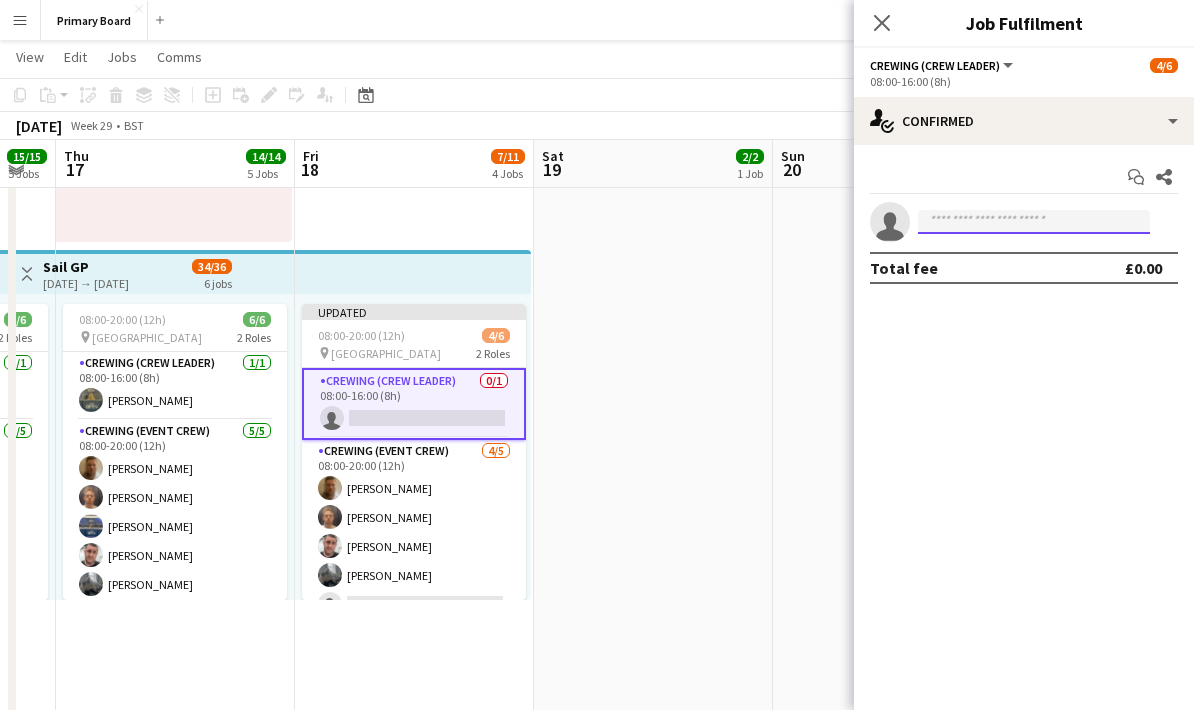 click at bounding box center (1034, 222) 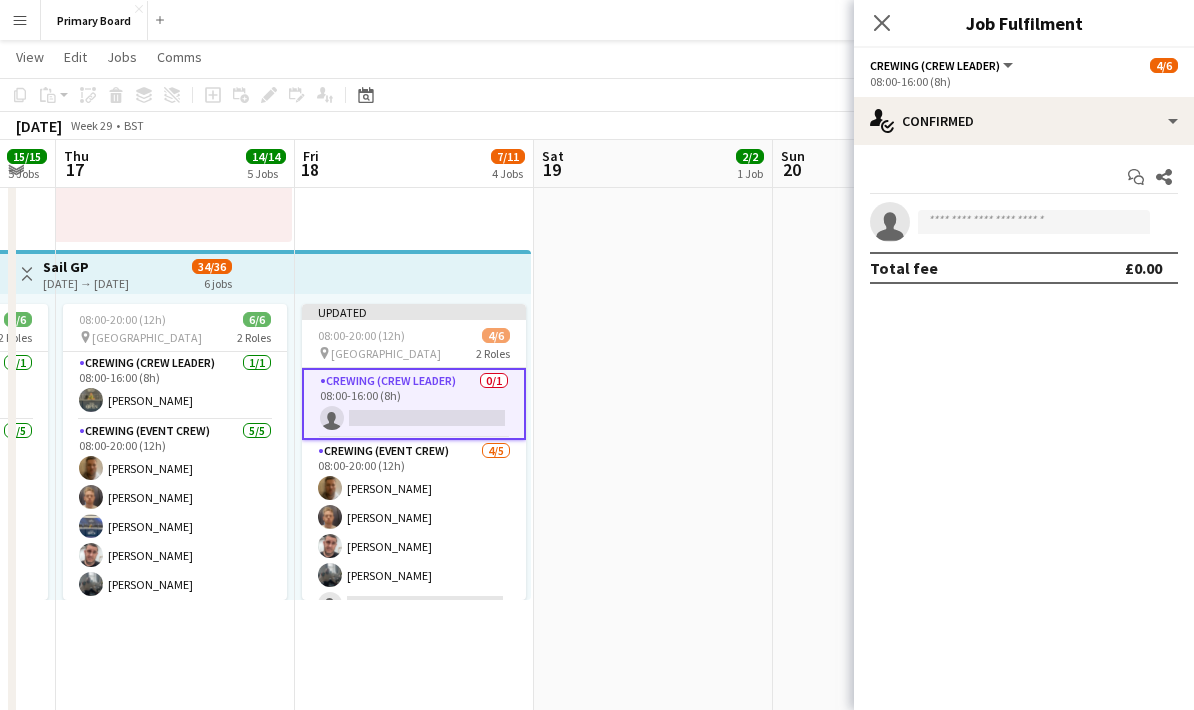 click on "08:00-20:00 (12h)    2/2
pin
Portsmouth   1 Role   Crewing (Event Crew)   [DATE]   08:00-20:00 (12h)
[PERSON_NAME] [PERSON_NAME]     16:00-10:00 (18h) (Mon)   2/3   RIAT night Team
pin
Fairford   1 Role   Crewing (Event Crew)   1I   2A   [DATE]   16:00-10:00 (18h)
[PERSON_NAME] [PERSON_NAME]
single-neutral-actions" at bounding box center [892, -201] 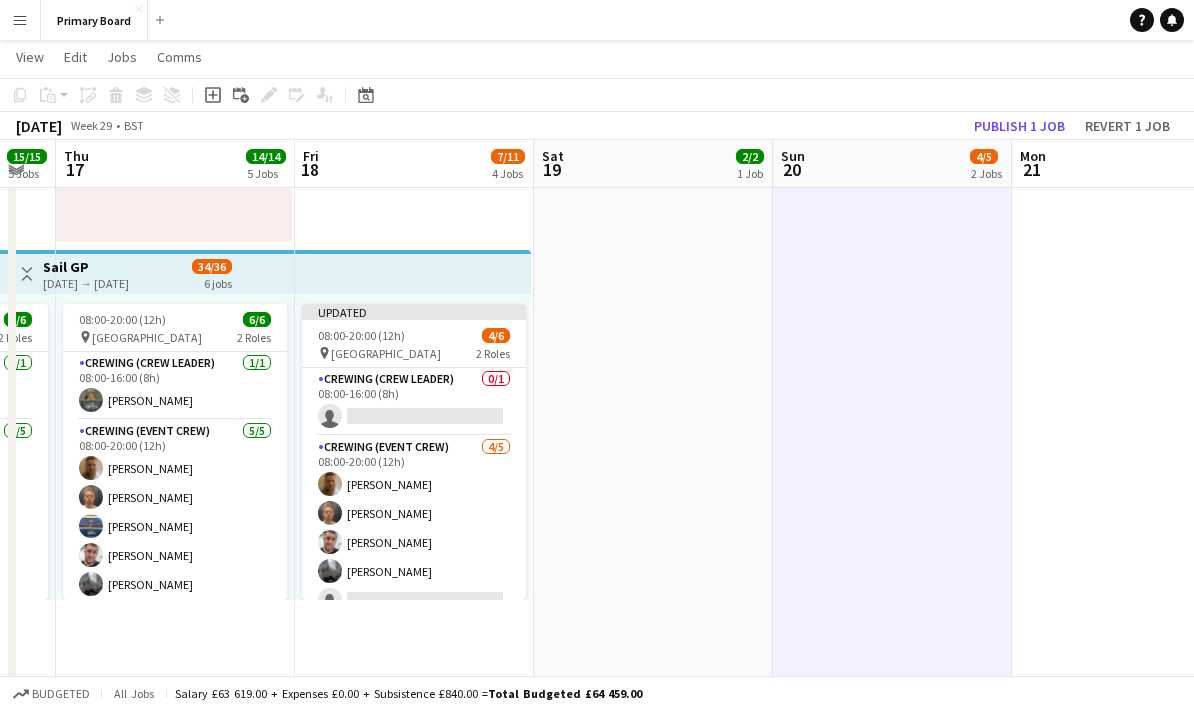 click on "Publish 1 job" 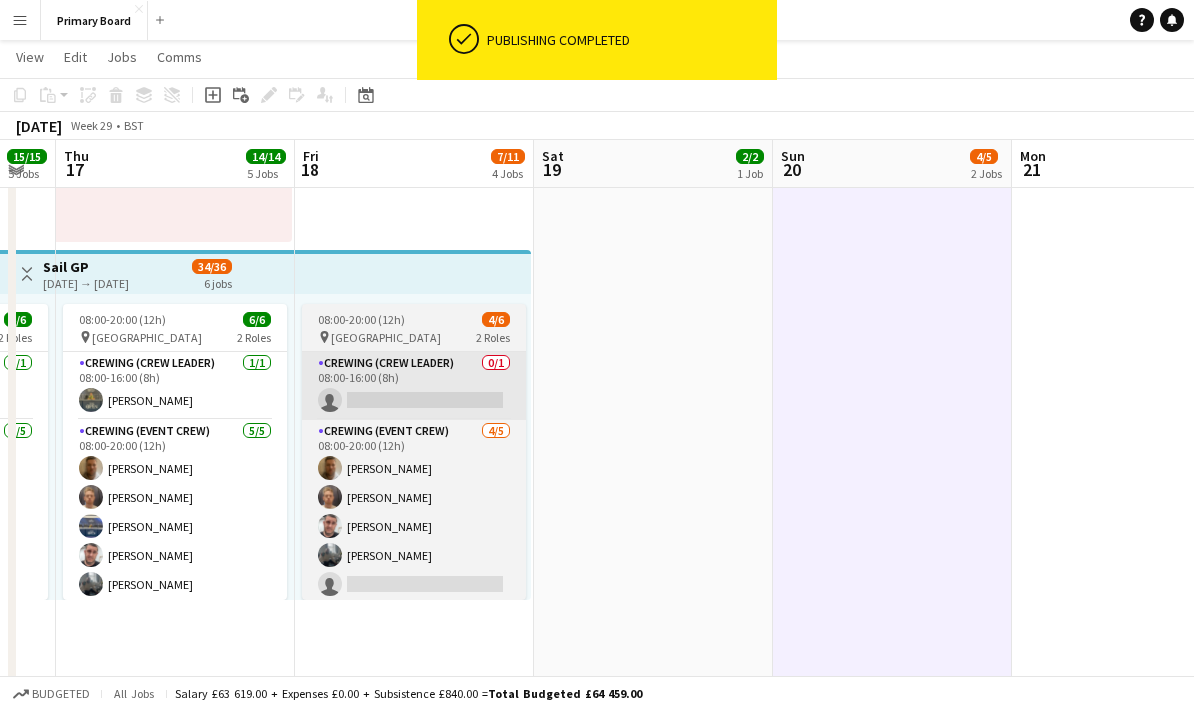click on "Crewing (Crew Leader)   0/1   08:00-16:00 (8h)
single-neutral-actions" at bounding box center (414, 386) 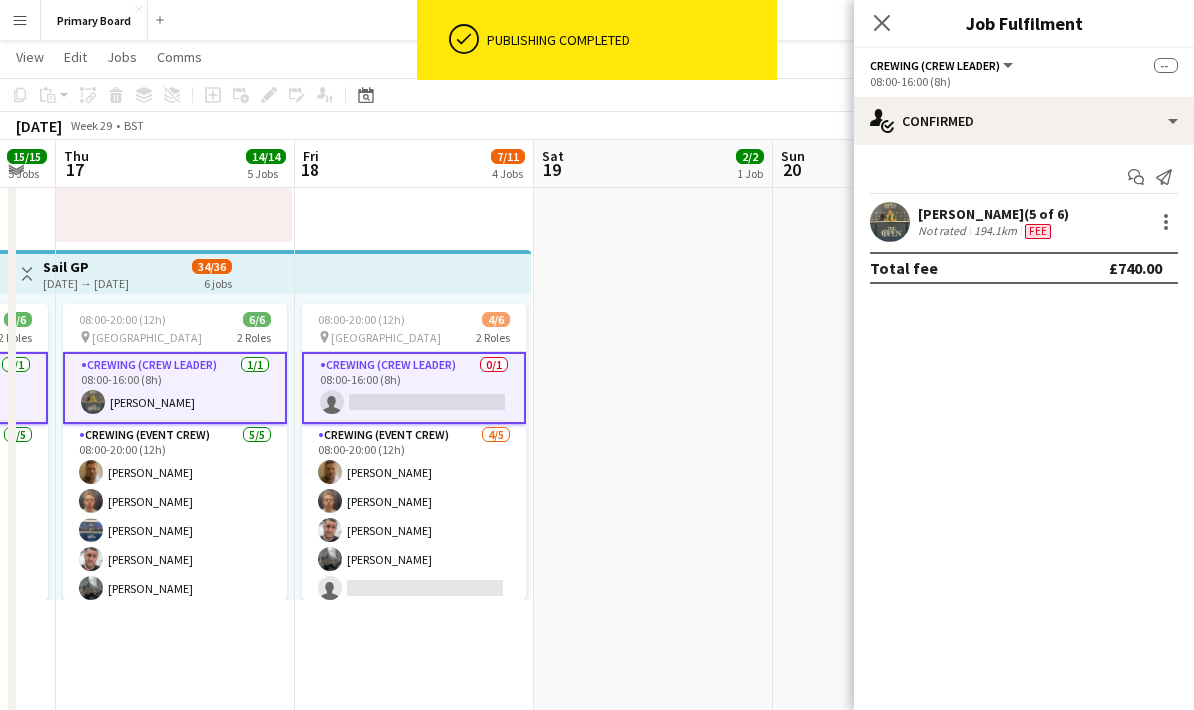 click on "Crewing (Crew Leader)   0/1   08:00-16:00 (8h)
single-neutral-actions" at bounding box center (414, 388) 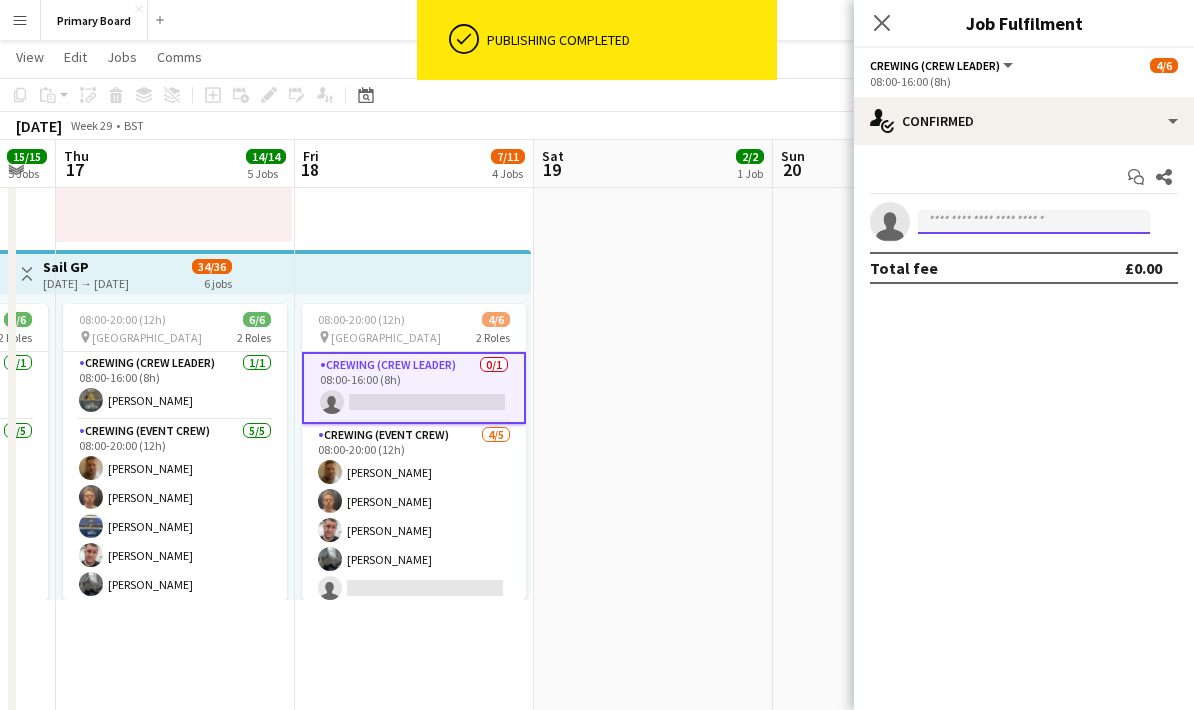 click at bounding box center (1034, 222) 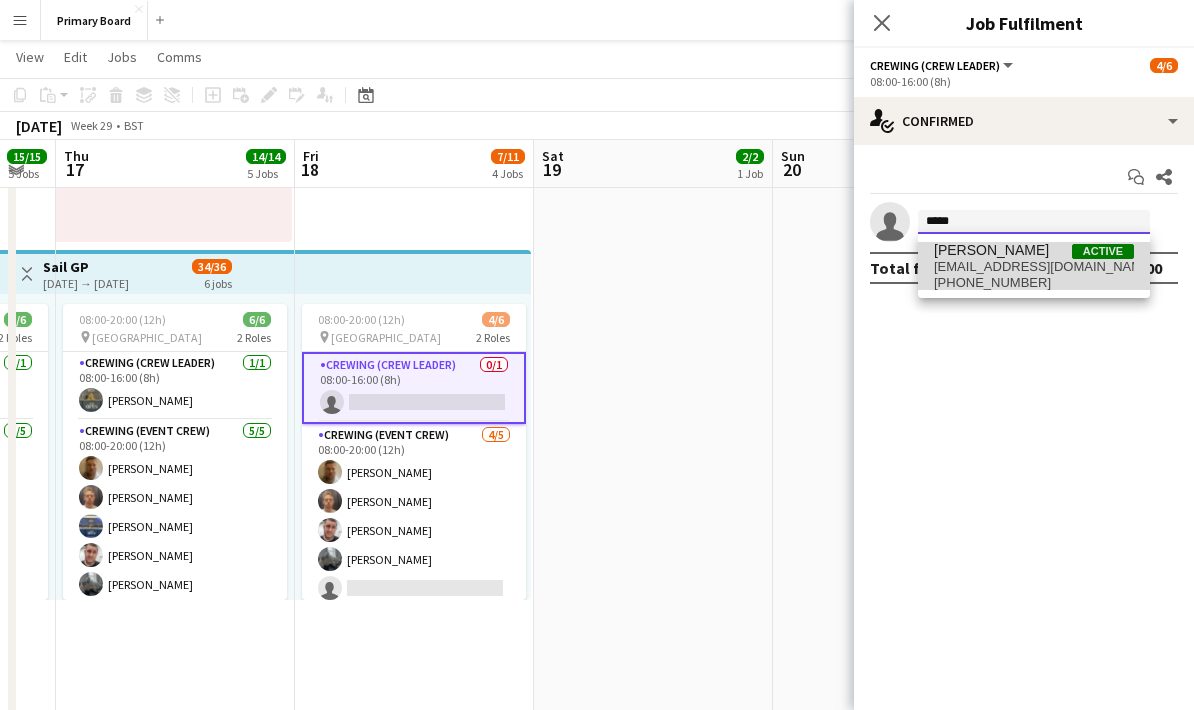 type on "*****" 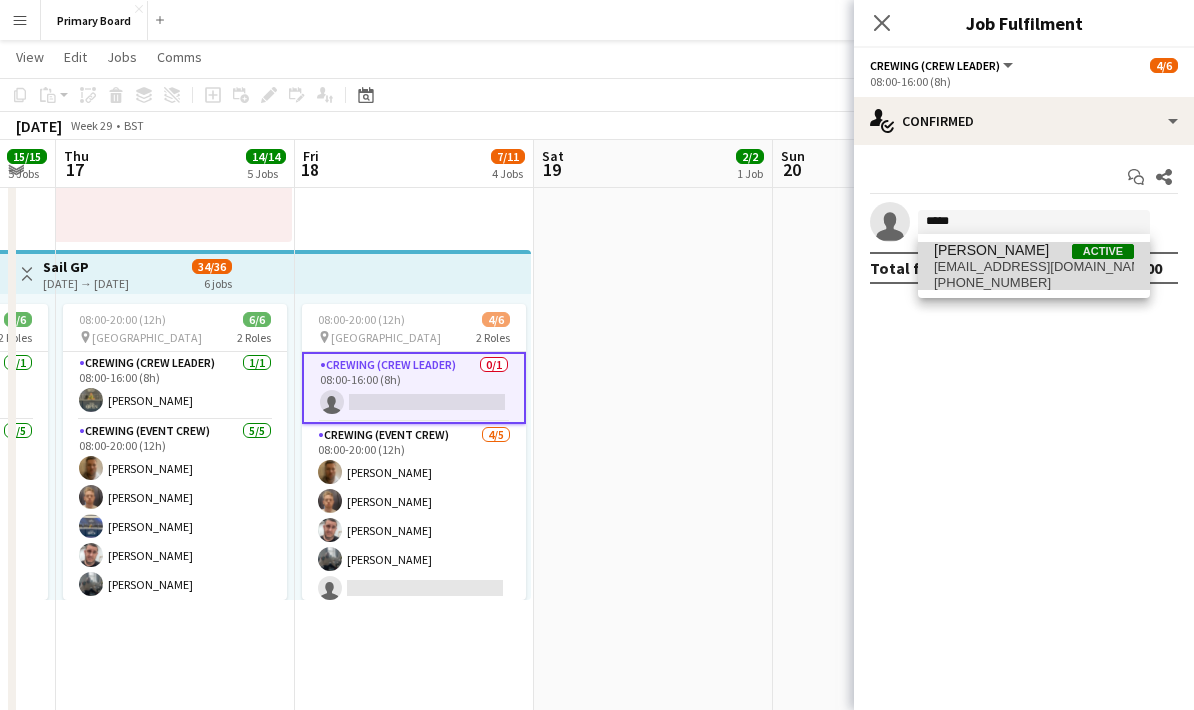 click on "[EMAIL_ADDRESS][DOMAIN_NAME]" at bounding box center (1034, 267) 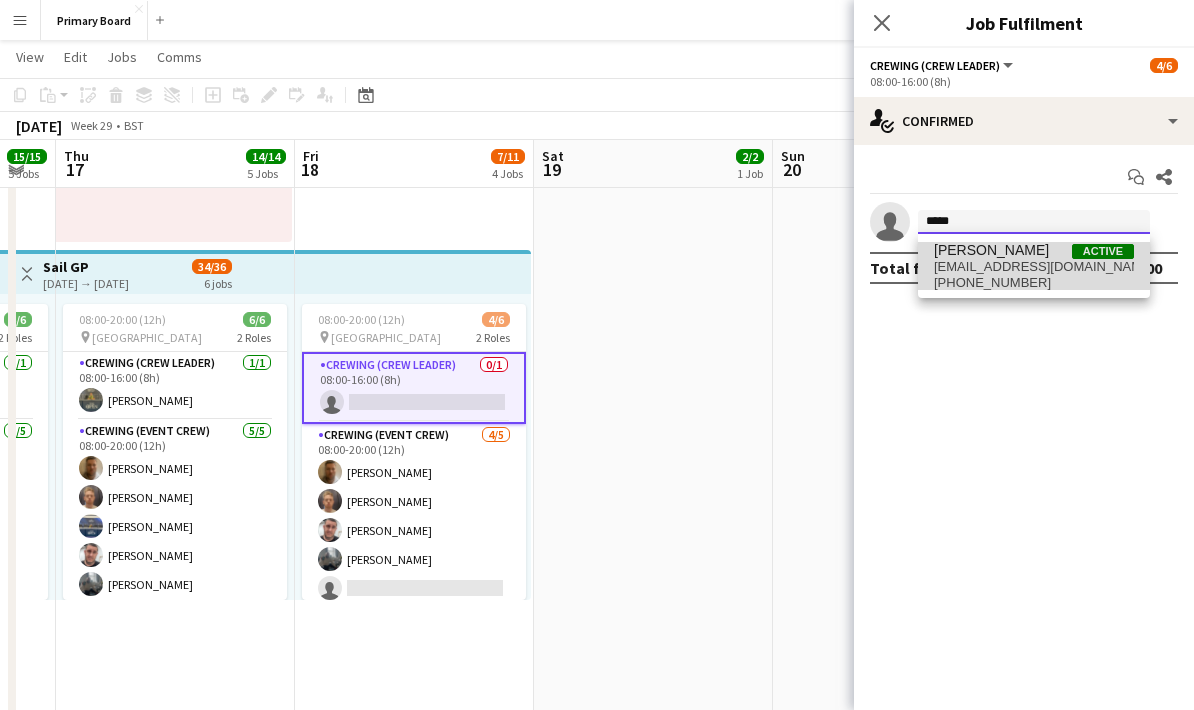 type 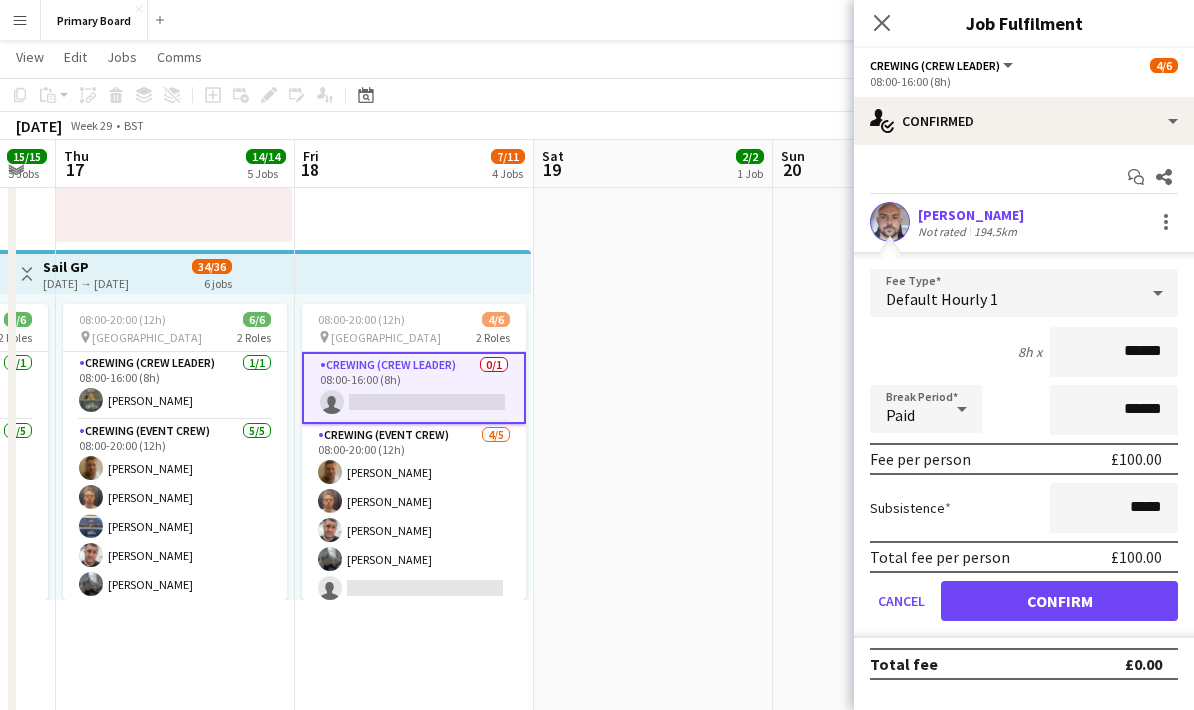 click on "Confirm" at bounding box center [1059, 601] 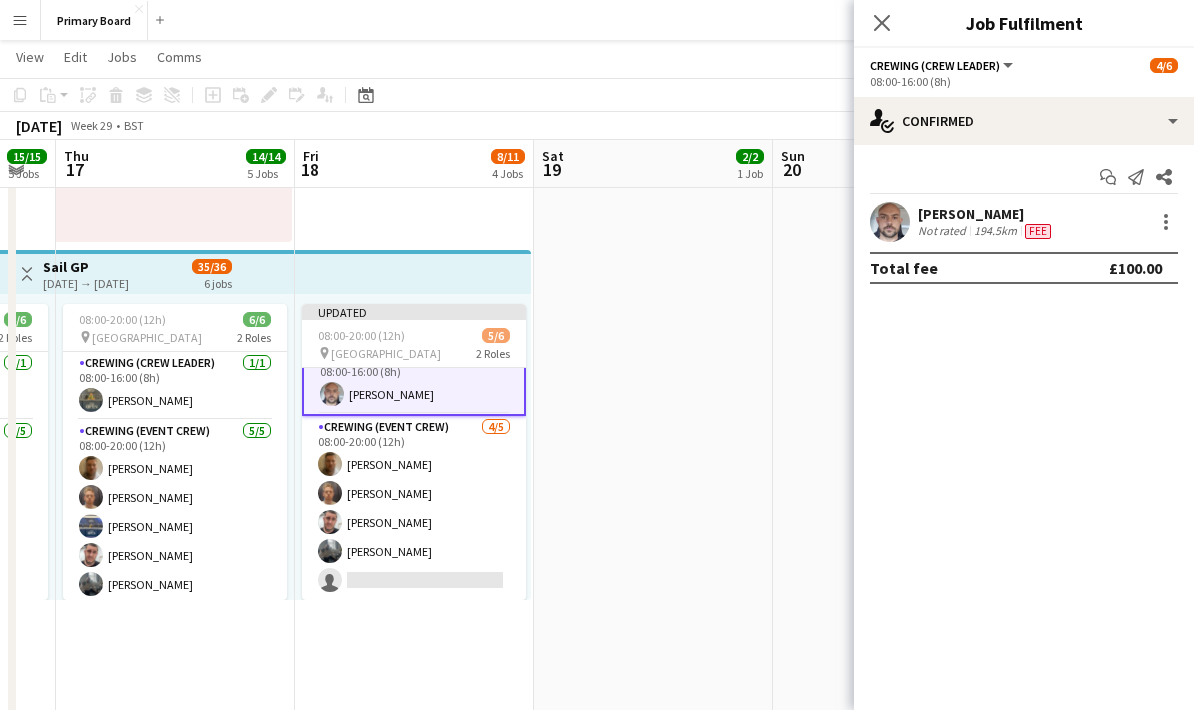 scroll, scrollTop: 24, scrollLeft: 0, axis: vertical 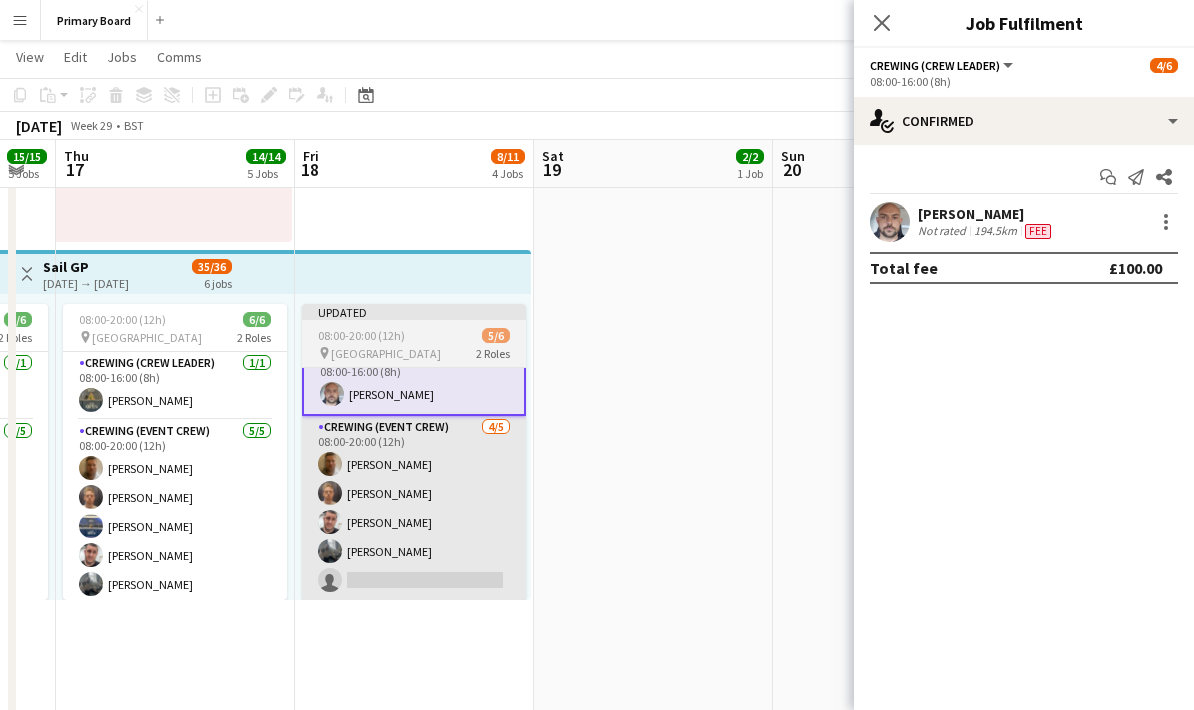 click on "Crewing (Event Crew)   [DATE]   08:00-20:00 (12h)
[PERSON_NAME] [PERSON_NAME] [PERSON_NAME] [PERSON_NAME]
single-neutral-actions" at bounding box center (414, 508) 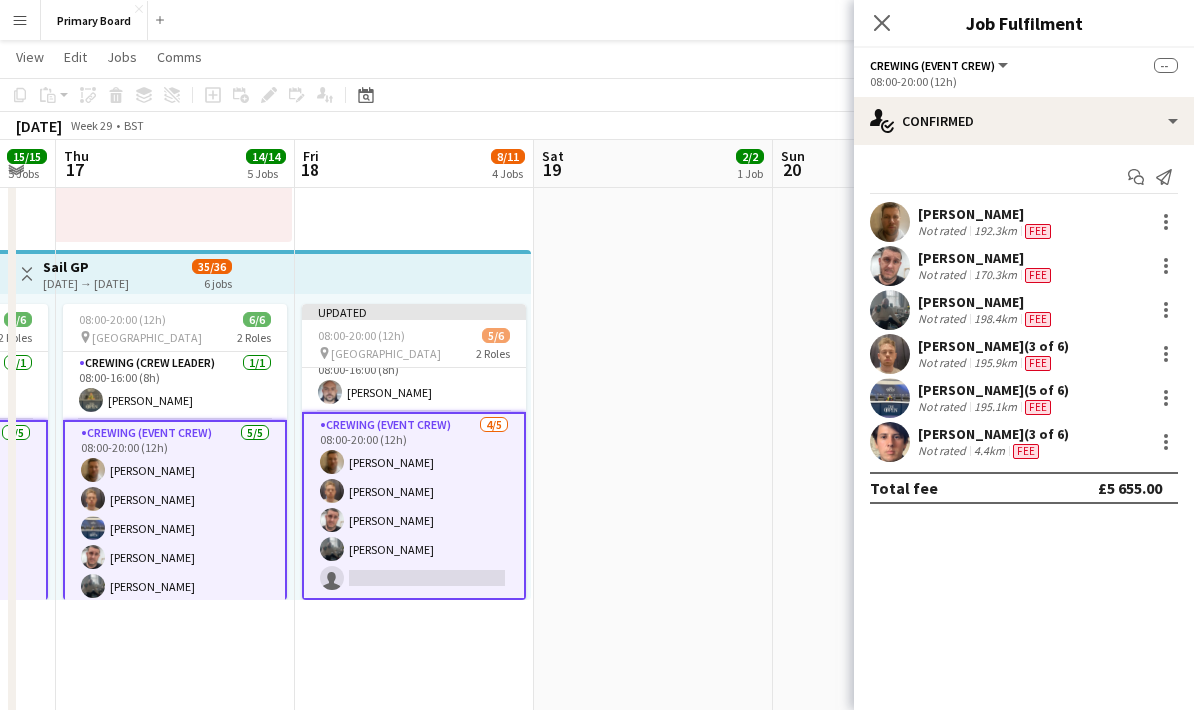 click on "Crewing (Event Crew)   [DATE]   08:00-20:00 (12h)
[PERSON_NAME] [PERSON_NAME] [PERSON_NAME] [PERSON_NAME]
single-neutral-actions" at bounding box center [414, 506] 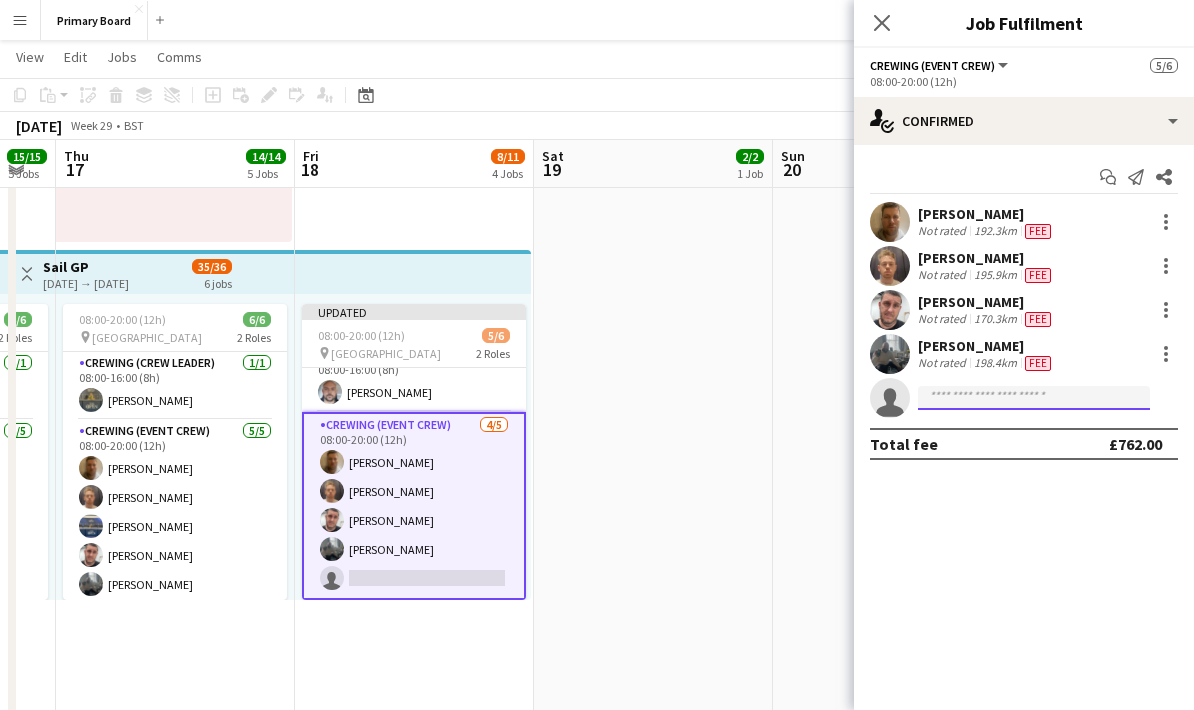 click 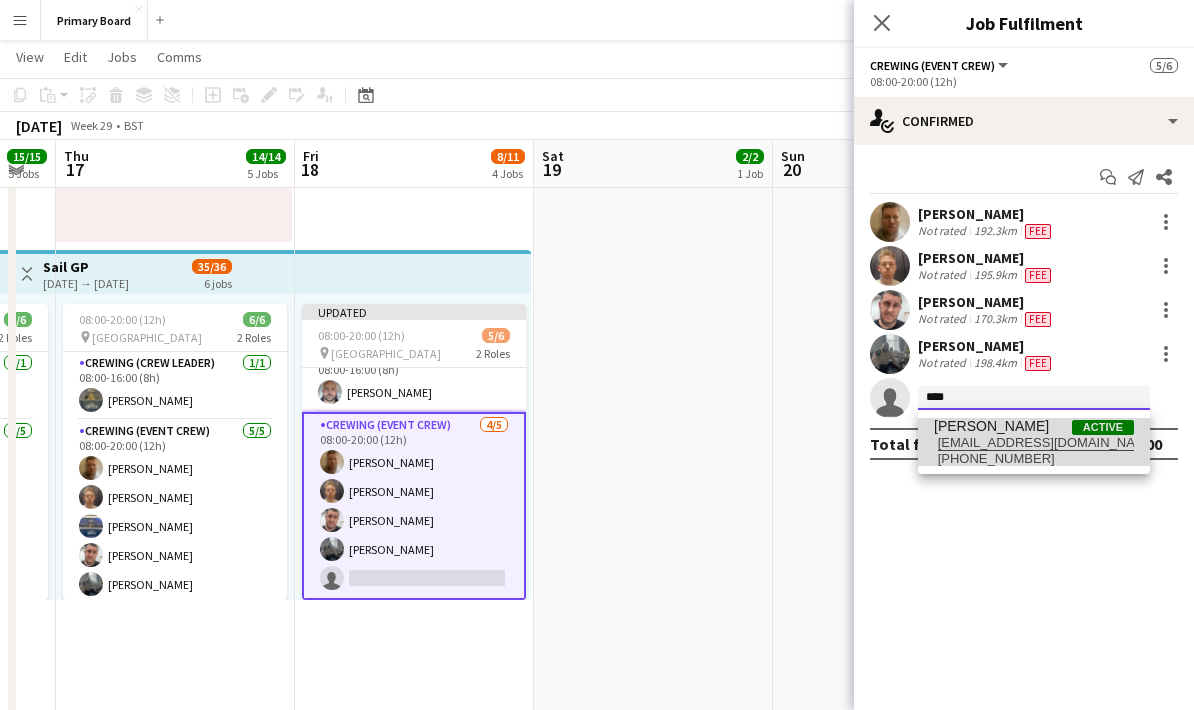 type on "****" 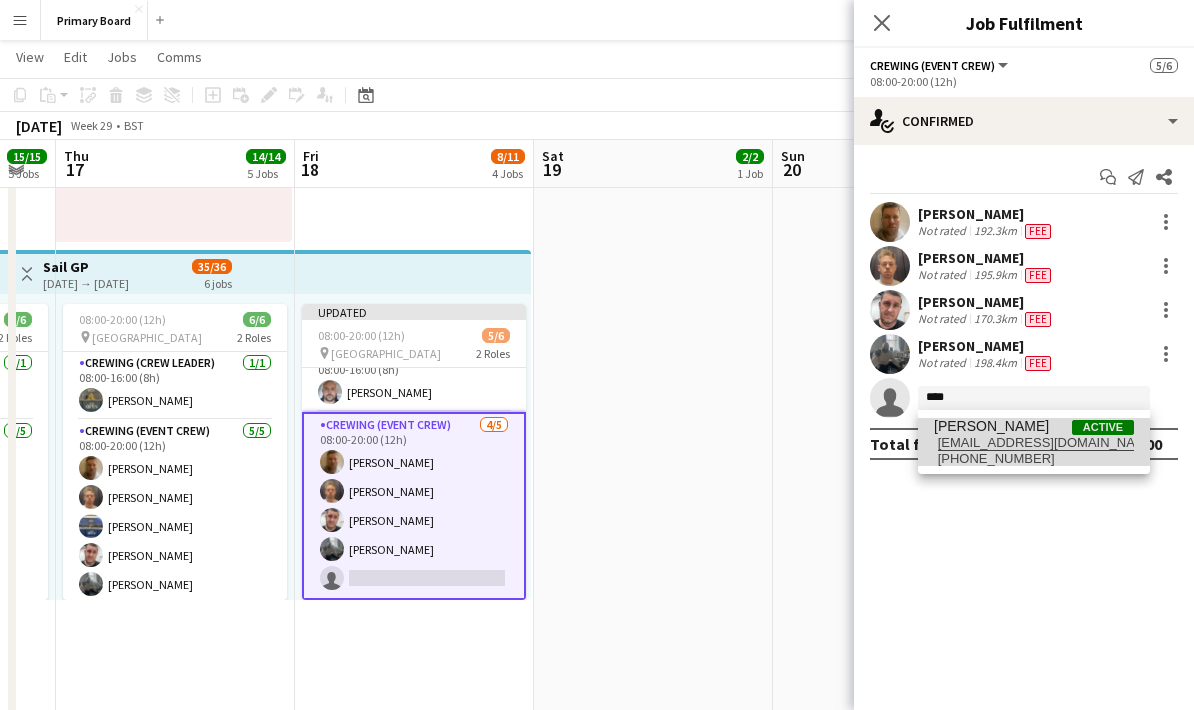 click on "[EMAIL_ADDRESS][DOMAIN_NAME]" at bounding box center [1034, 443] 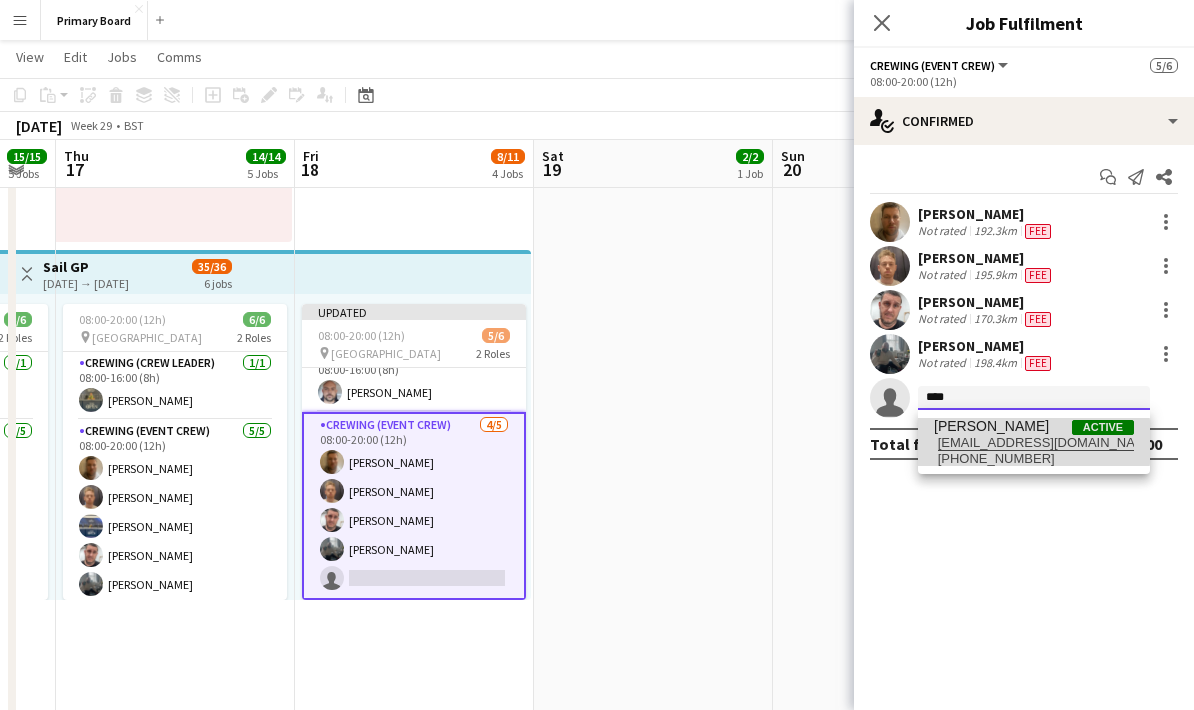 type 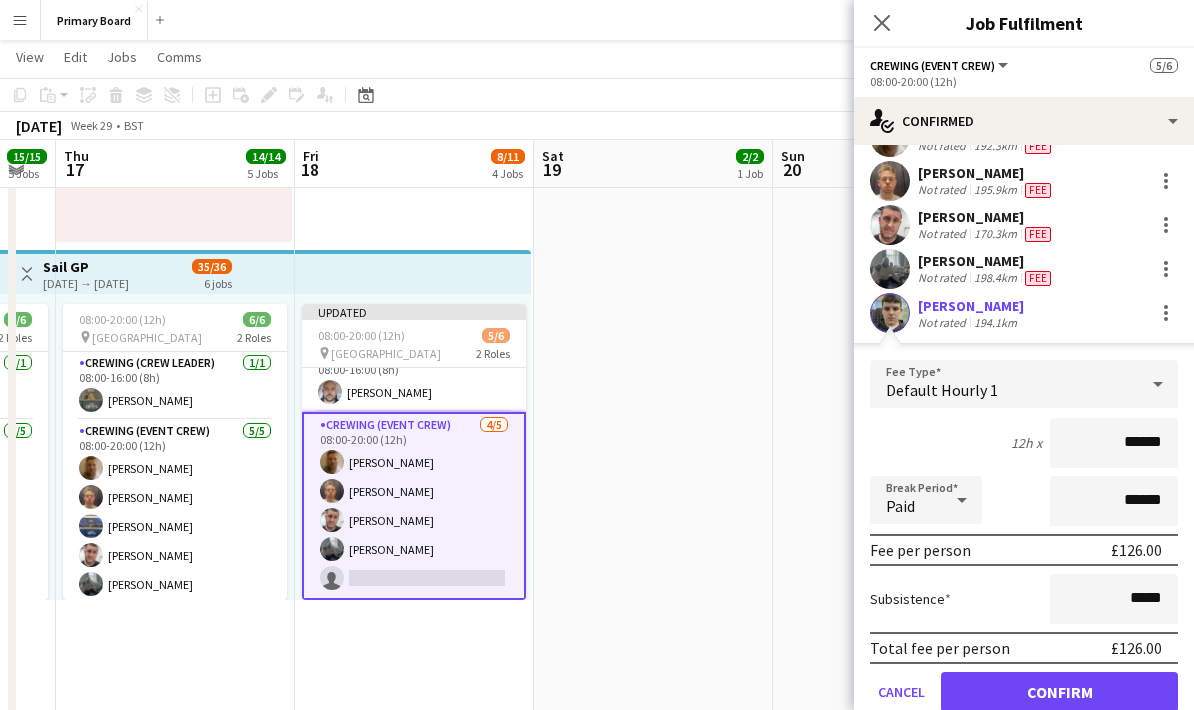 scroll, scrollTop: 85, scrollLeft: 0, axis: vertical 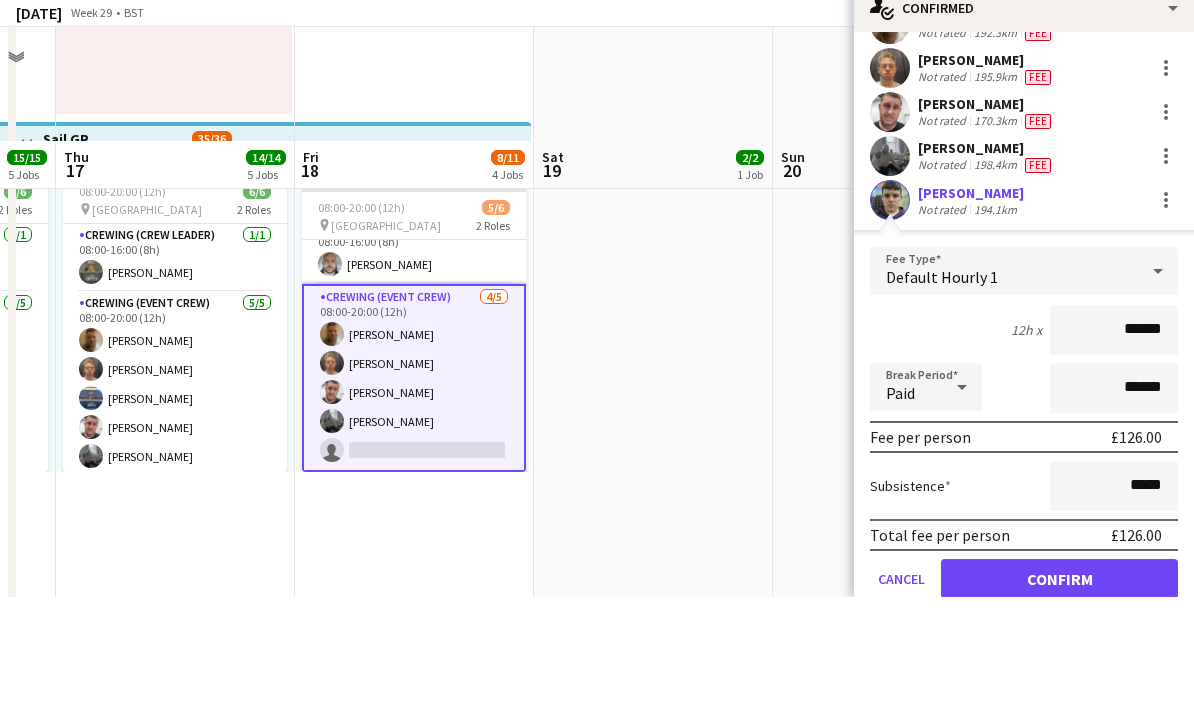 click on "Confirm" at bounding box center [1059, 692] 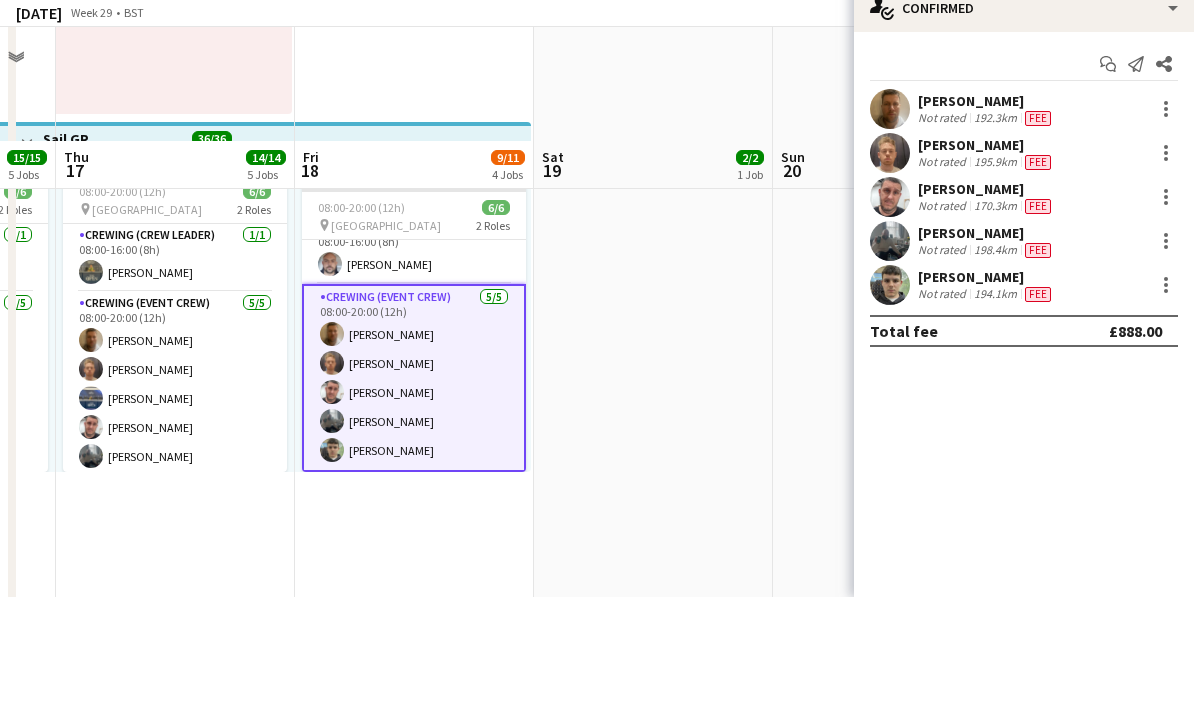 scroll, scrollTop: 2259, scrollLeft: 0, axis: vertical 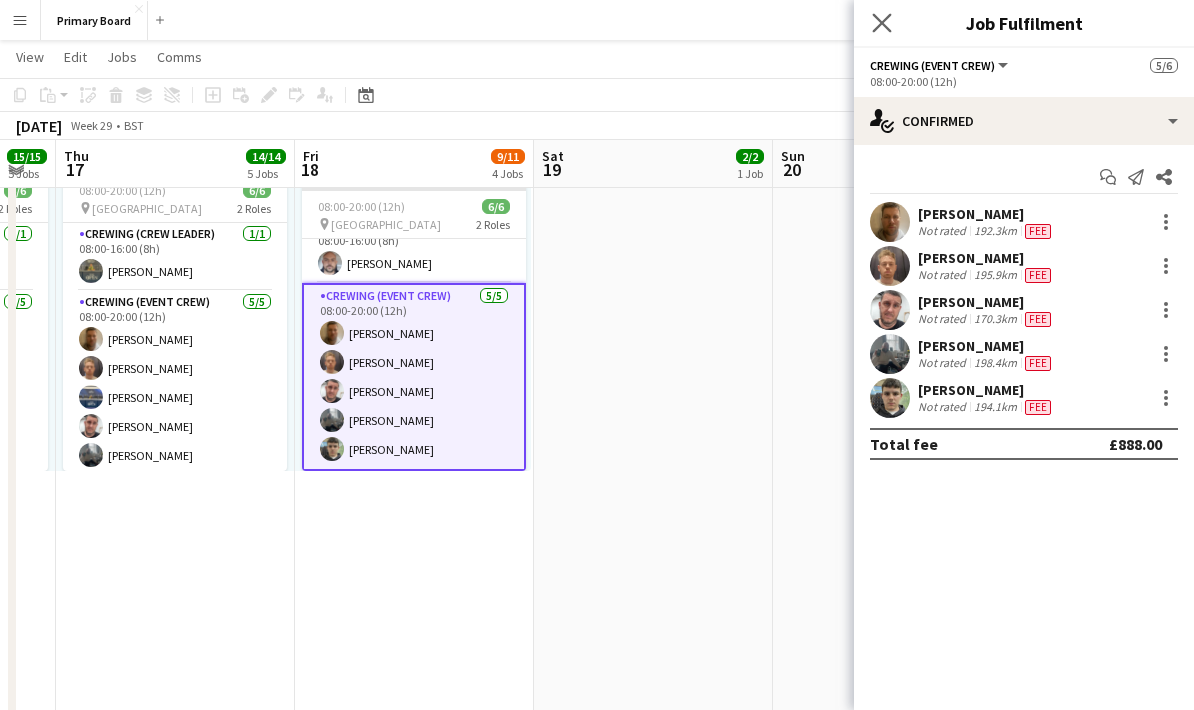 click on "Close pop-in" 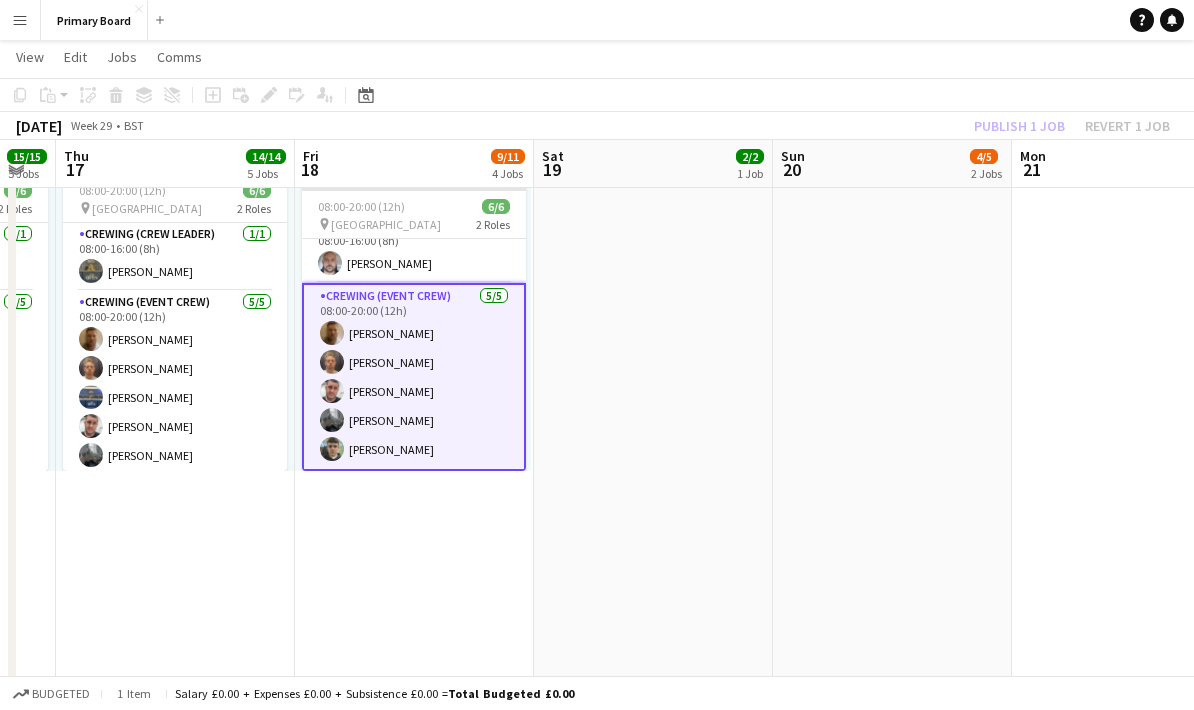 click on "Publish 1 job   Revert 1 job" 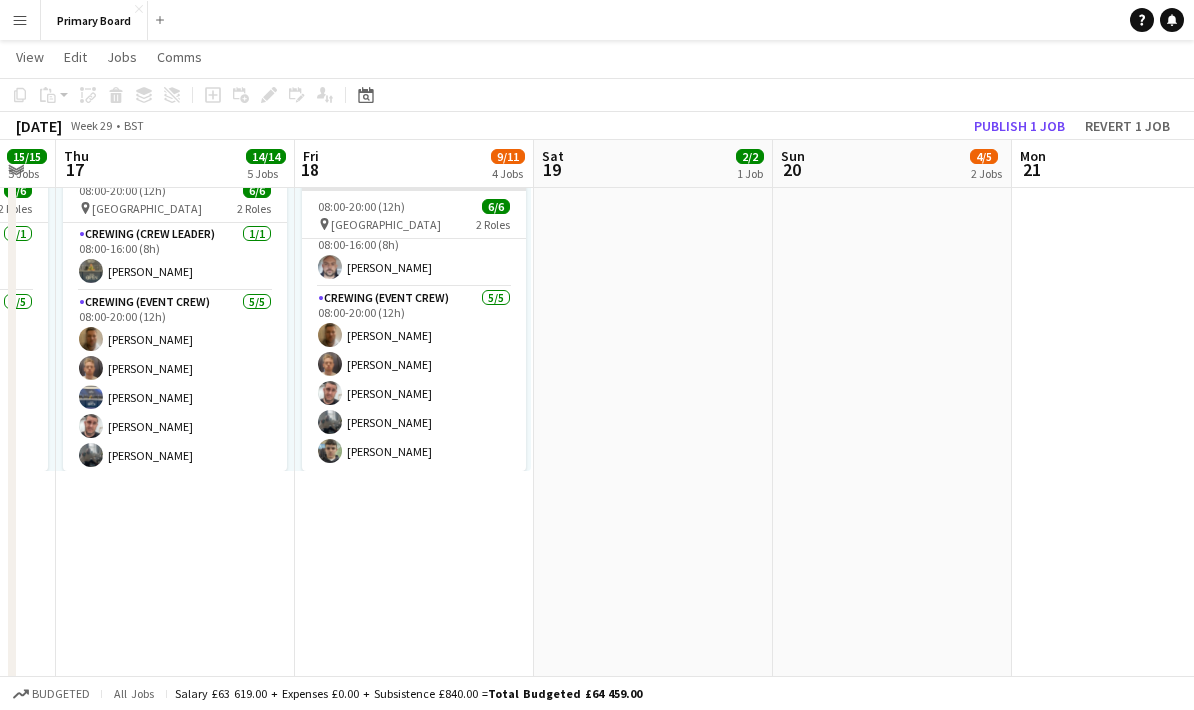 scroll, scrollTop: 20, scrollLeft: 0, axis: vertical 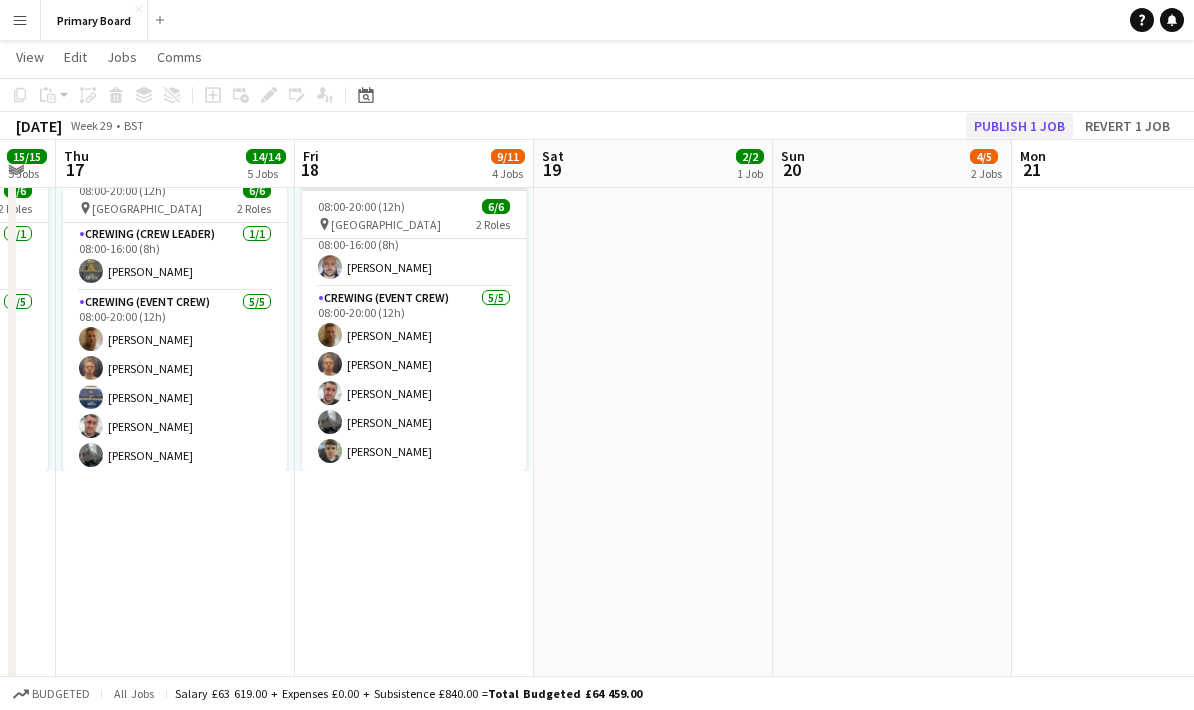 click on "Publish 1 job" 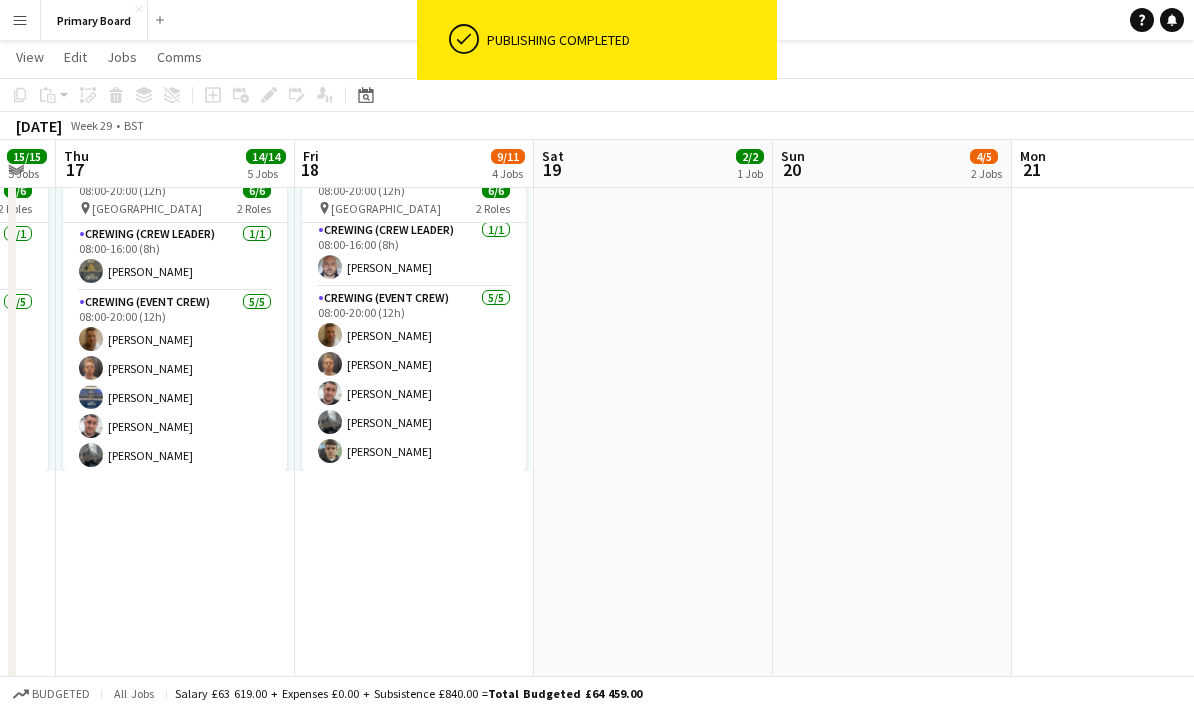 scroll, scrollTop: 4, scrollLeft: 0, axis: vertical 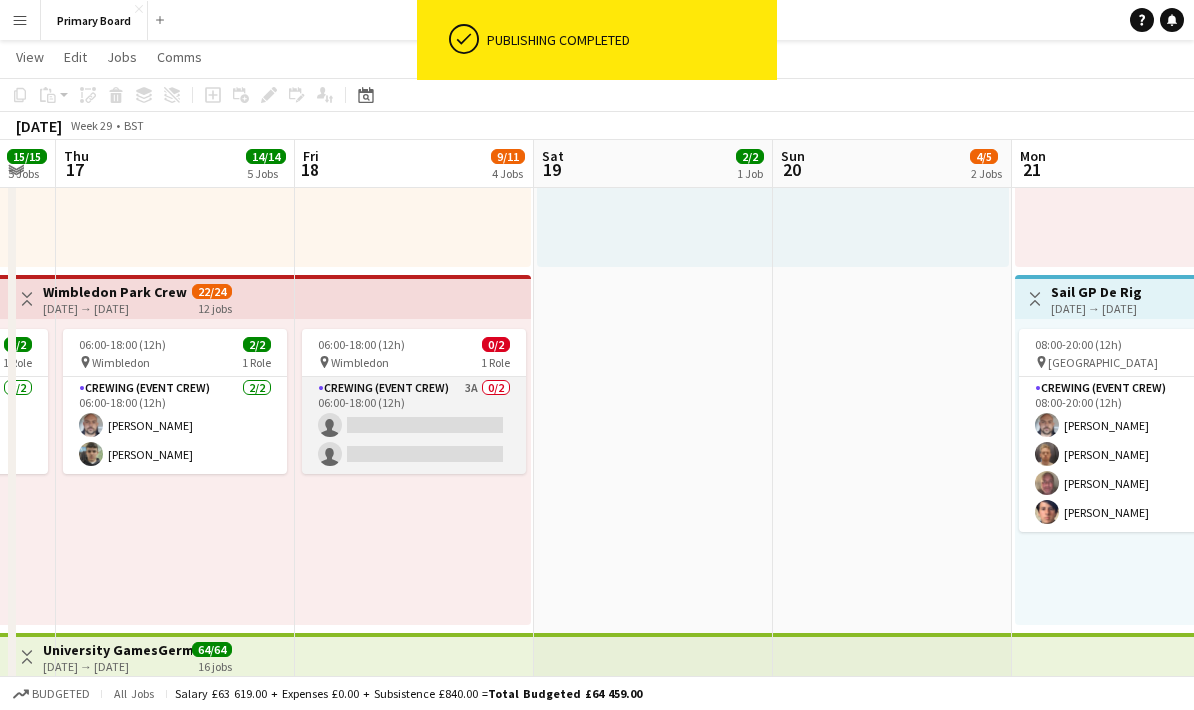 click on "Crewing (Event Crew)   3A   0/2   06:00-18:00 (12h)
single-neutral-actions
single-neutral-actions" at bounding box center [414, 425] 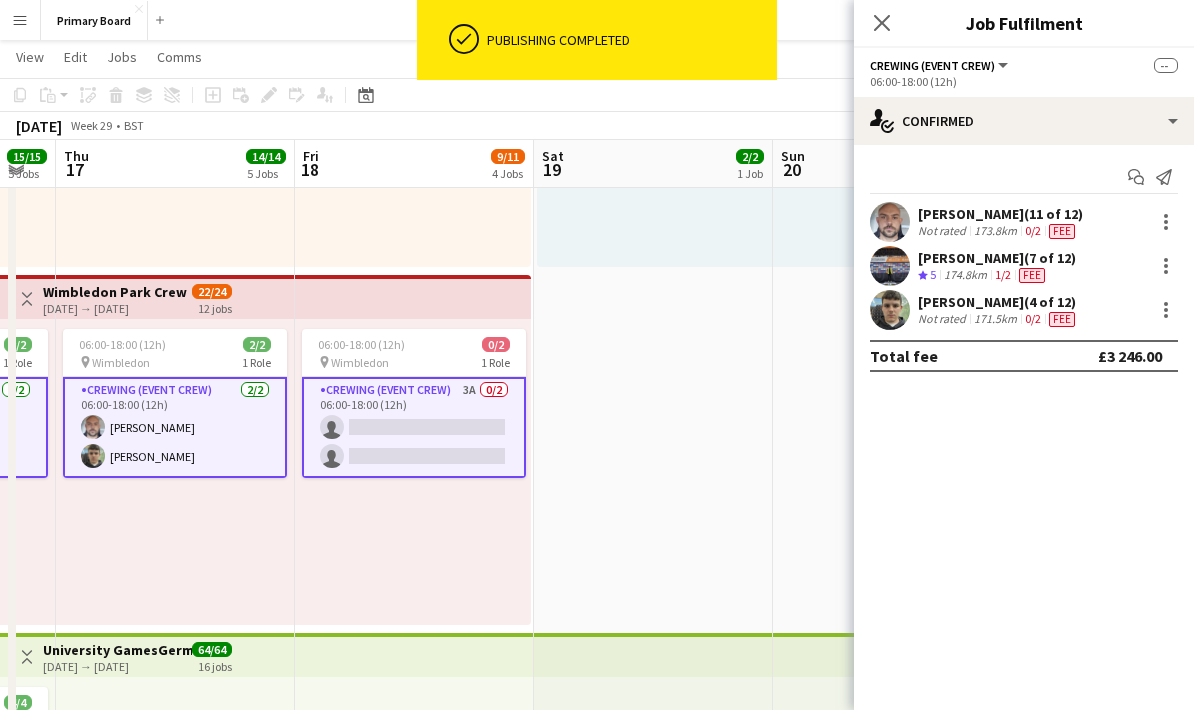 click on "Crewing (Event Crew)   3A   0/2   06:00-18:00 (12h)
single-neutral-actions
single-neutral-actions" at bounding box center [414, 427] 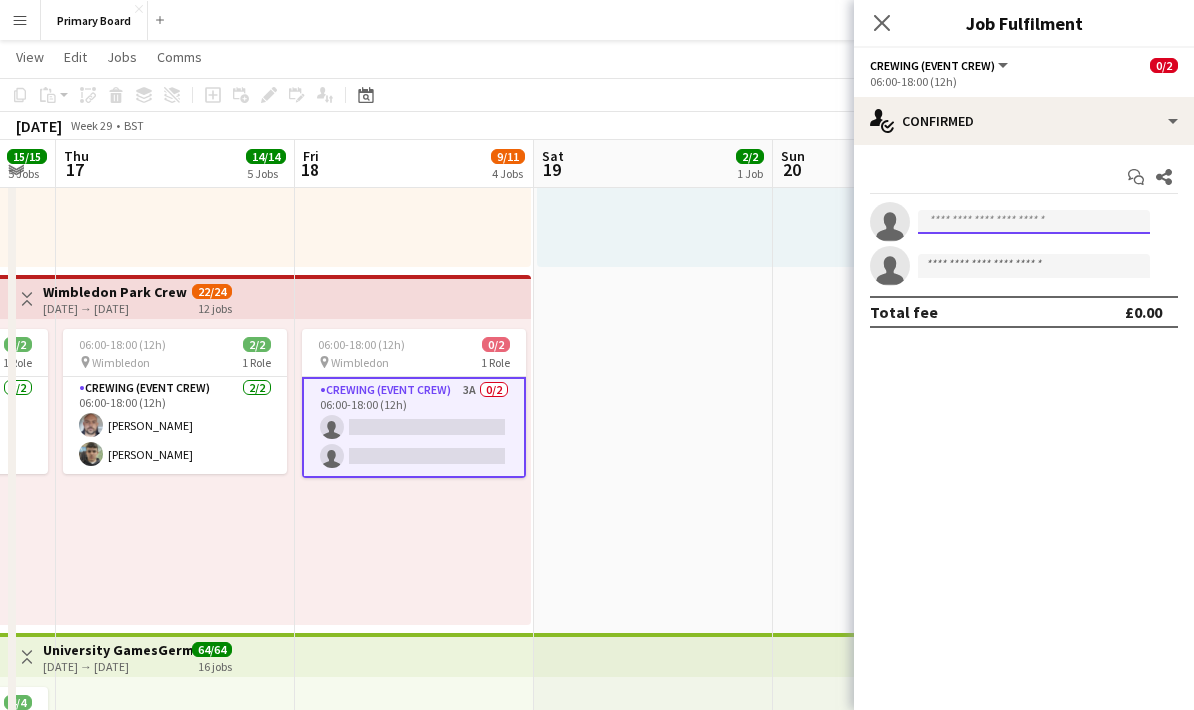 click at bounding box center (1034, 222) 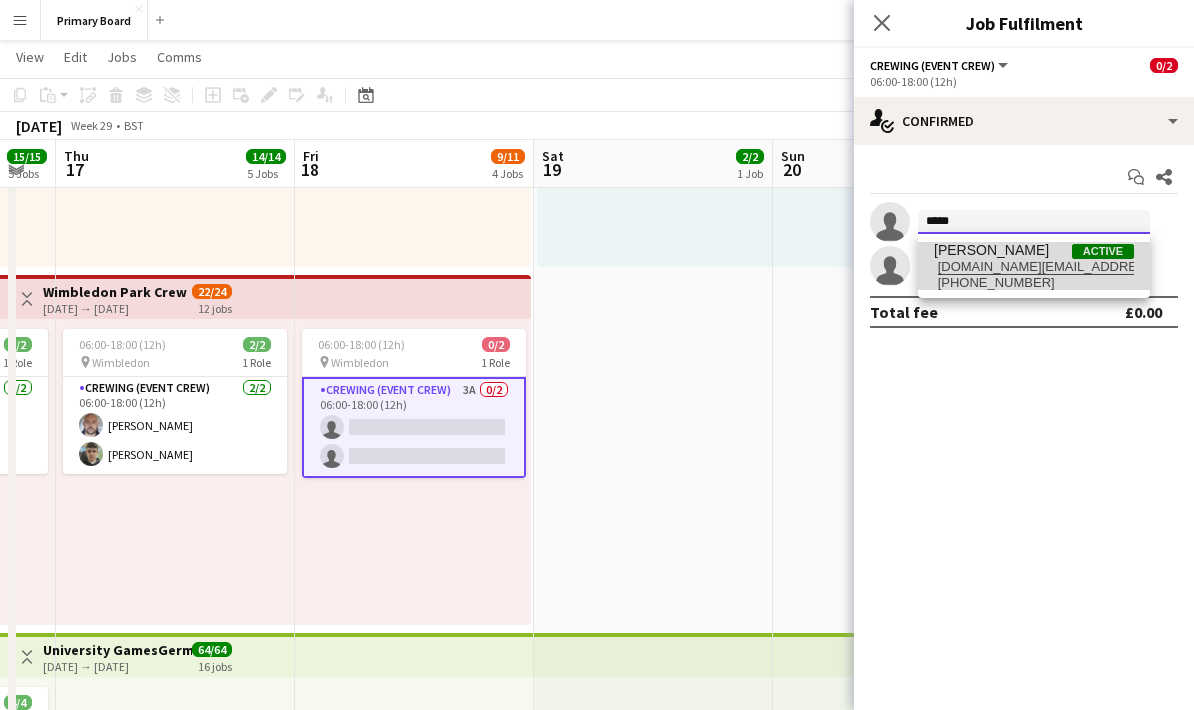 type on "*****" 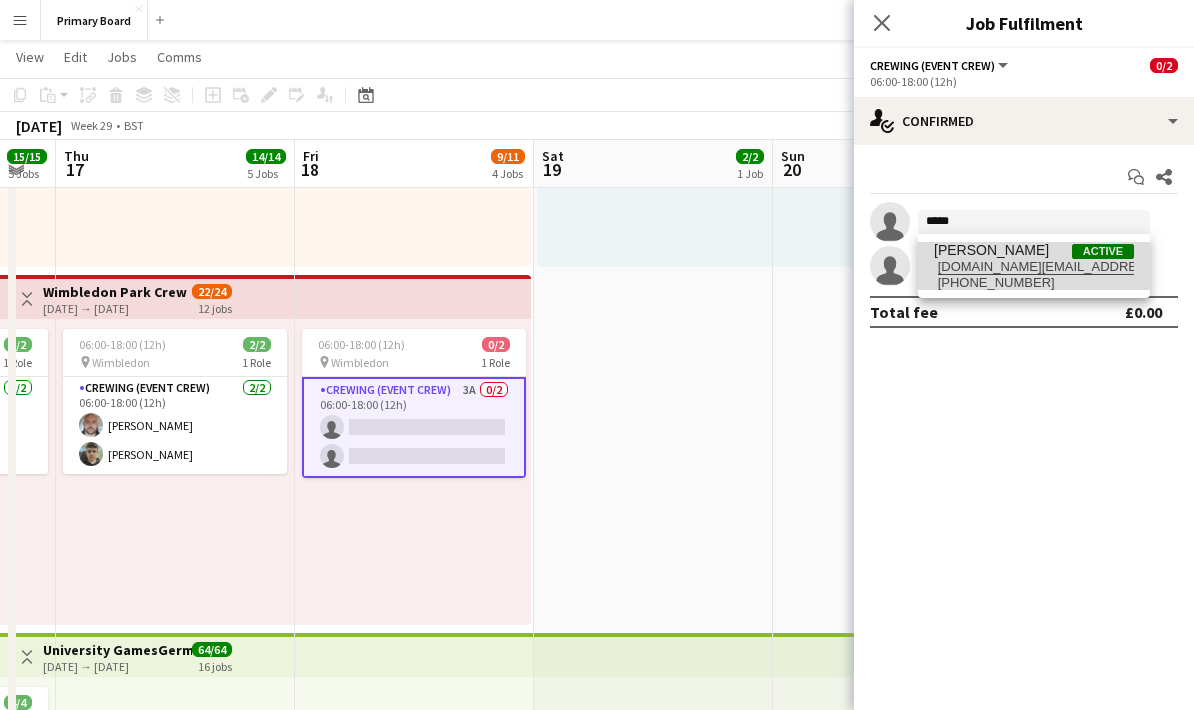 click on "[PERSON_NAME]  Active" at bounding box center (1034, 250) 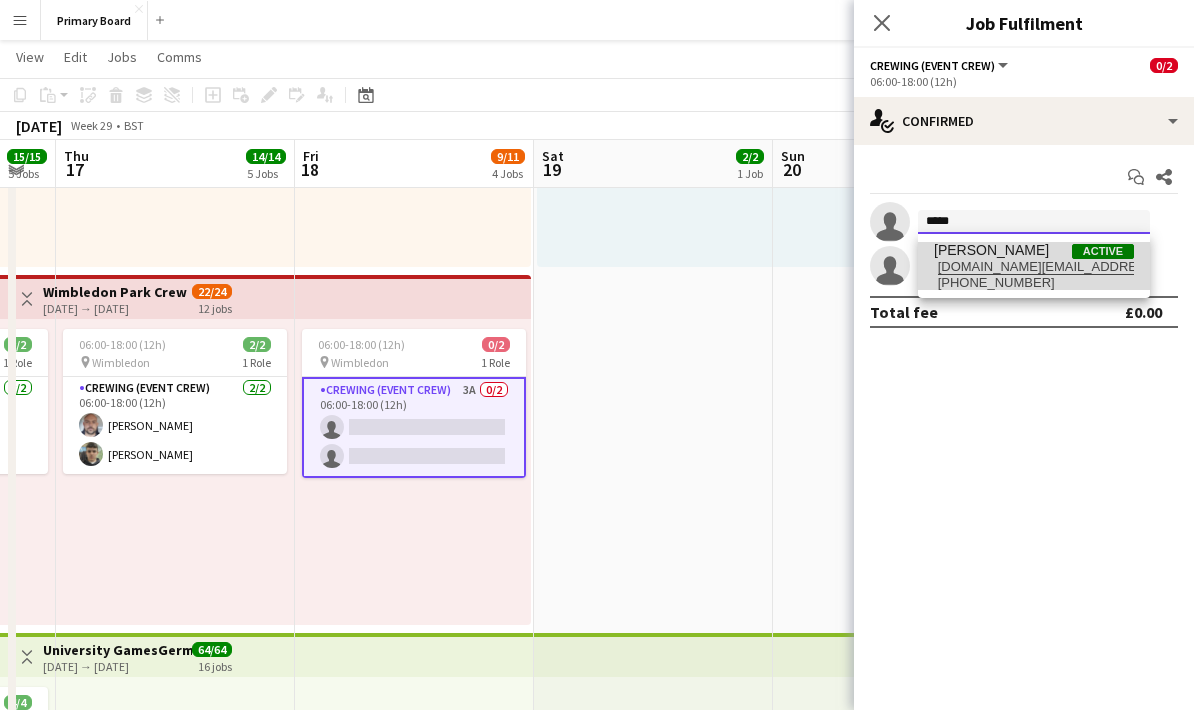 type 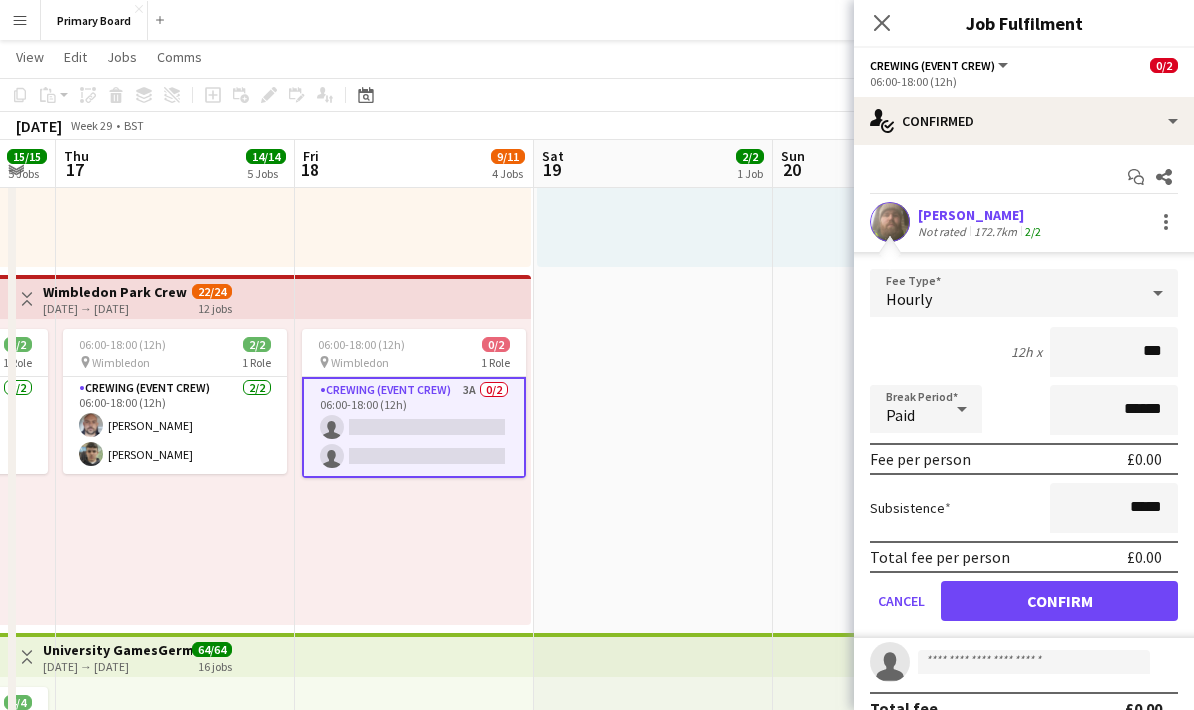 type on "**" 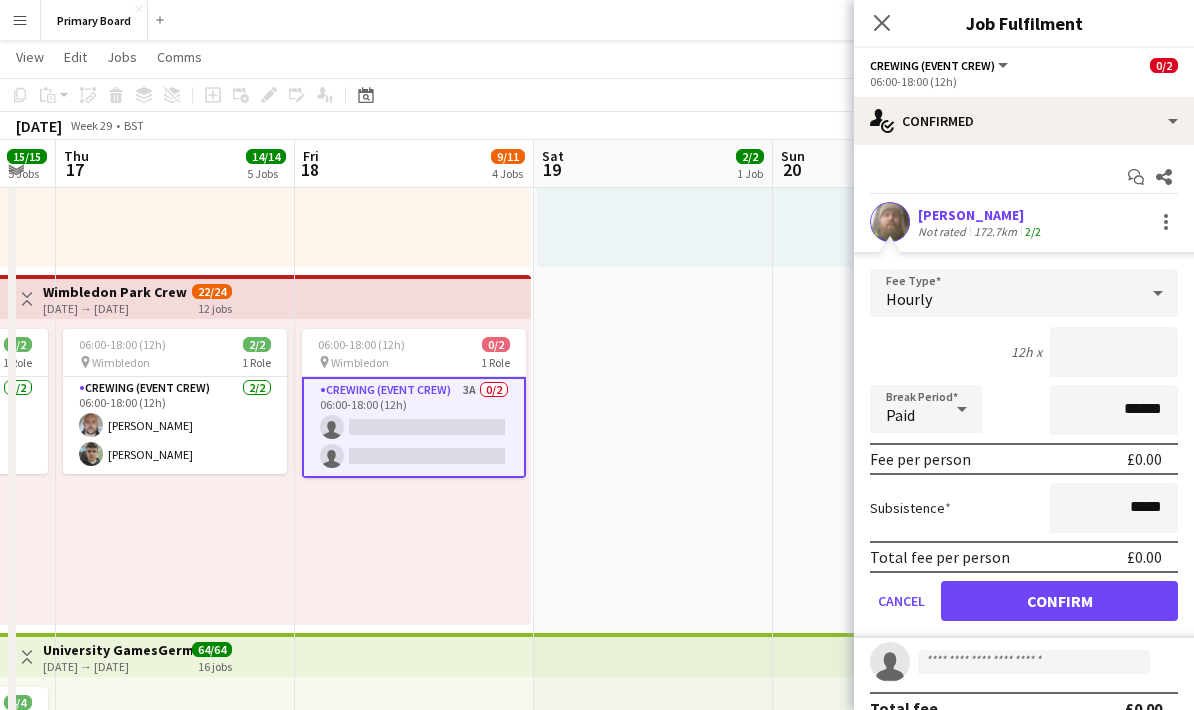 click 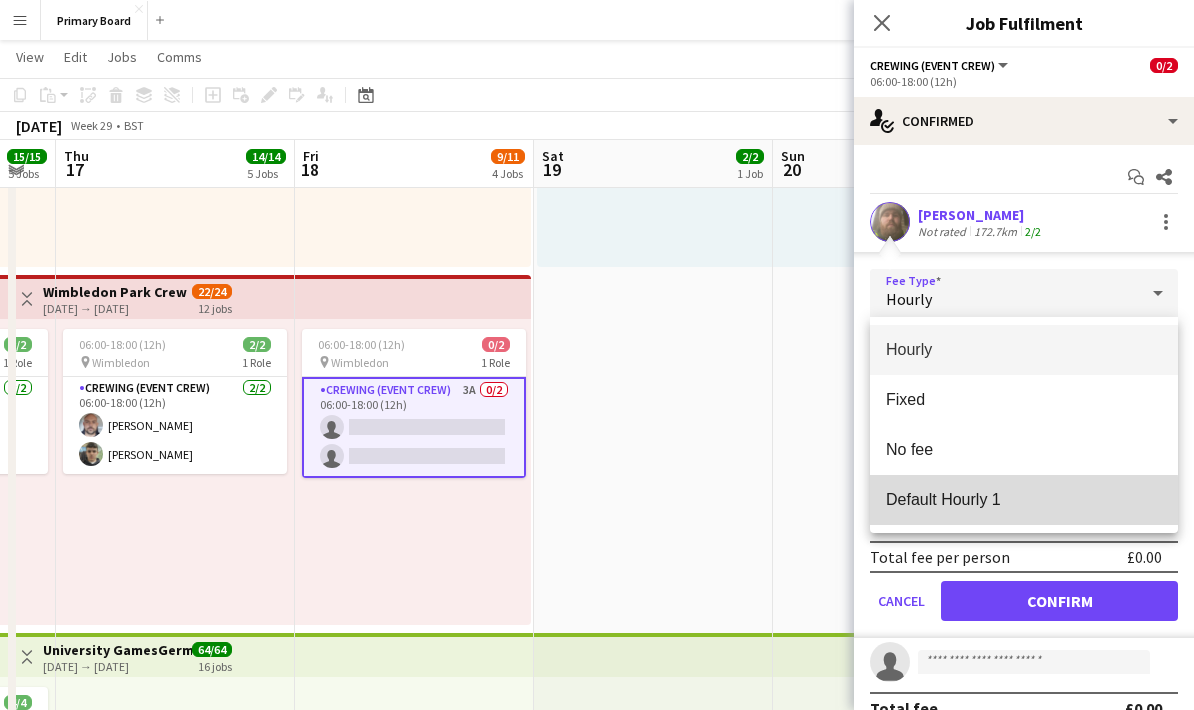 click on "Default Hourly 1" at bounding box center [1024, 499] 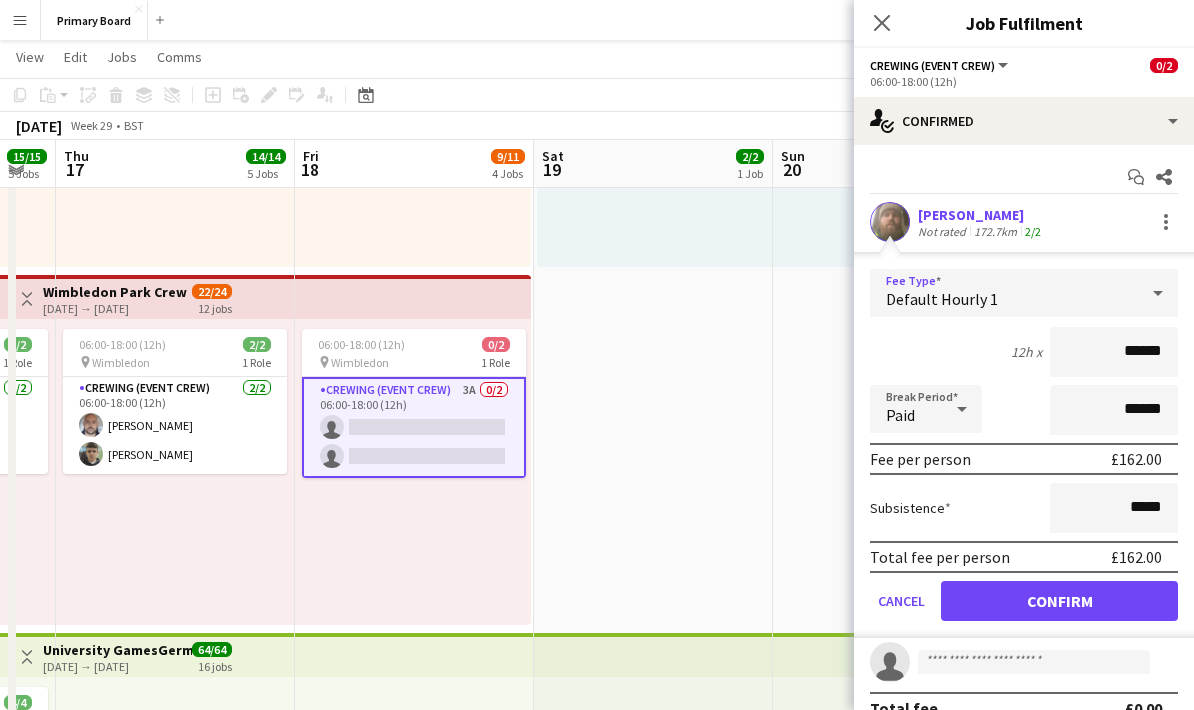 click on "Confirm" at bounding box center [1059, 601] 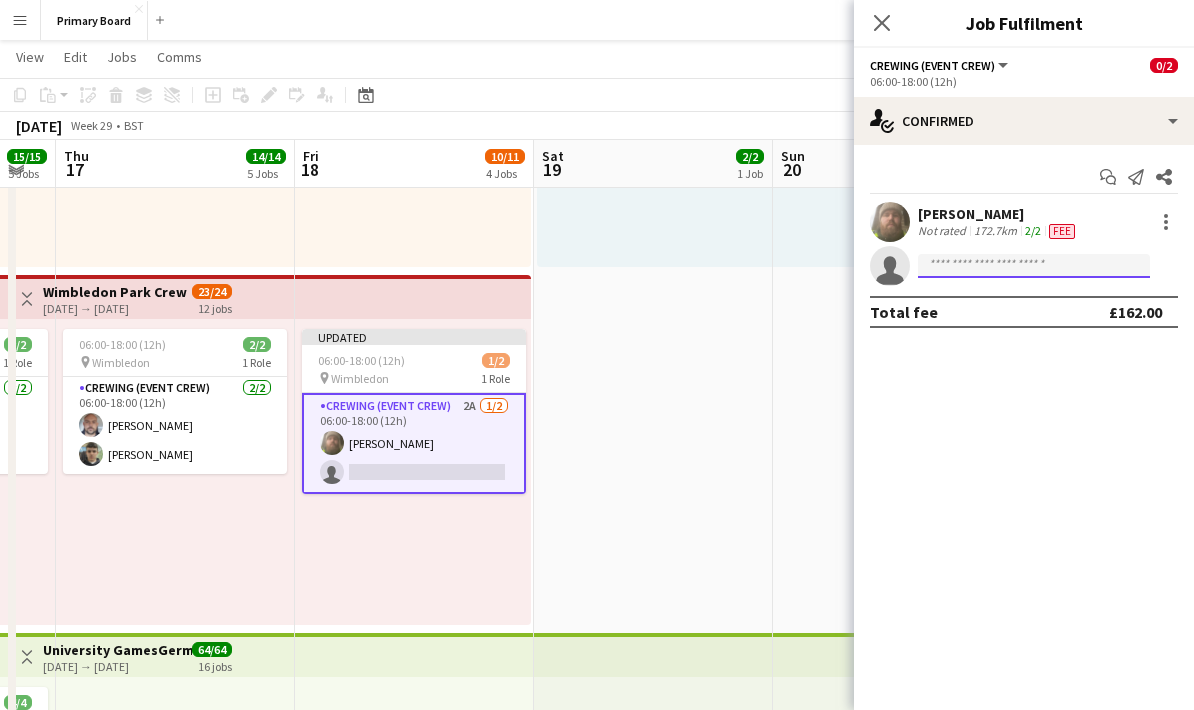 click 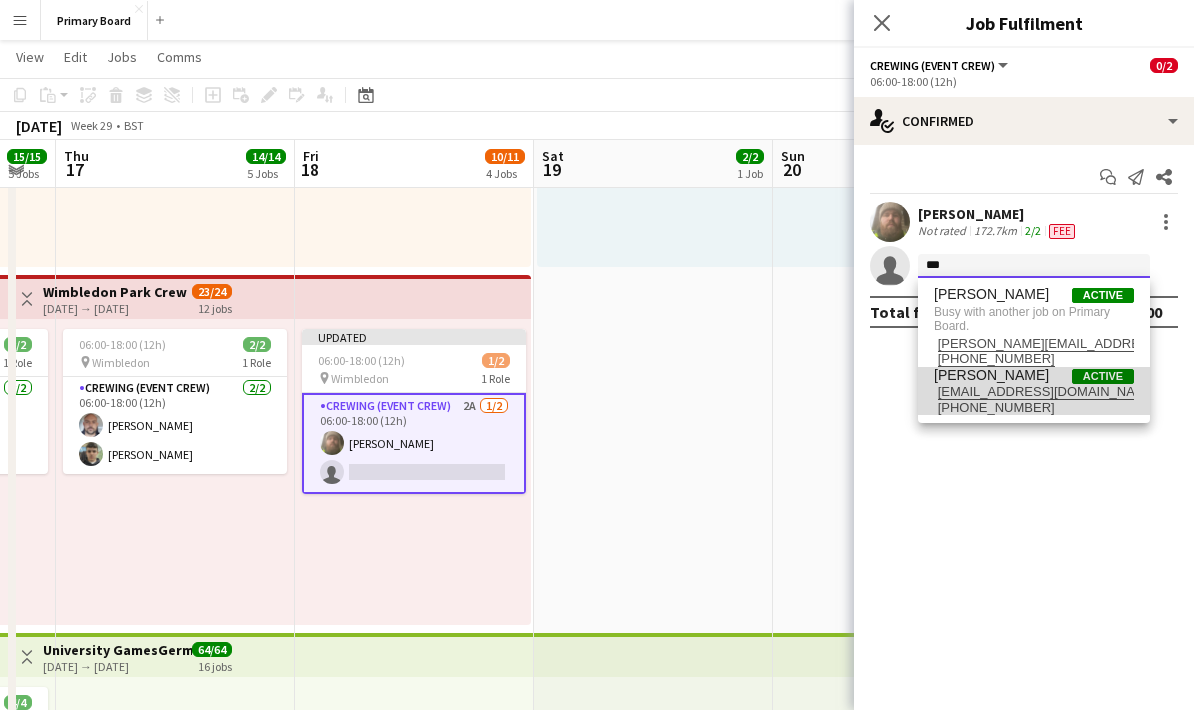 type on "***" 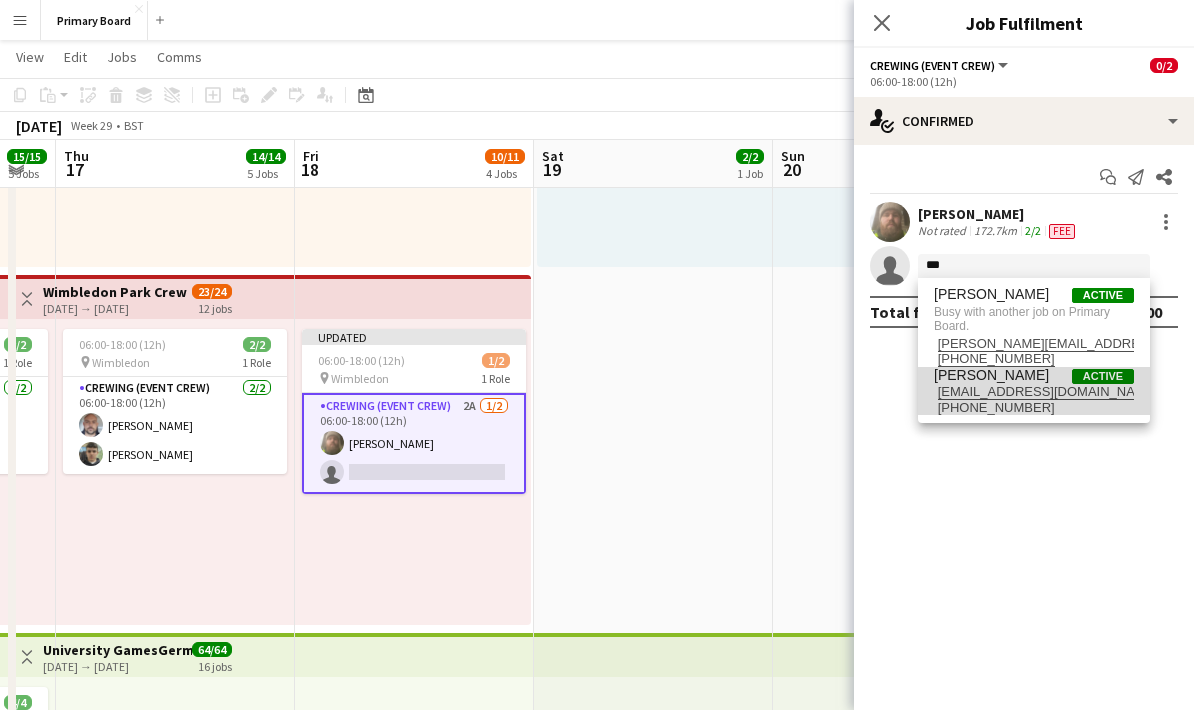 click on "[EMAIL_ADDRESS][DOMAIN_NAME]" at bounding box center [1034, 392] 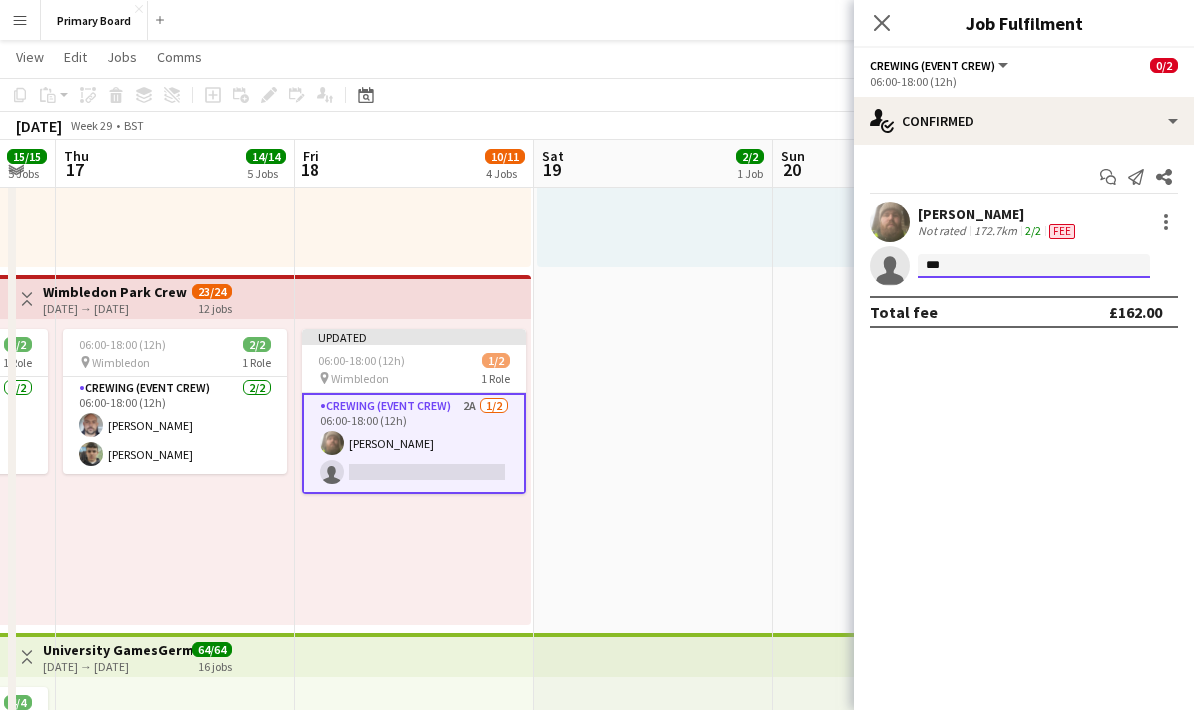 type 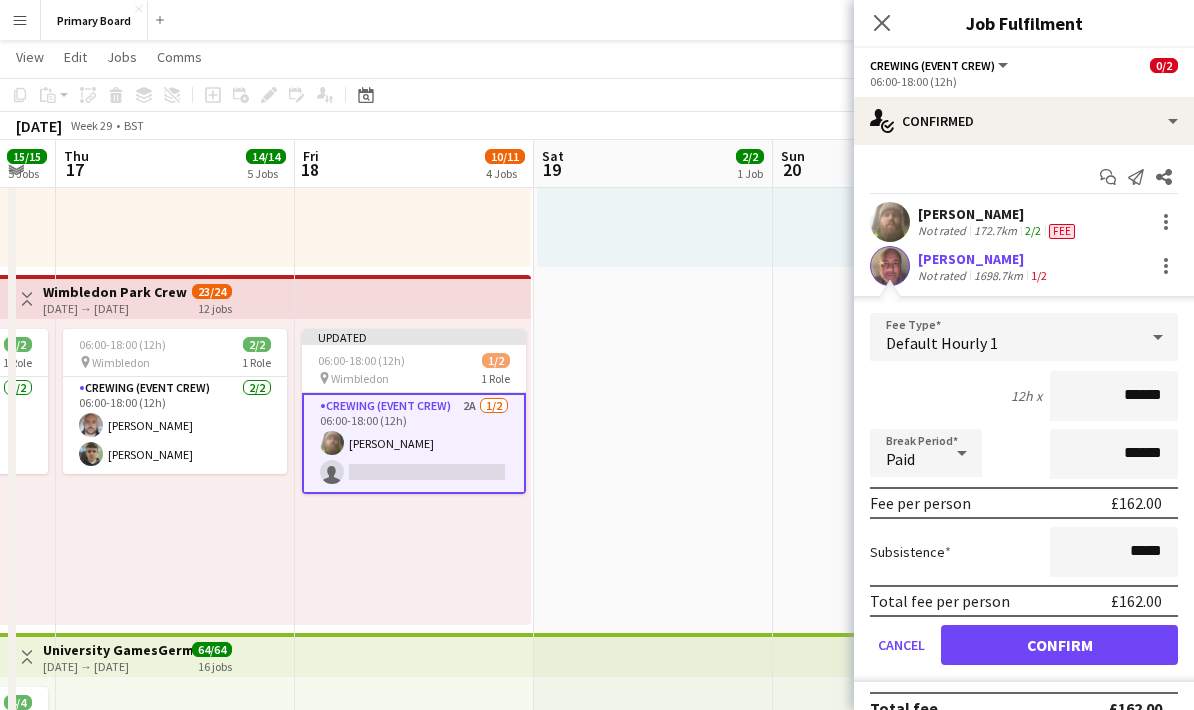 click on "Confirm" at bounding box center [1059, 645] 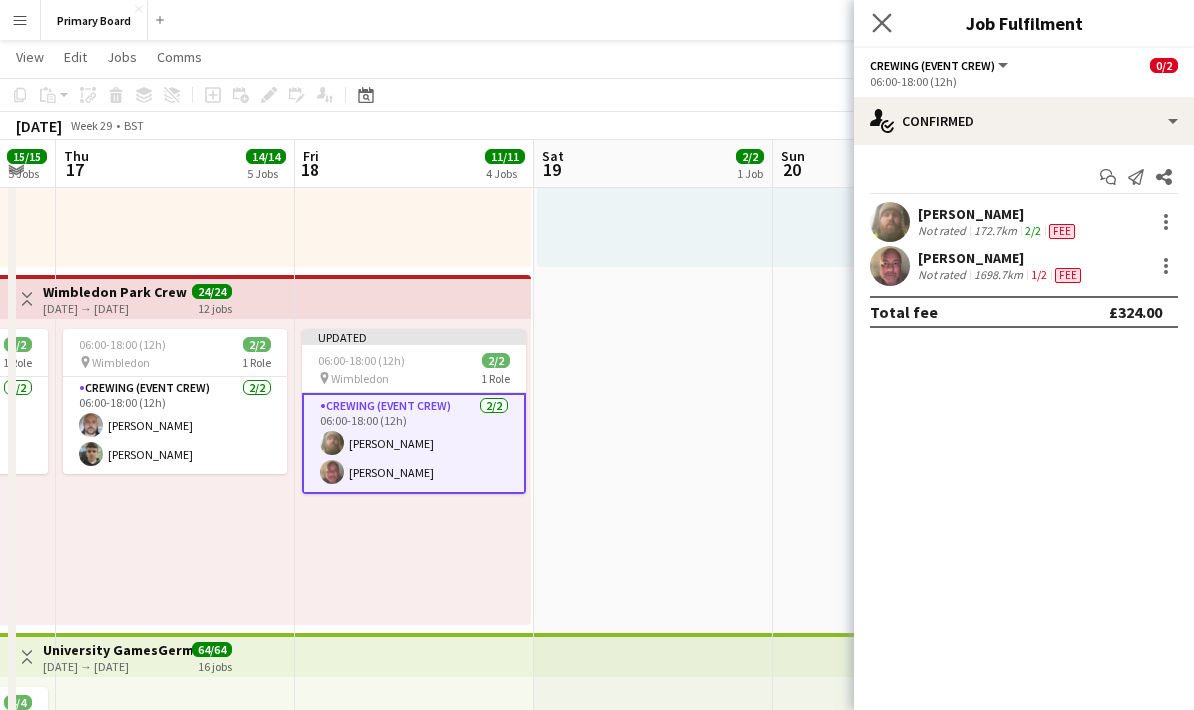 click on "Close pop-in" 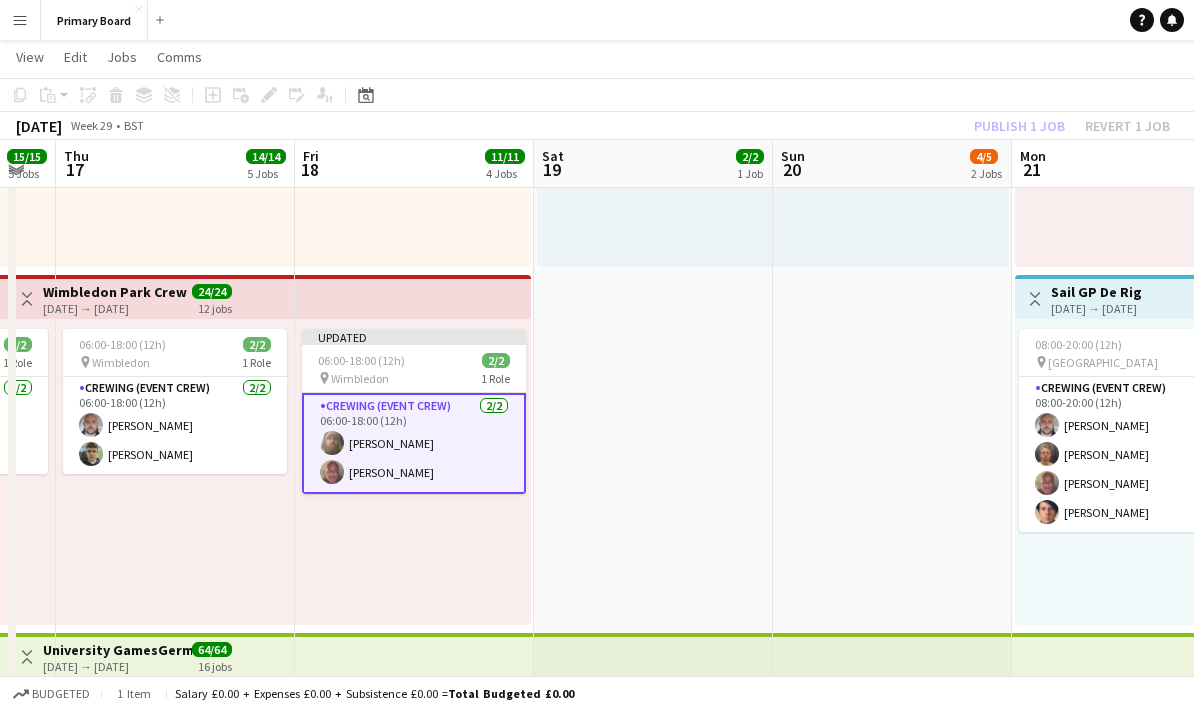 click on "Publish 1 job   Revert 1 job" 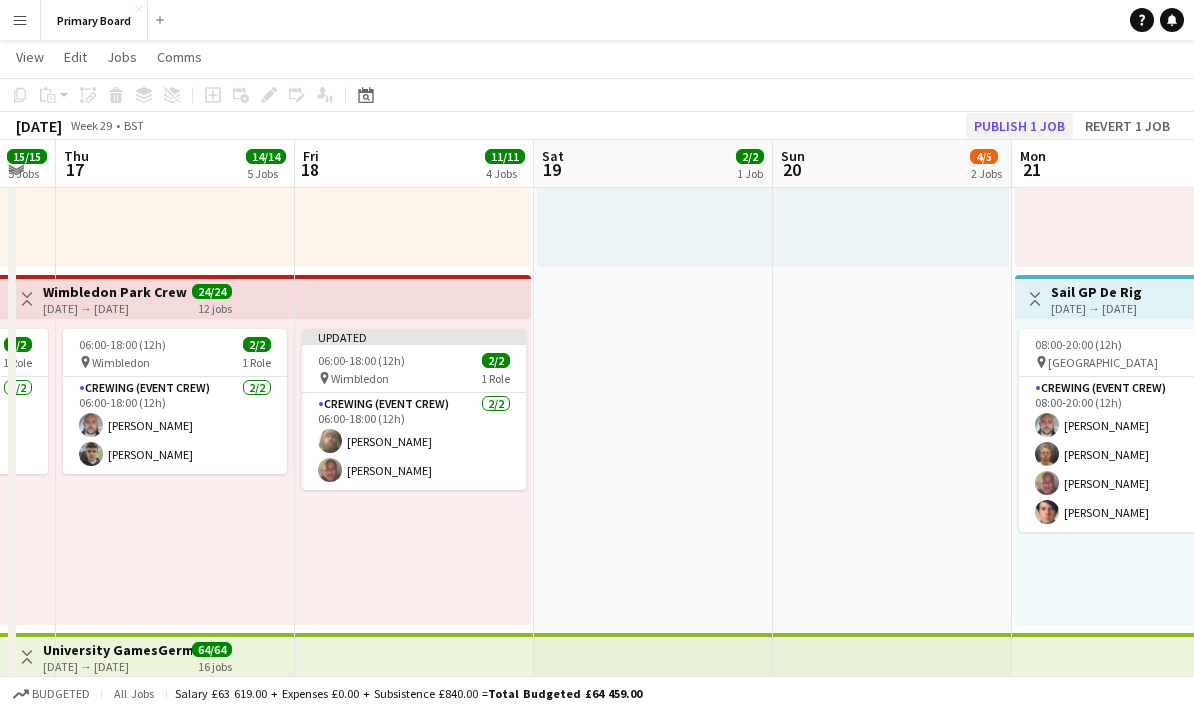 click on "Publish 1 job" 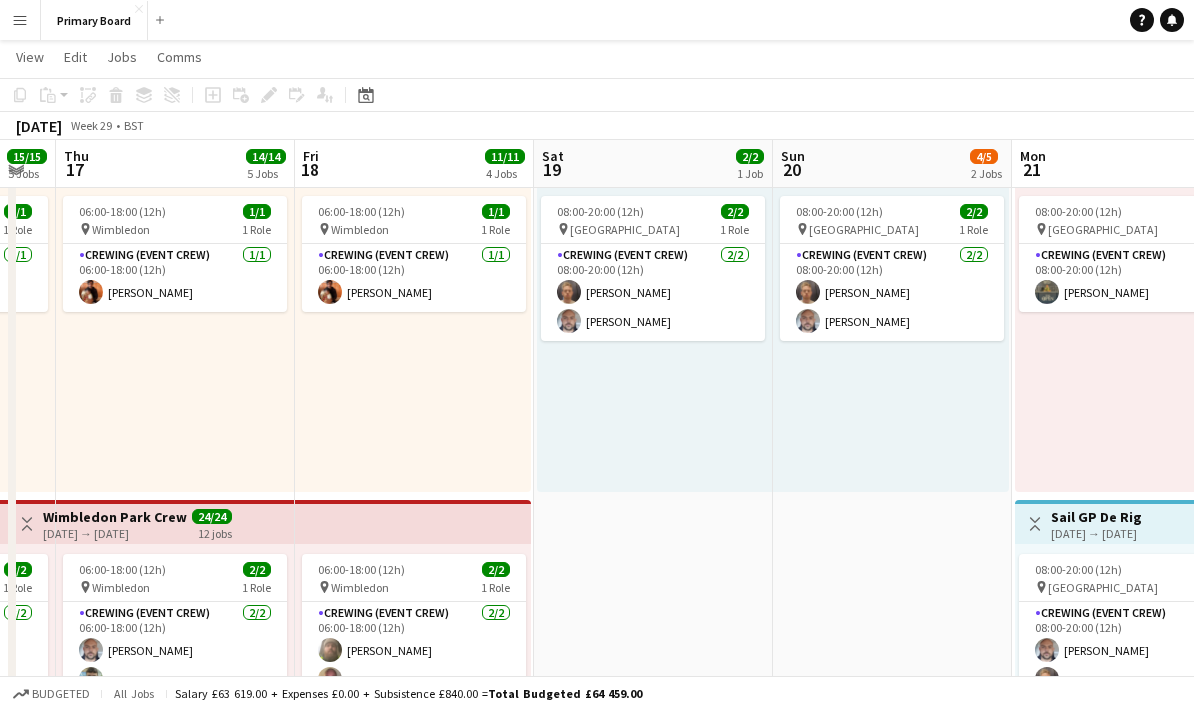 scroll, scrollTop: 447, scrollLeft: 0, axis: vertical 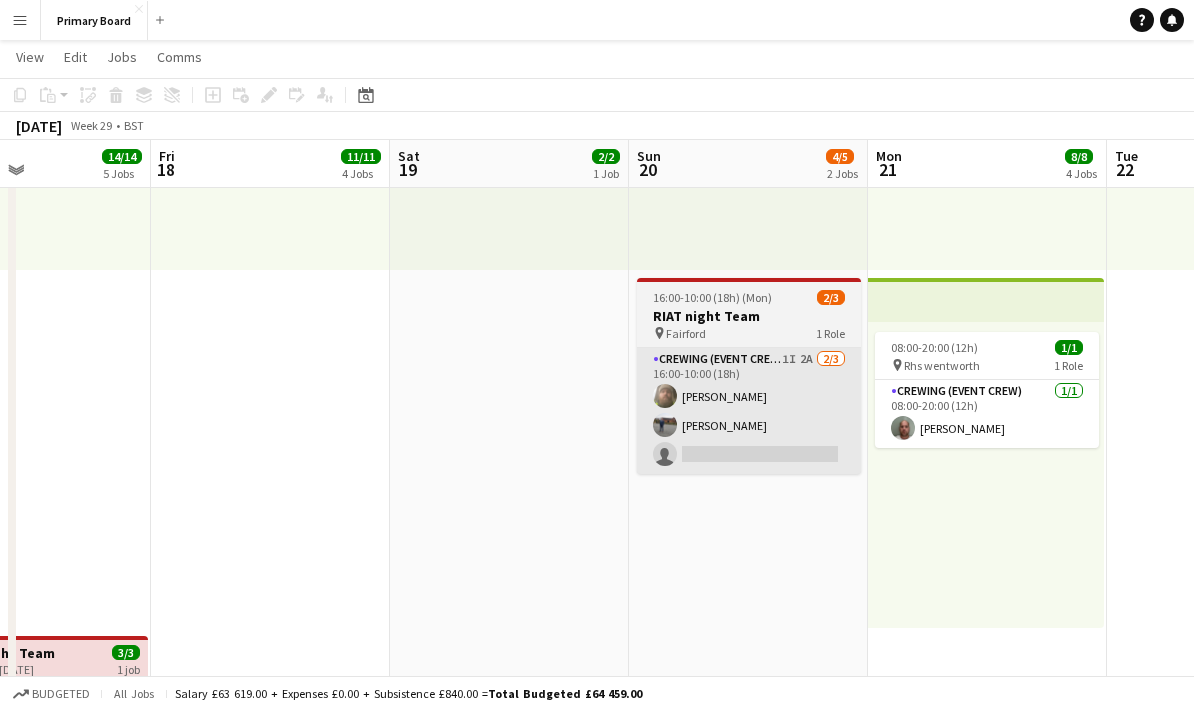 click on "Crewing (Event Crew)   1I   2A   [DATE]   16:00-10:00 (18h)
[PERSON_NAME] [PERSON_NAME]
single-neutral-actions" at bounding box center [749, 411] 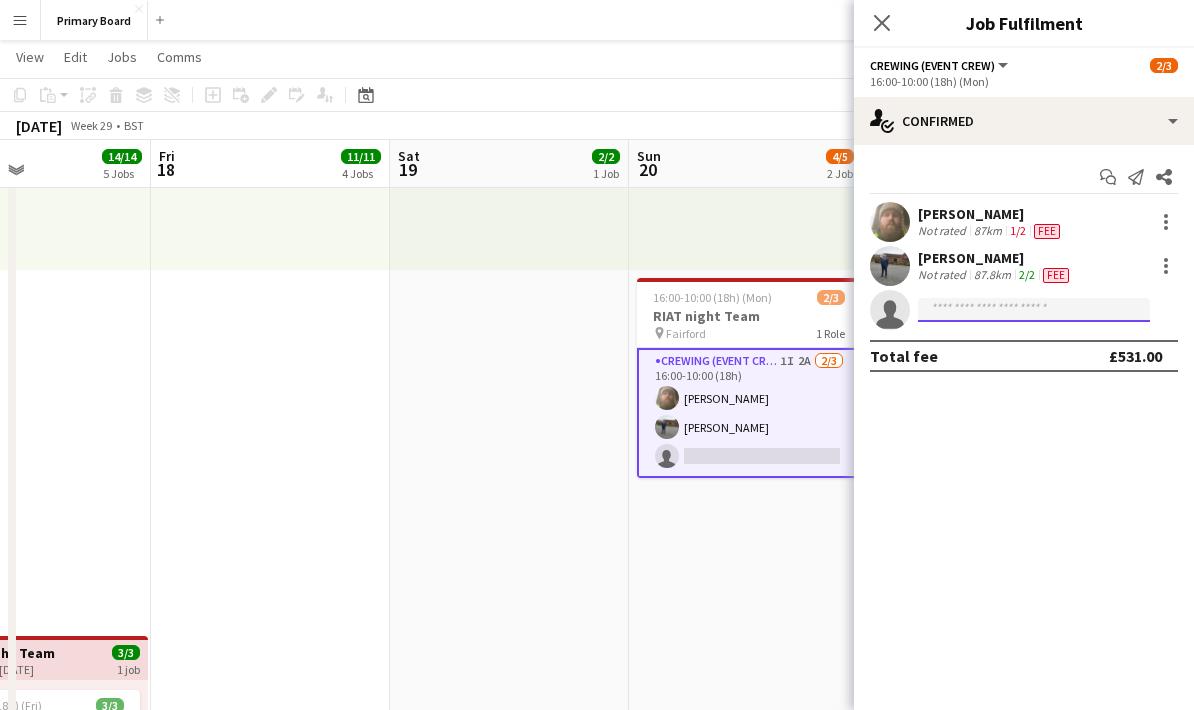 click 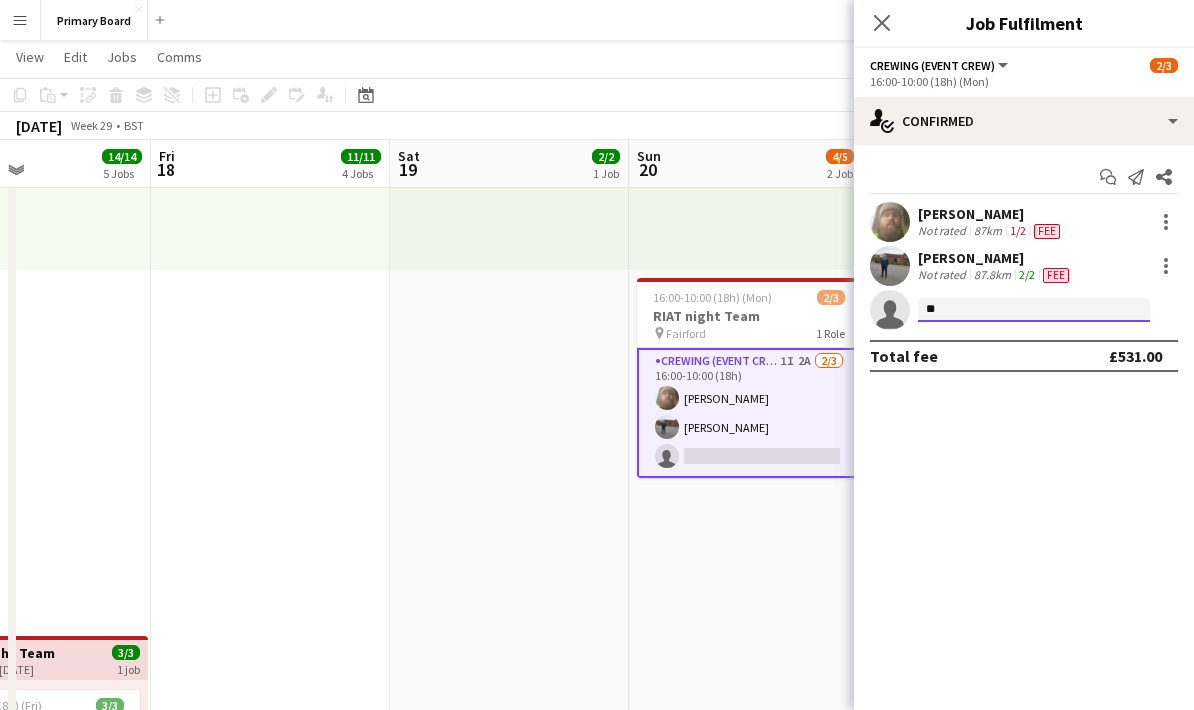 type on "***" 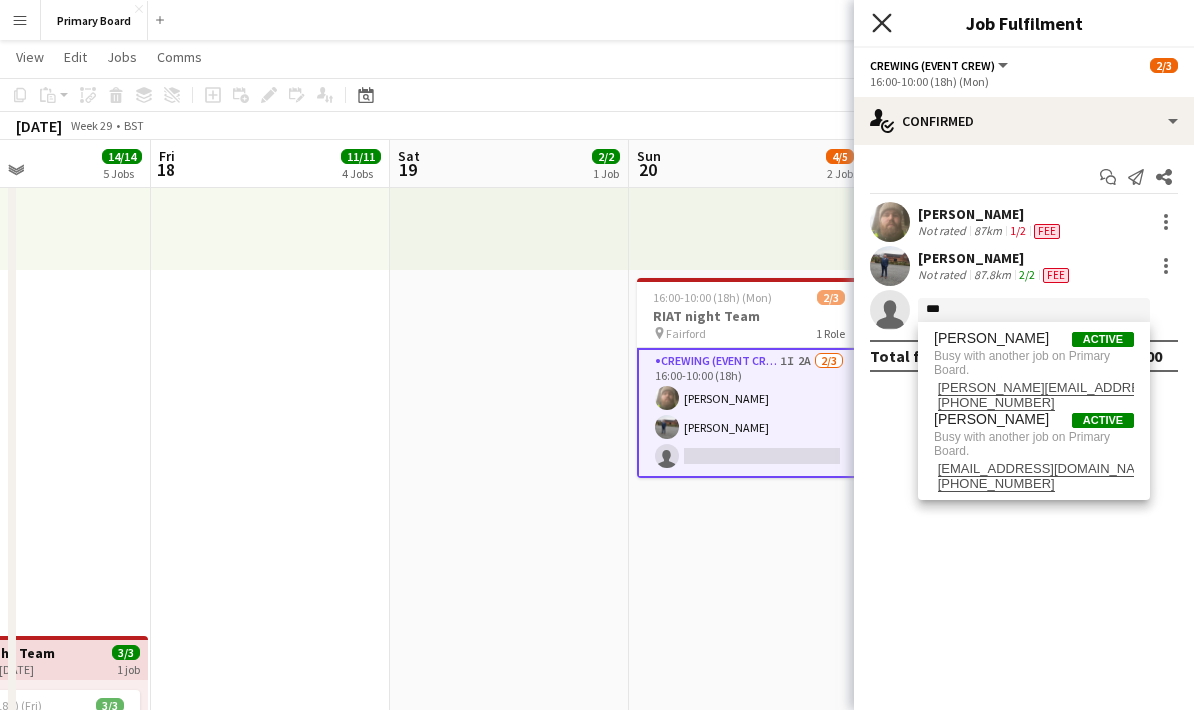 click 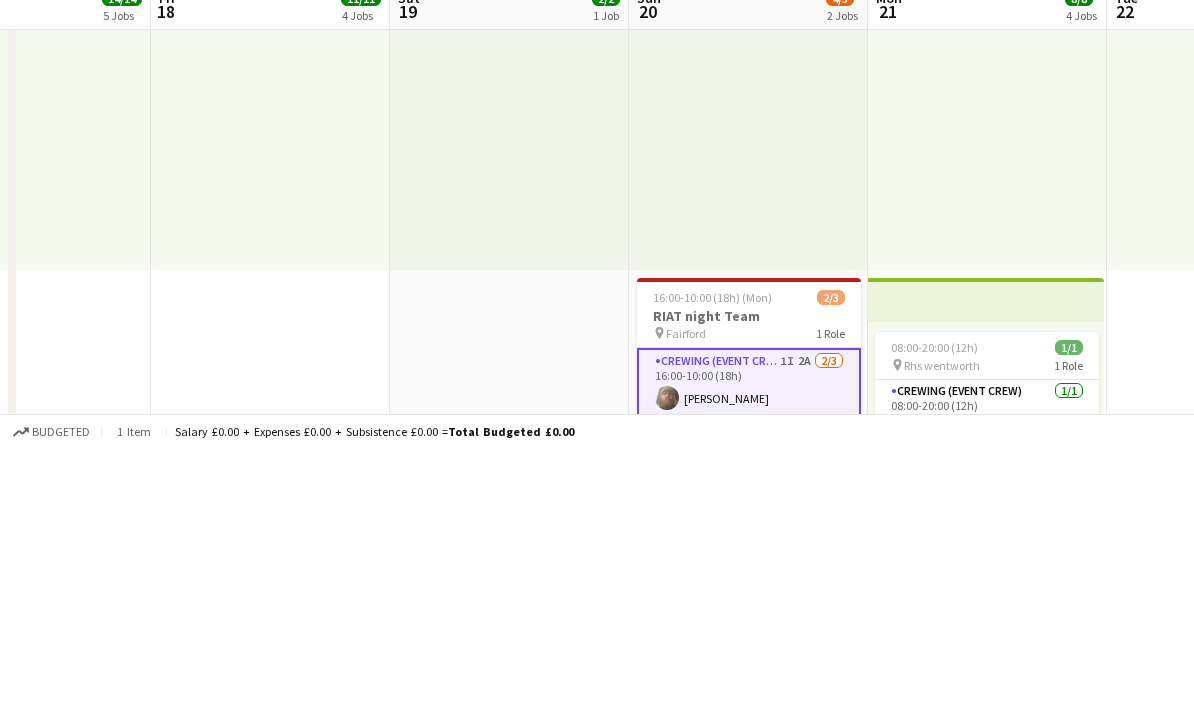 scroll, scrollTop: 1288, scrollLeft: 0, axis: vertical 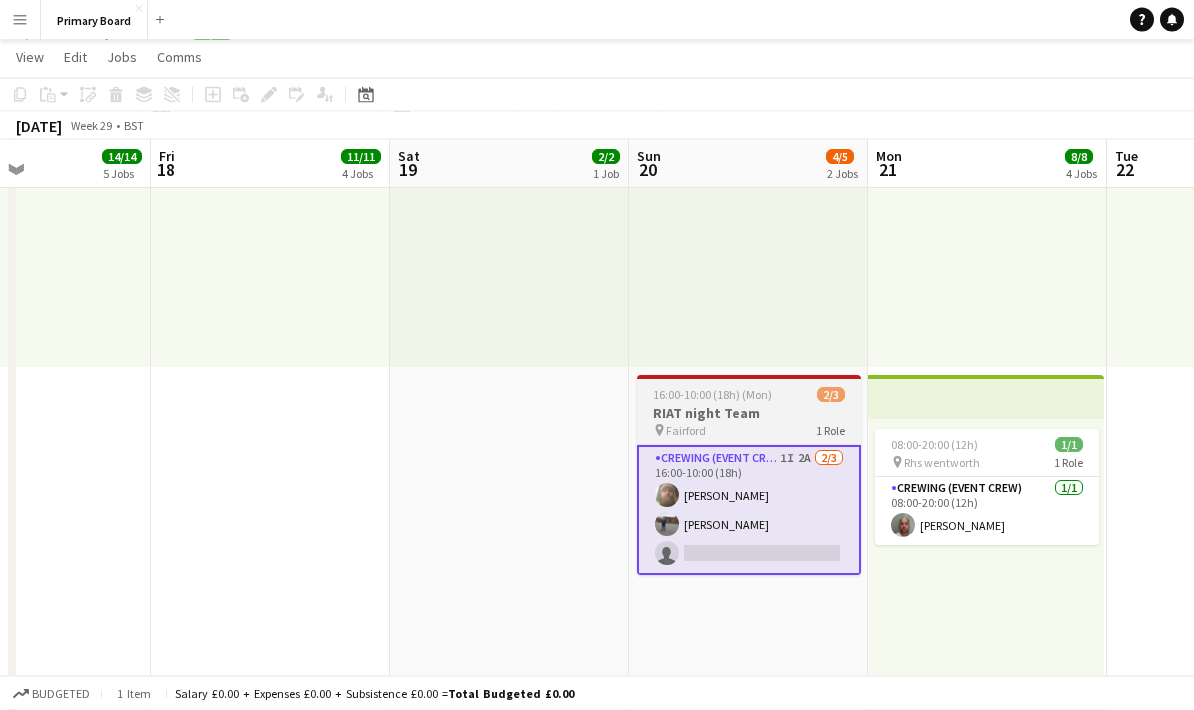 click on "RIAT night Team" at bounding box center (749, 414) 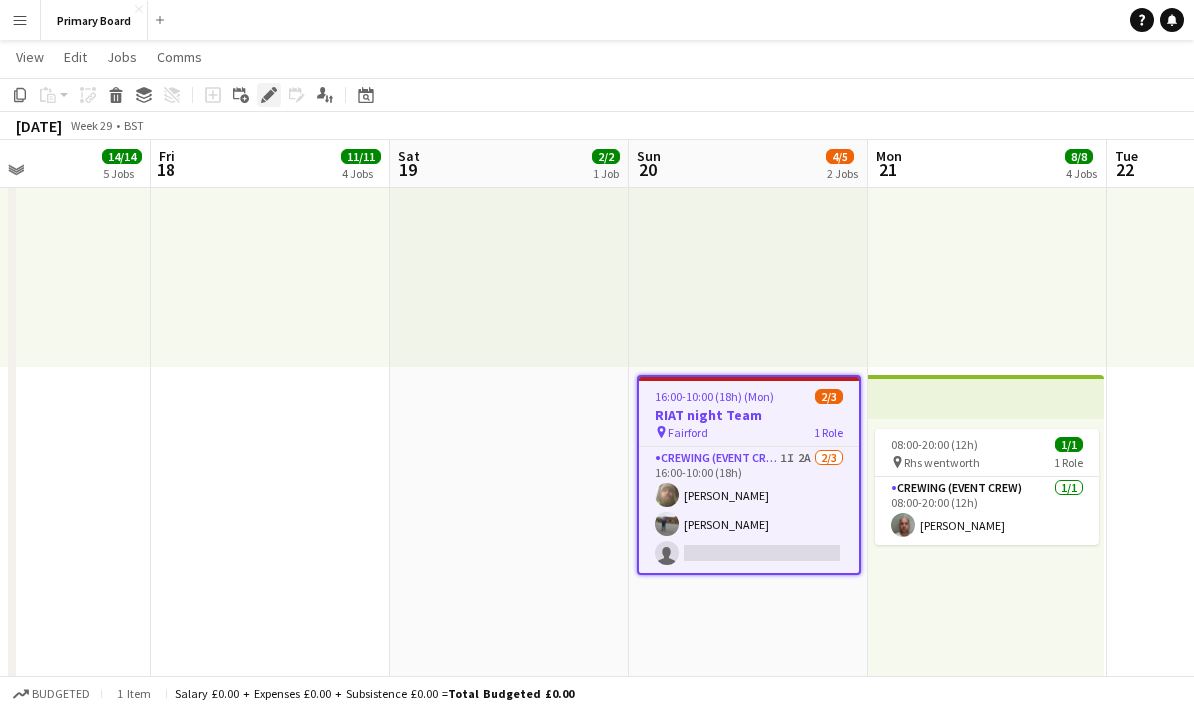 click on "Edit" 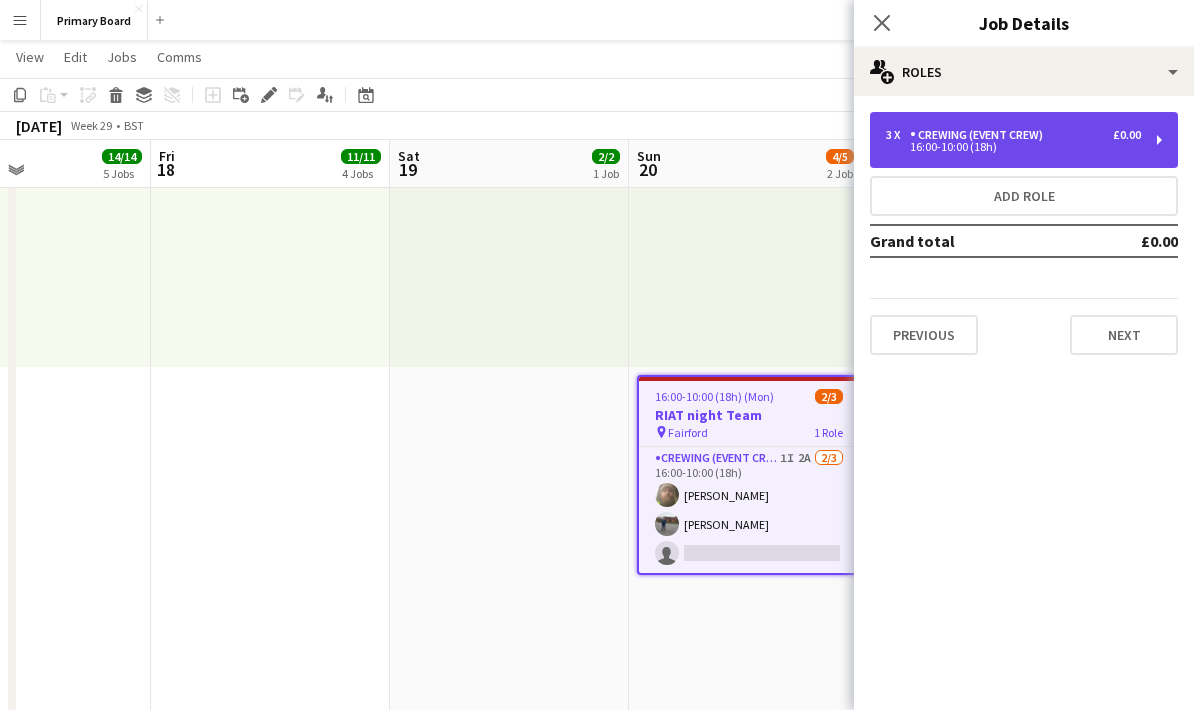 click on "Crewing (Event Crew)" at bounding box center (980, 135) 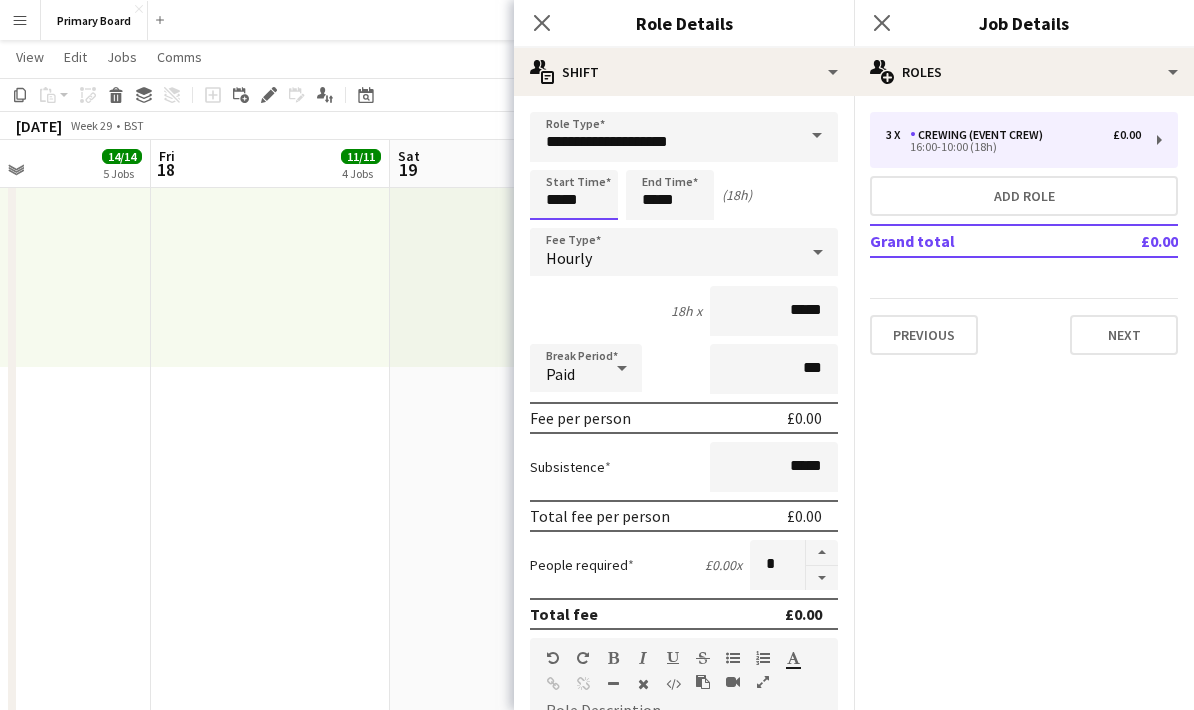 click on "*****" at bounding box center [574, 195] 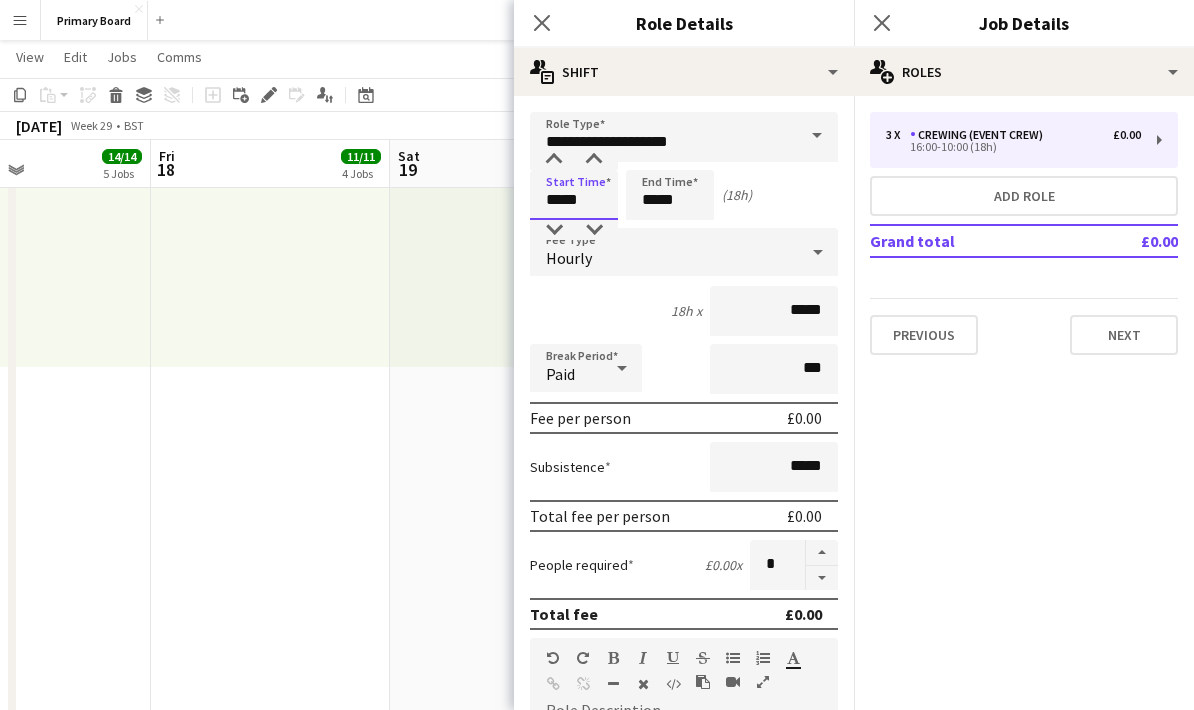 scroll, scrollTop: 1288, scrollLeft: 0, axis: vertical 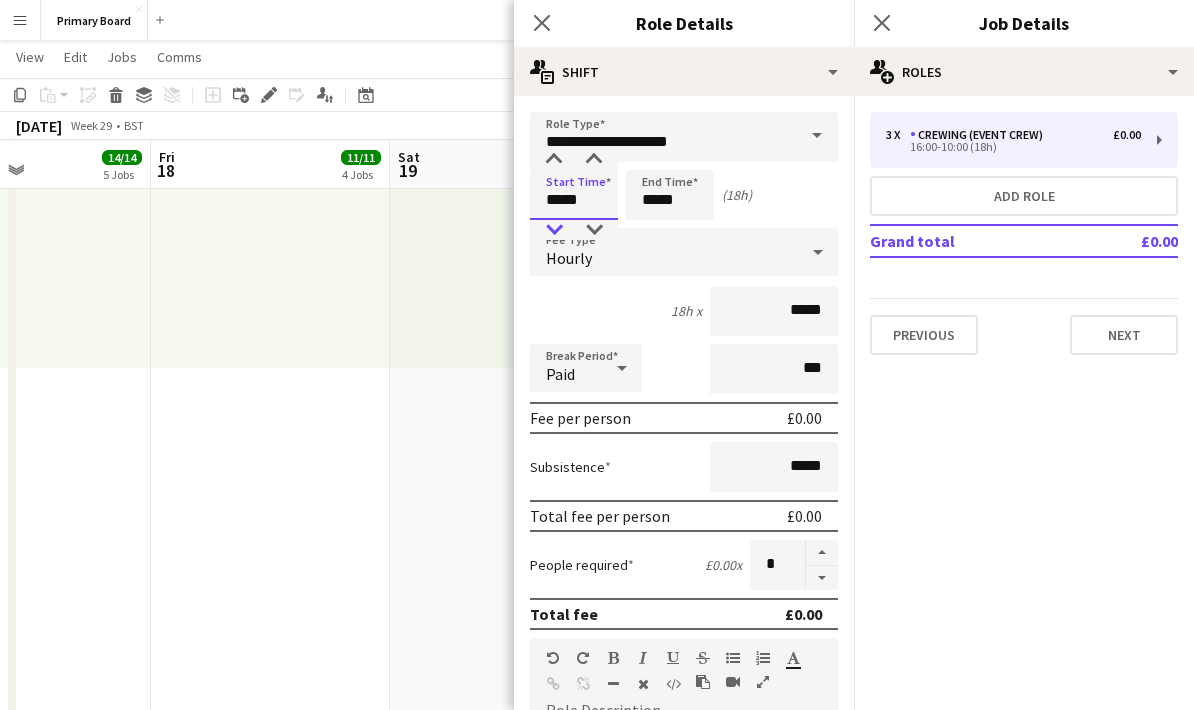 click at bounding box center (554, 230) 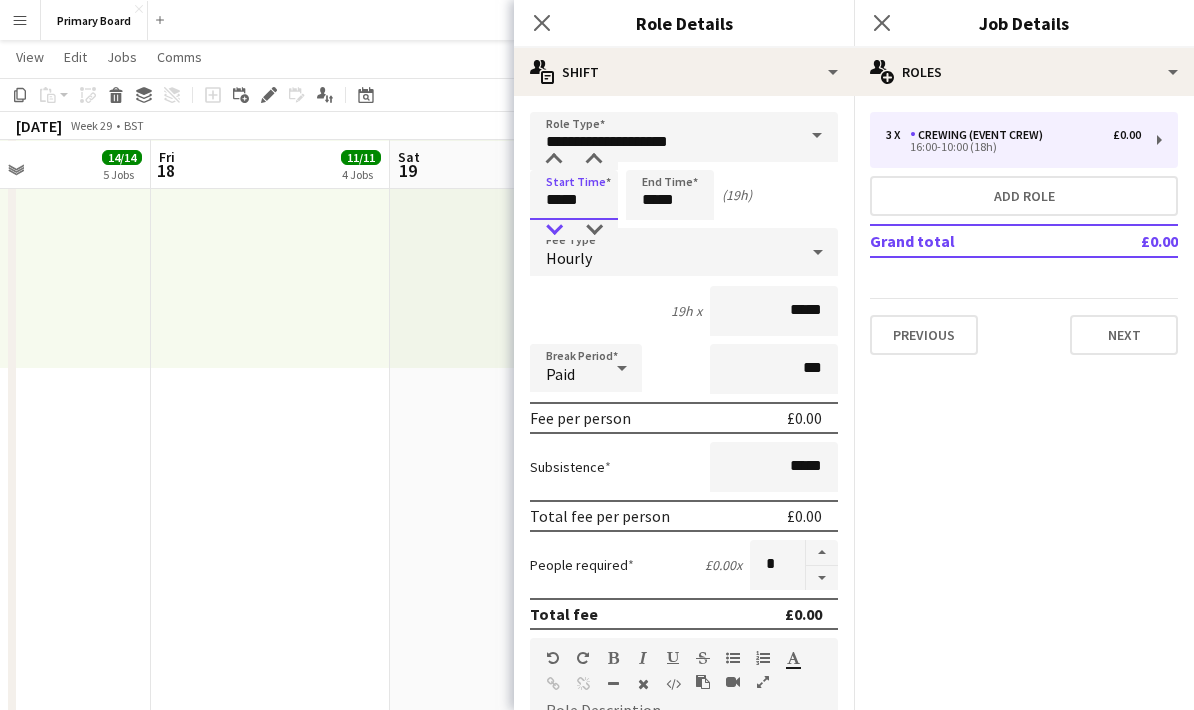 click at bounding box center [554, 230] 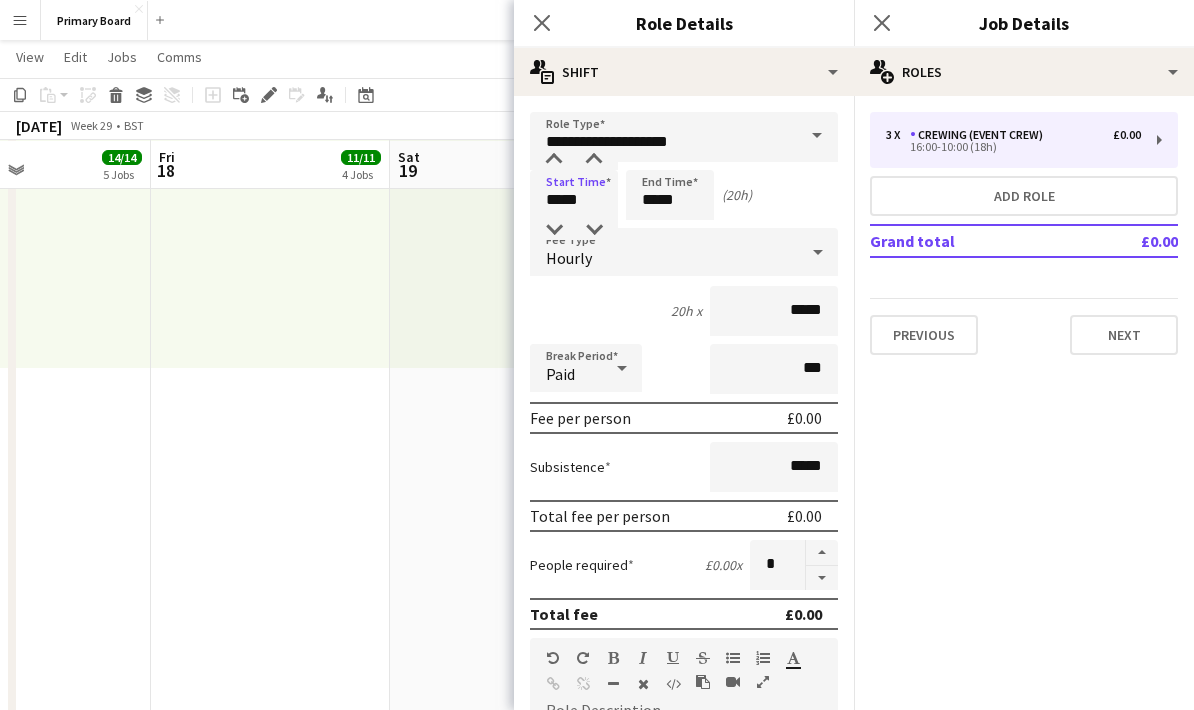 click on "Hourly" at bounding box center (664, 252) 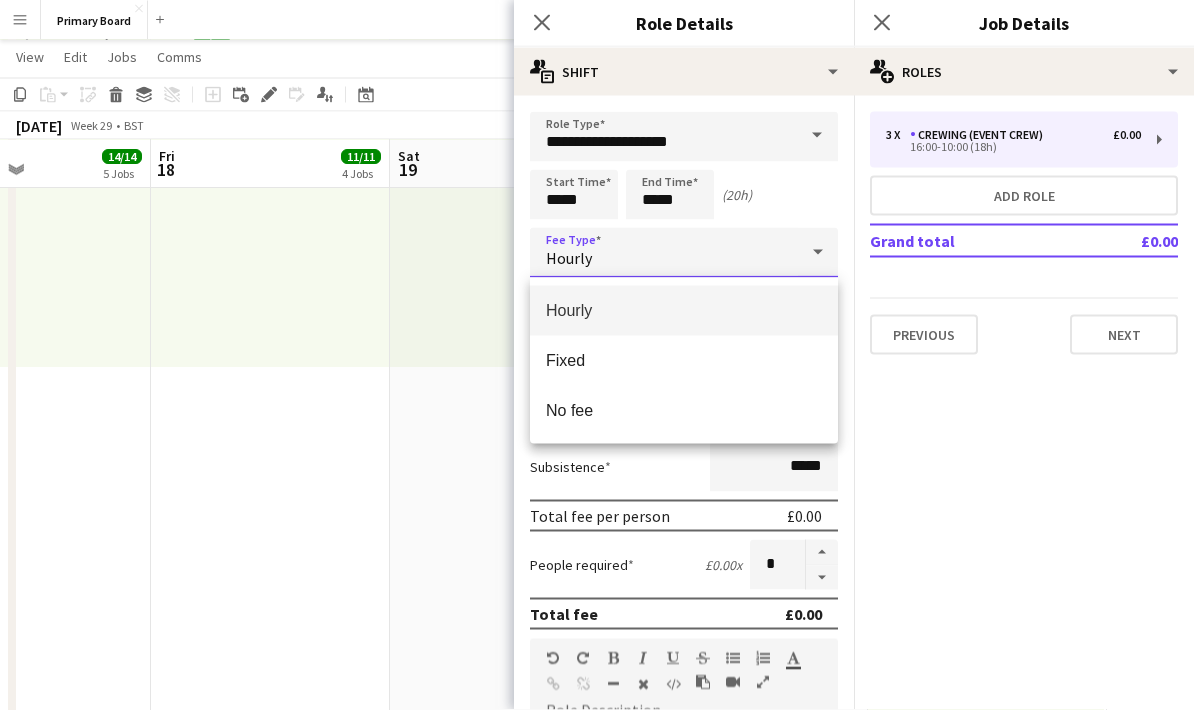 click at bounding box center (597, 355) 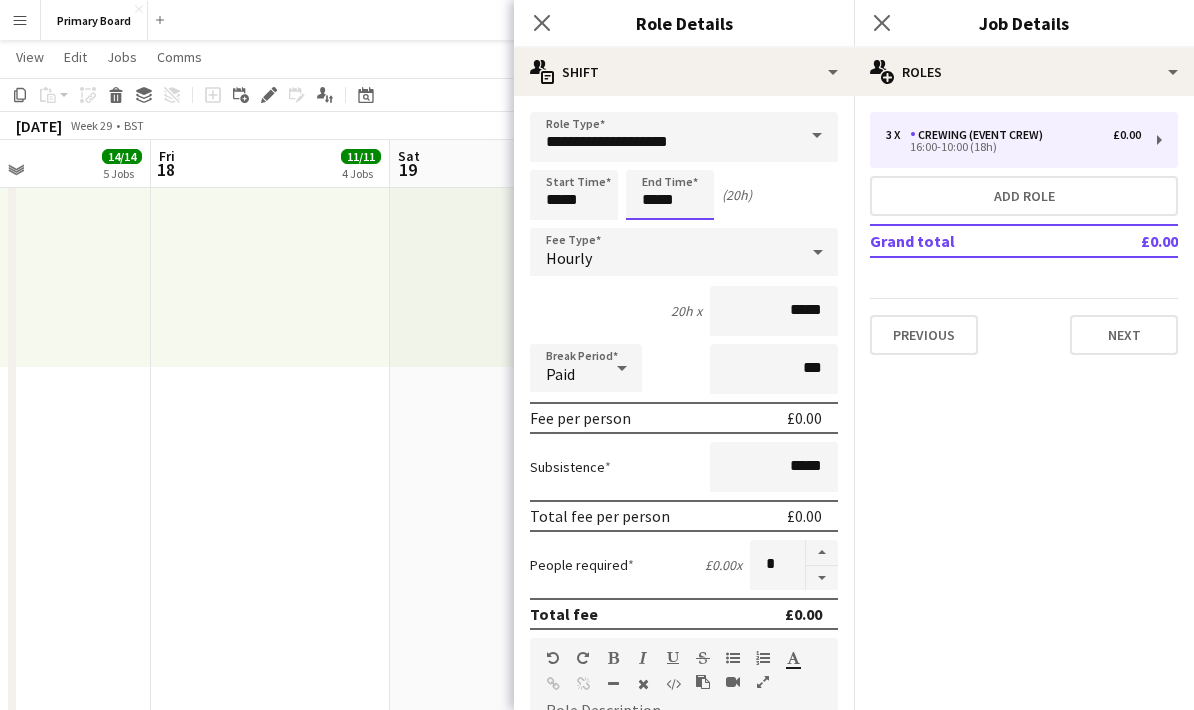 click on "*****" at bounding box center (670, 195) 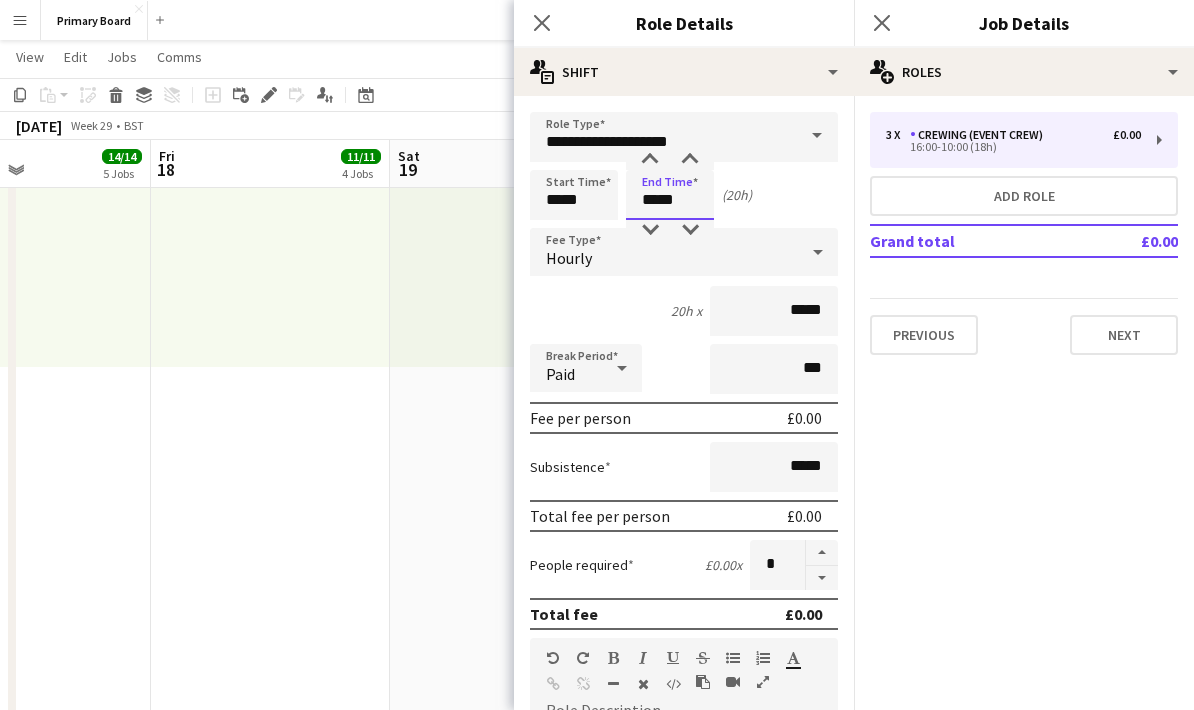 scroll, scrollTop: 1288, scrollLeft: 0, axis: vertical 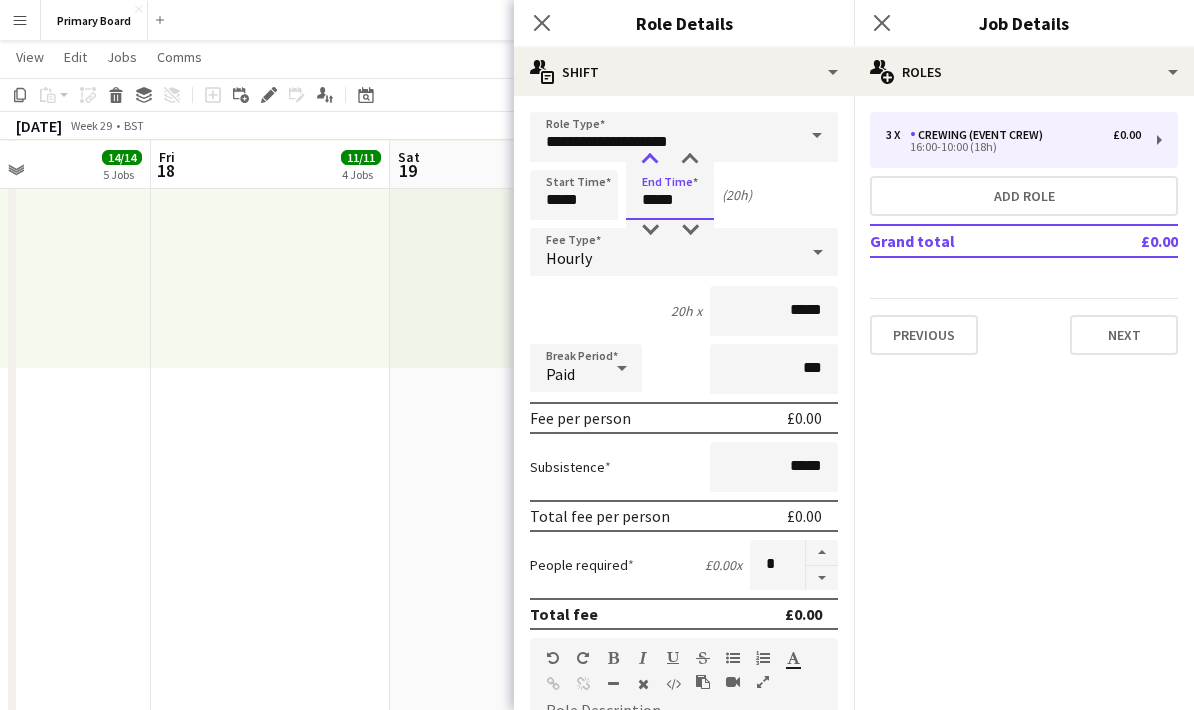 click at bounding box center [650, 160] 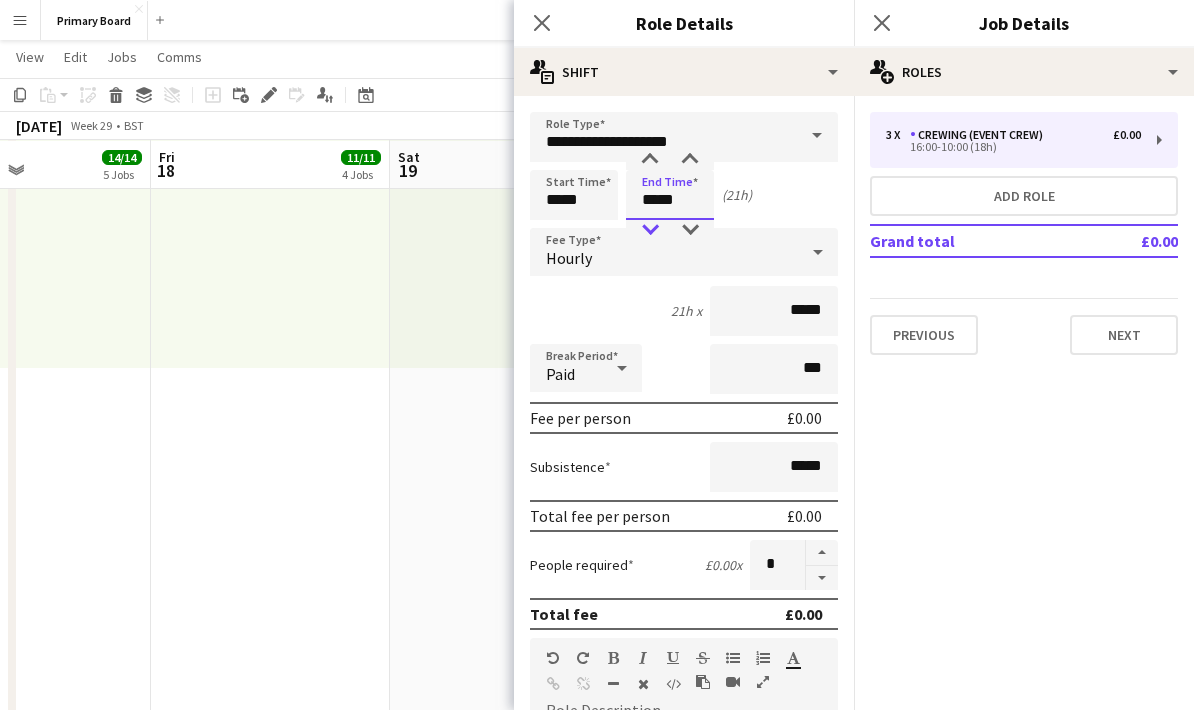 click at bounding box center (650, 230) 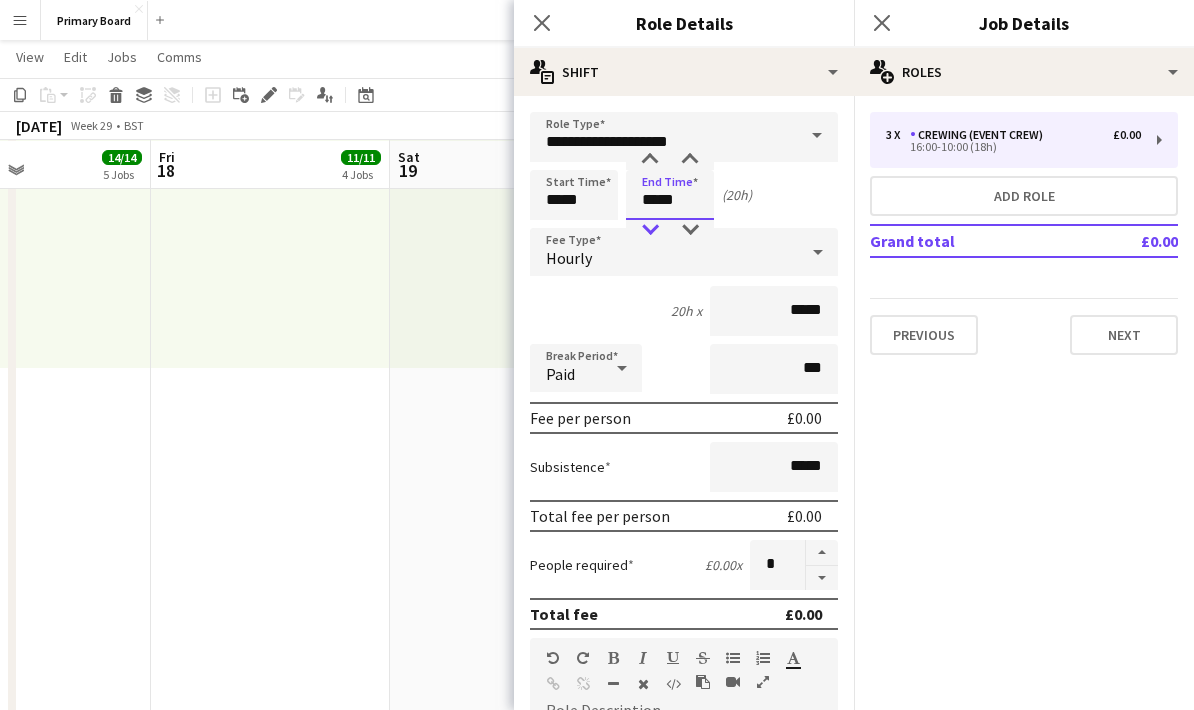 click at bounding box center [650, 230] 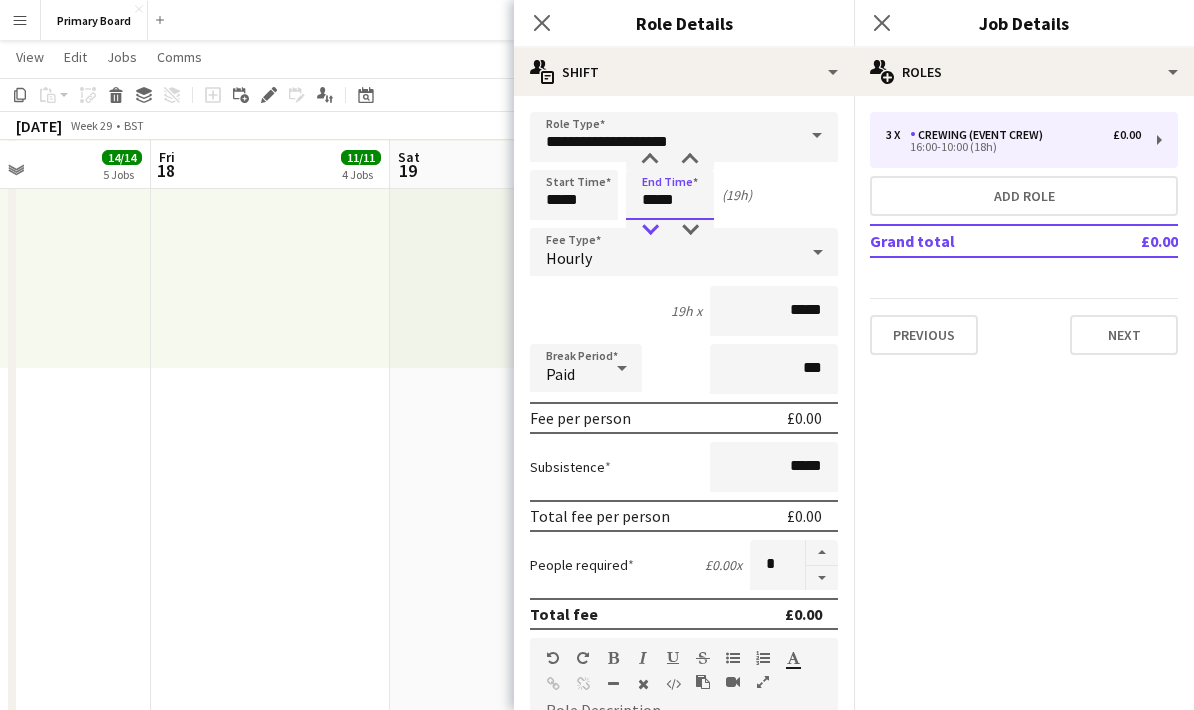 click at bounding box center (650, 230) 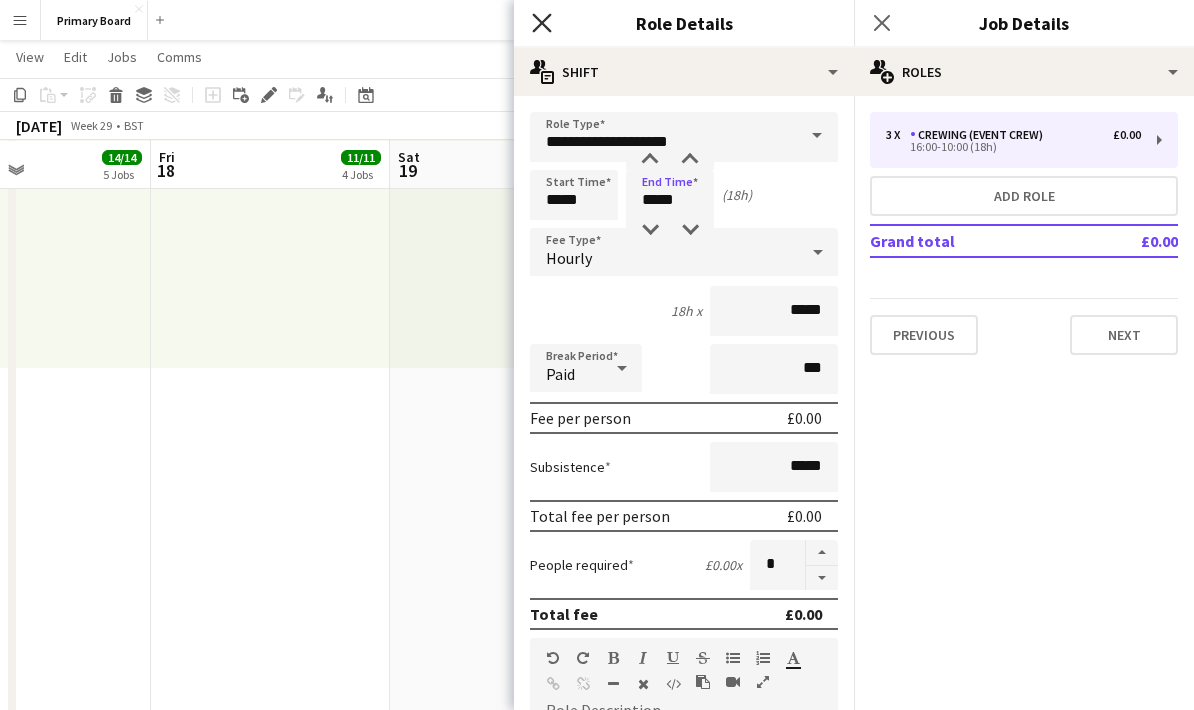 click 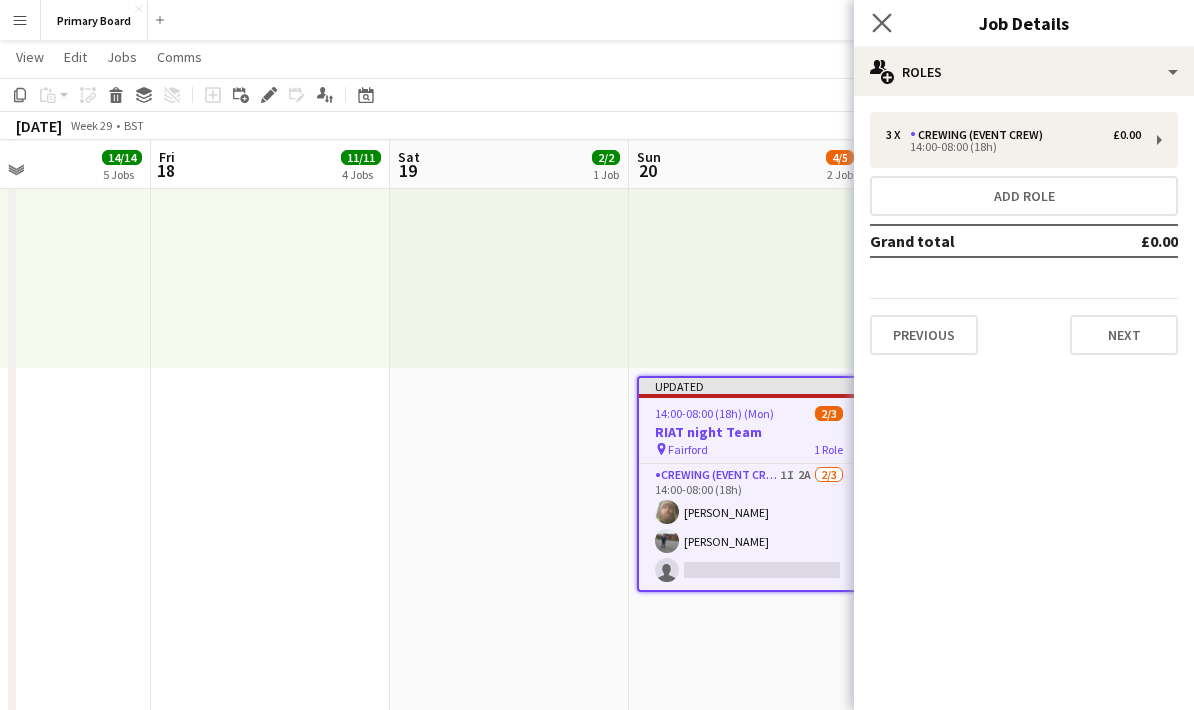 scroll, scrollTop: 1289, scrollLeft: 0, axis: vertical 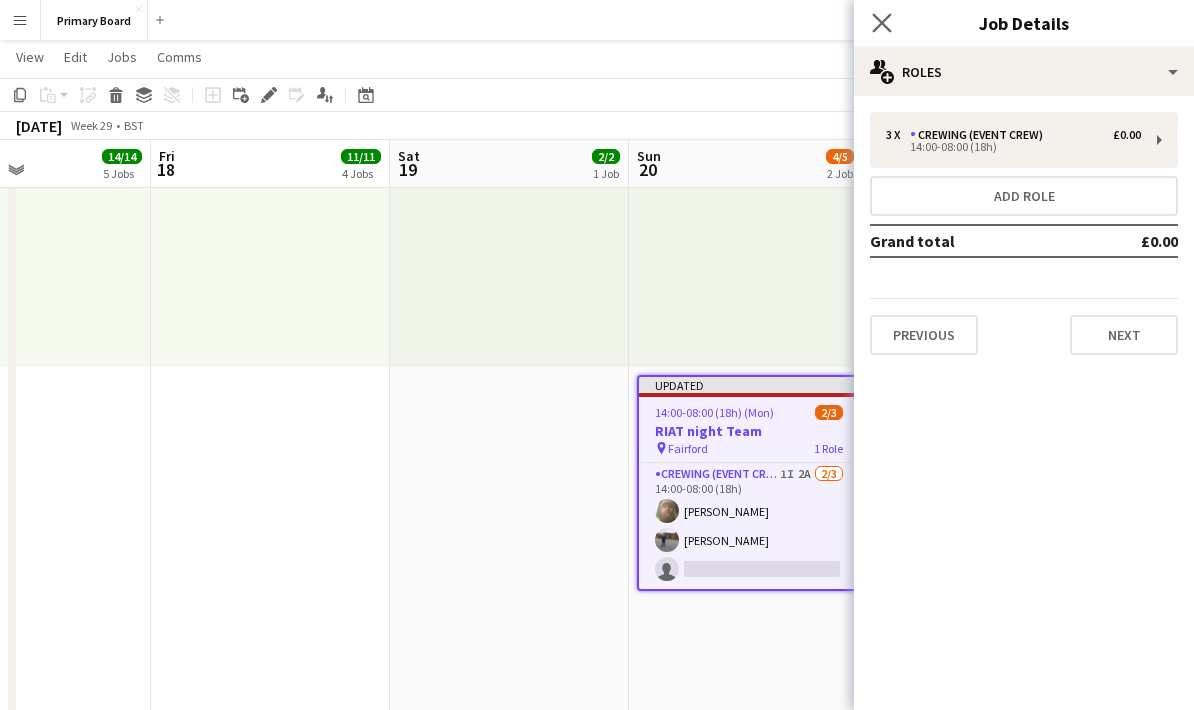 click on "Close pop-in" 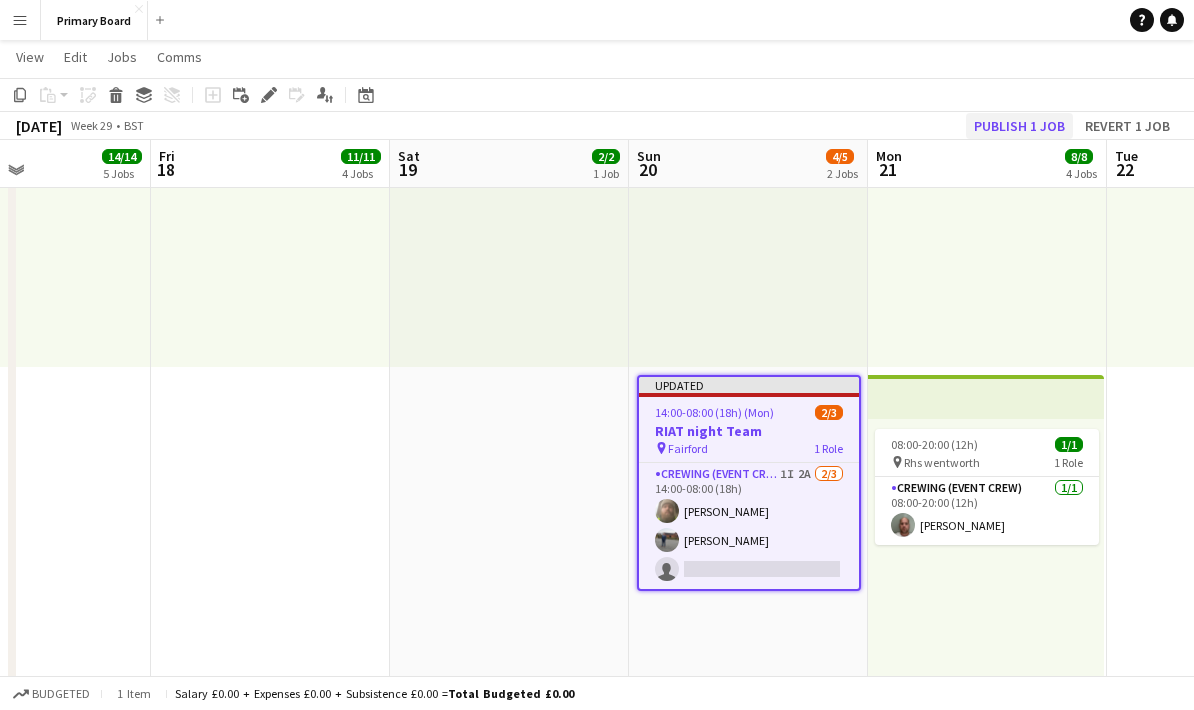 click on "Publish 1 job" 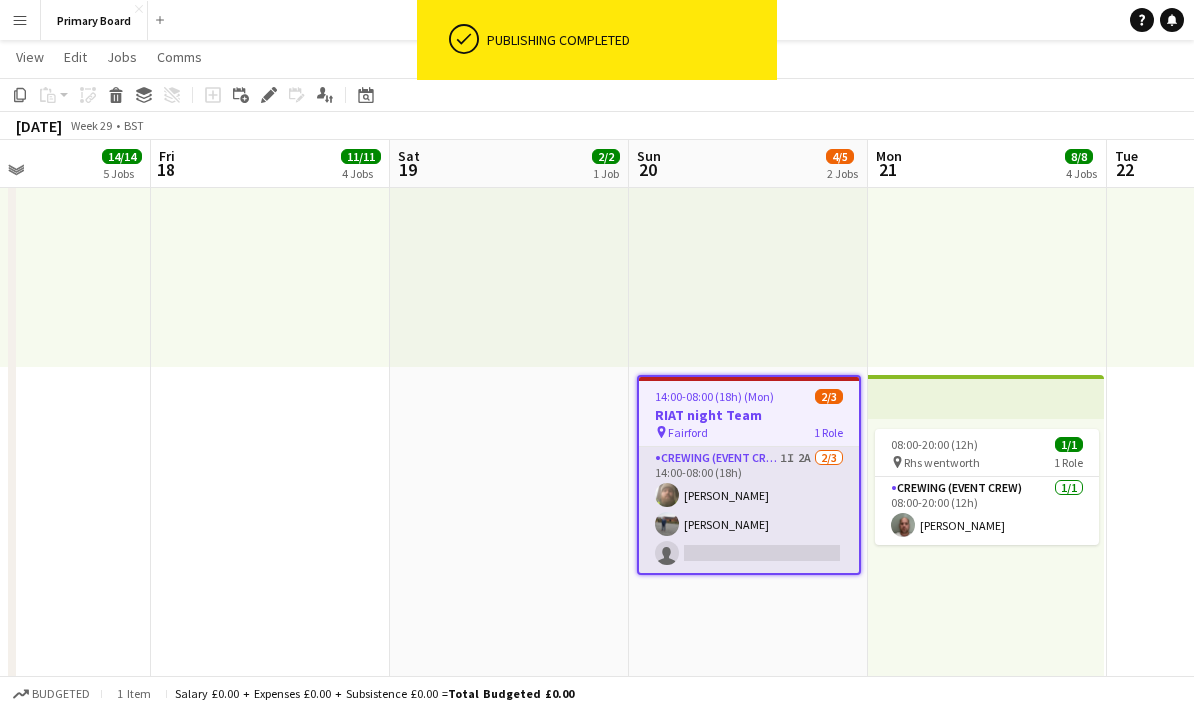 click on "Crewing (Event Crew)   1I   2A   [DATE]   14:00-08:00 (18h)
[PERSON_NAME] [PERSON_NAME]
single-neutral-actions" at bounding box center (749, 510) 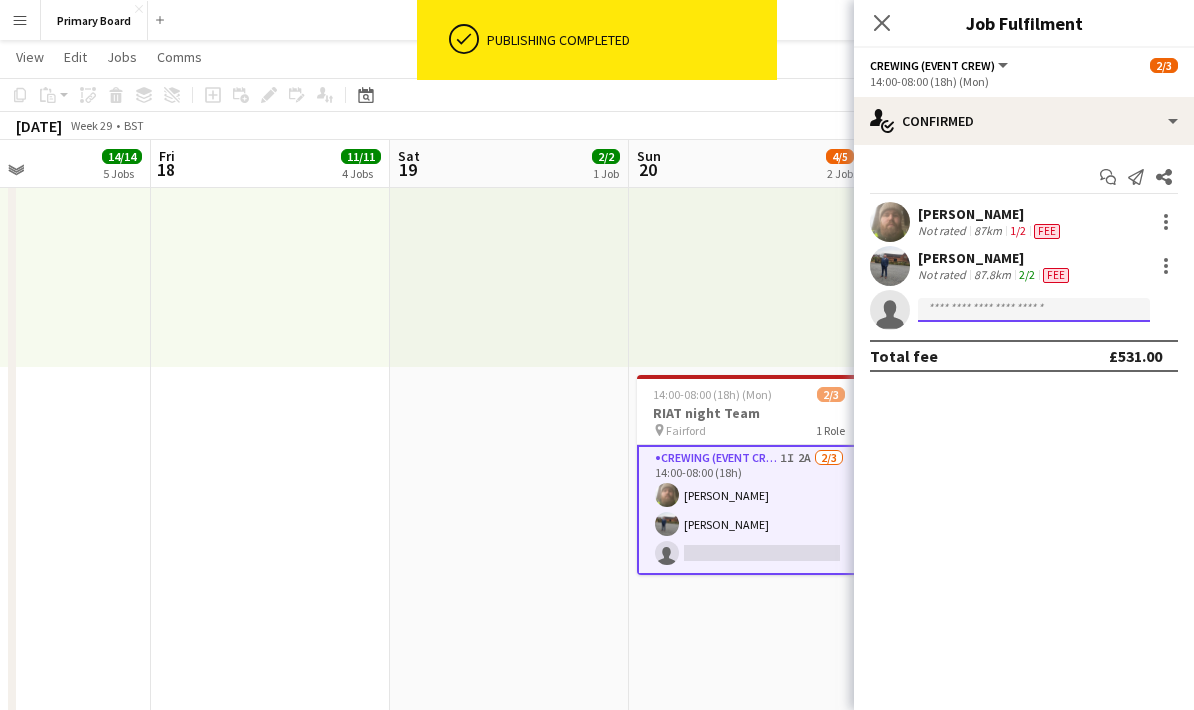 click 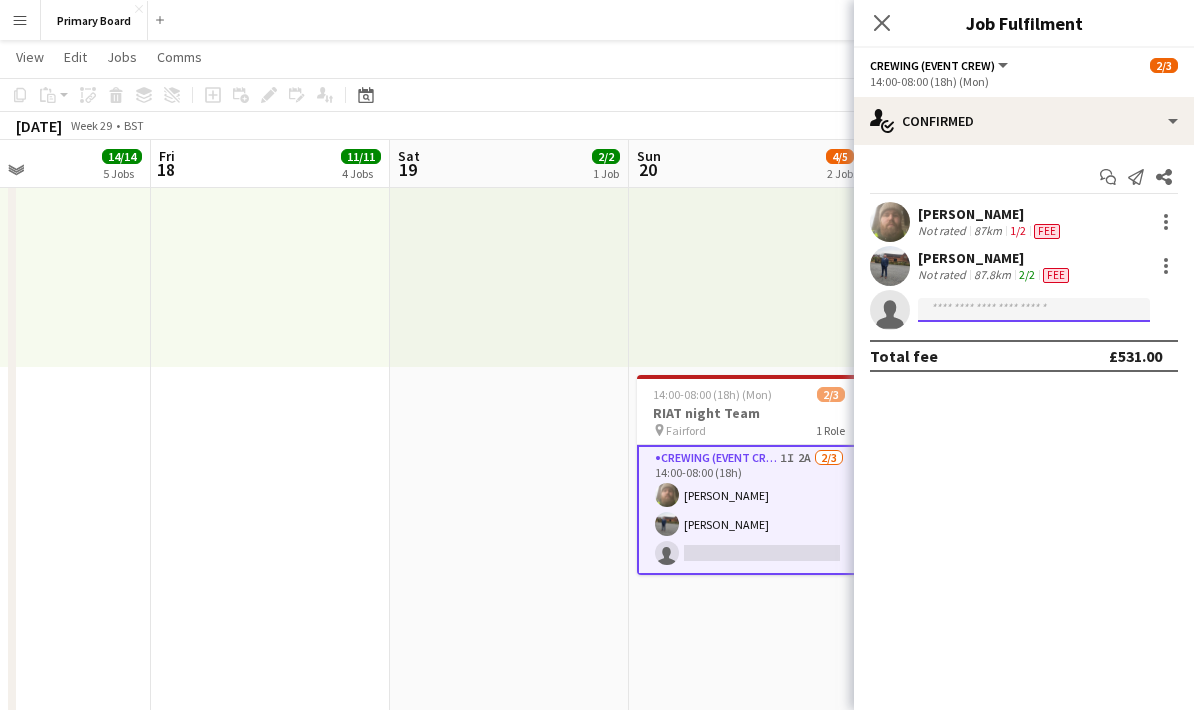scroll, scrollTop: 1288, scrollLeft: 0, axis: vertical 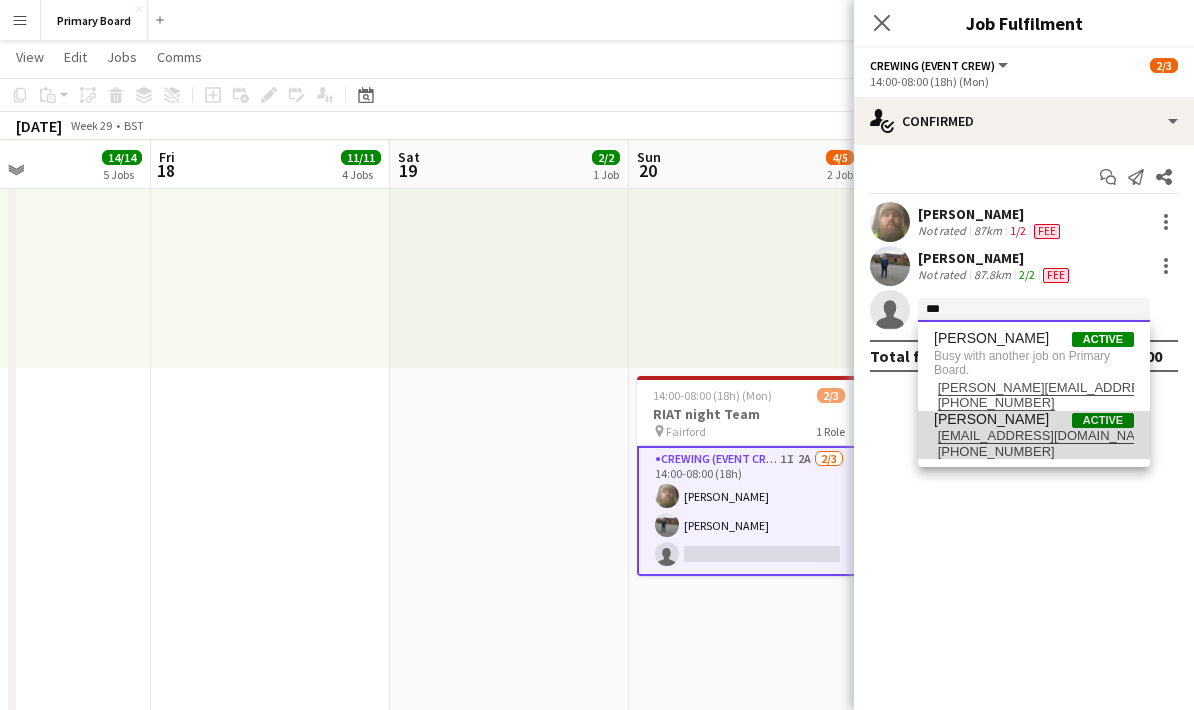 type on "***" 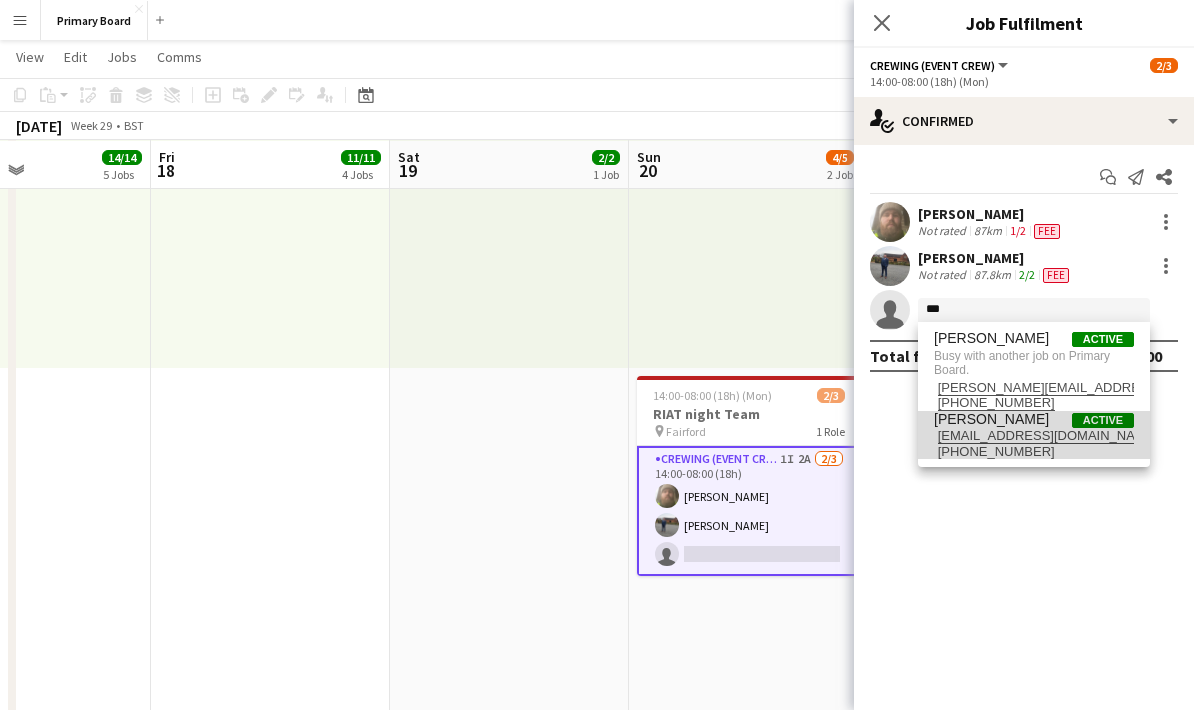 click on "[EMAIL_ADDRESS][DOMAIN_NAME]" at bounding box center (1034, 436) 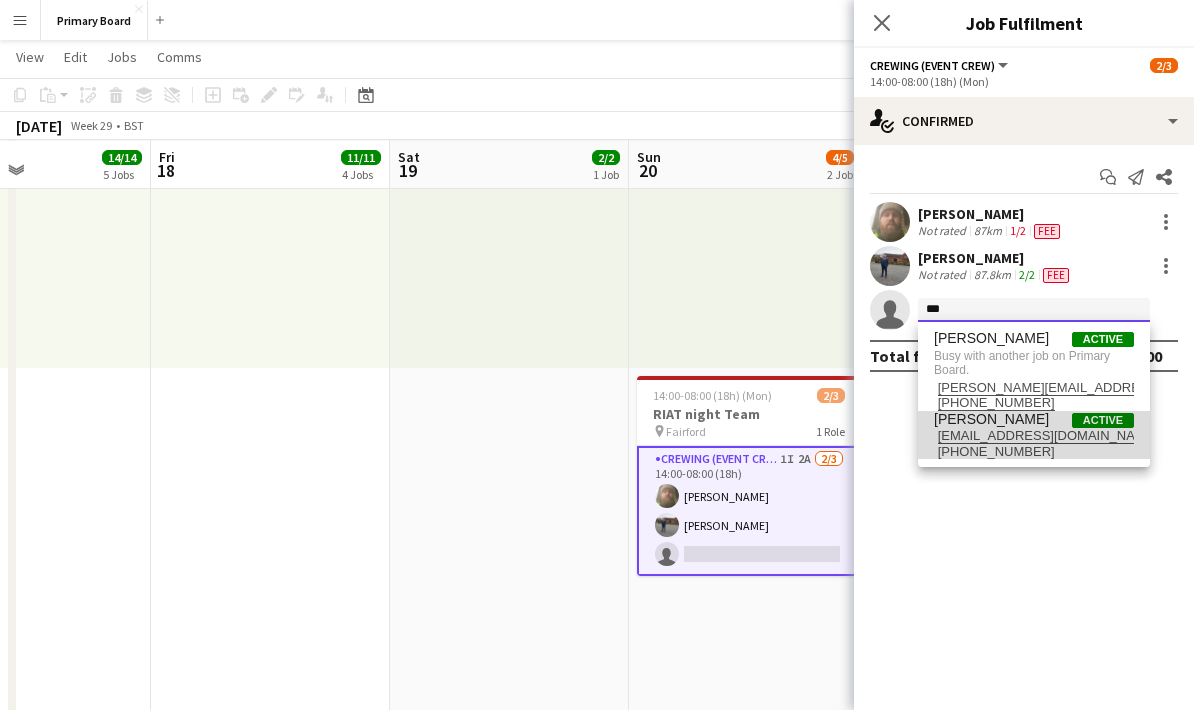 type 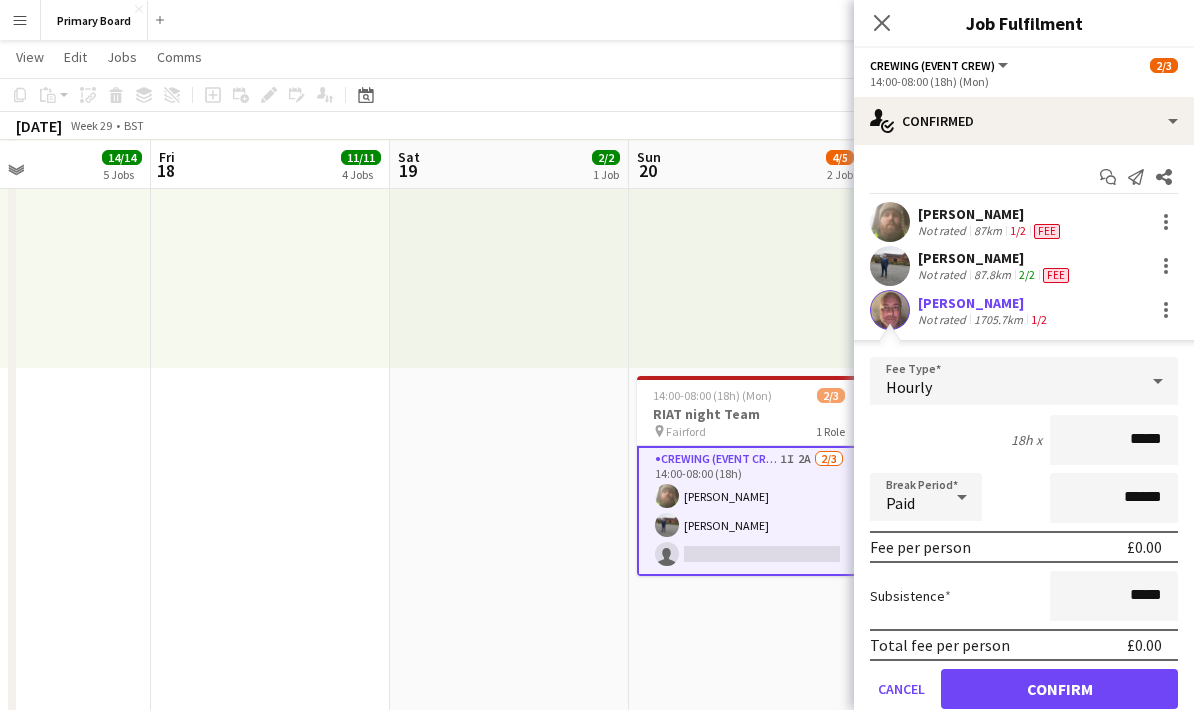 click 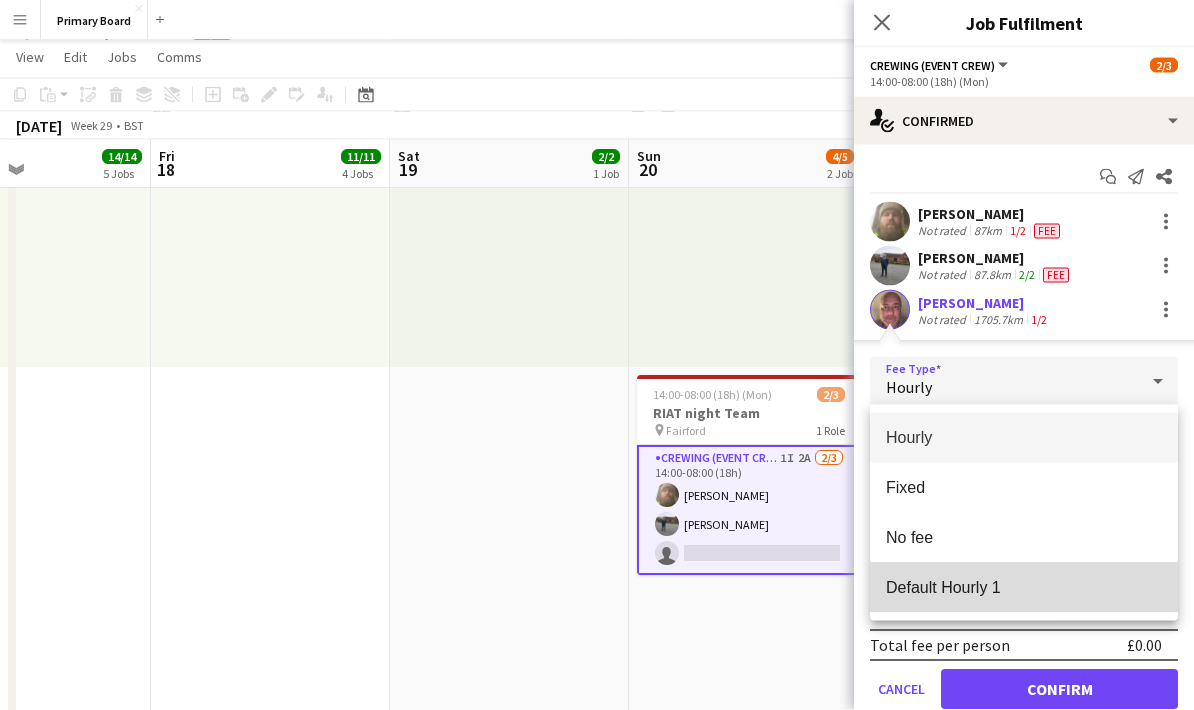 click on "Default Hourly 1" at bounding box center (1024, 587) 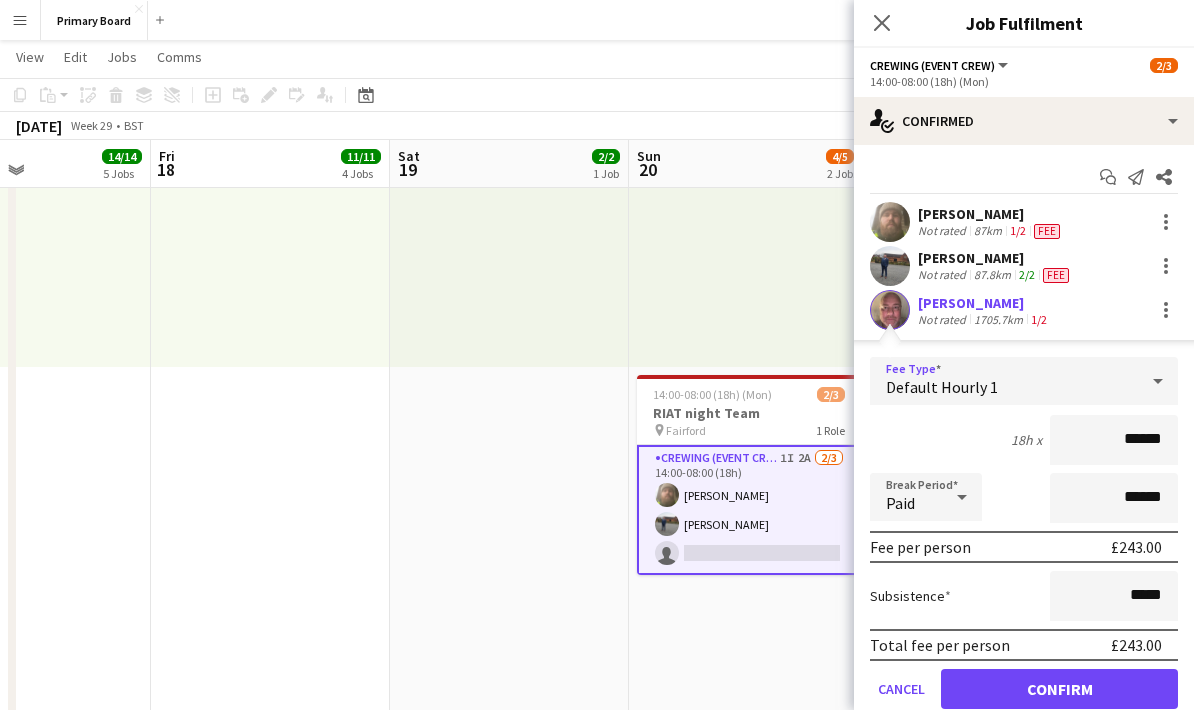 click on "Confirm" at bounding box center [1059, 689] 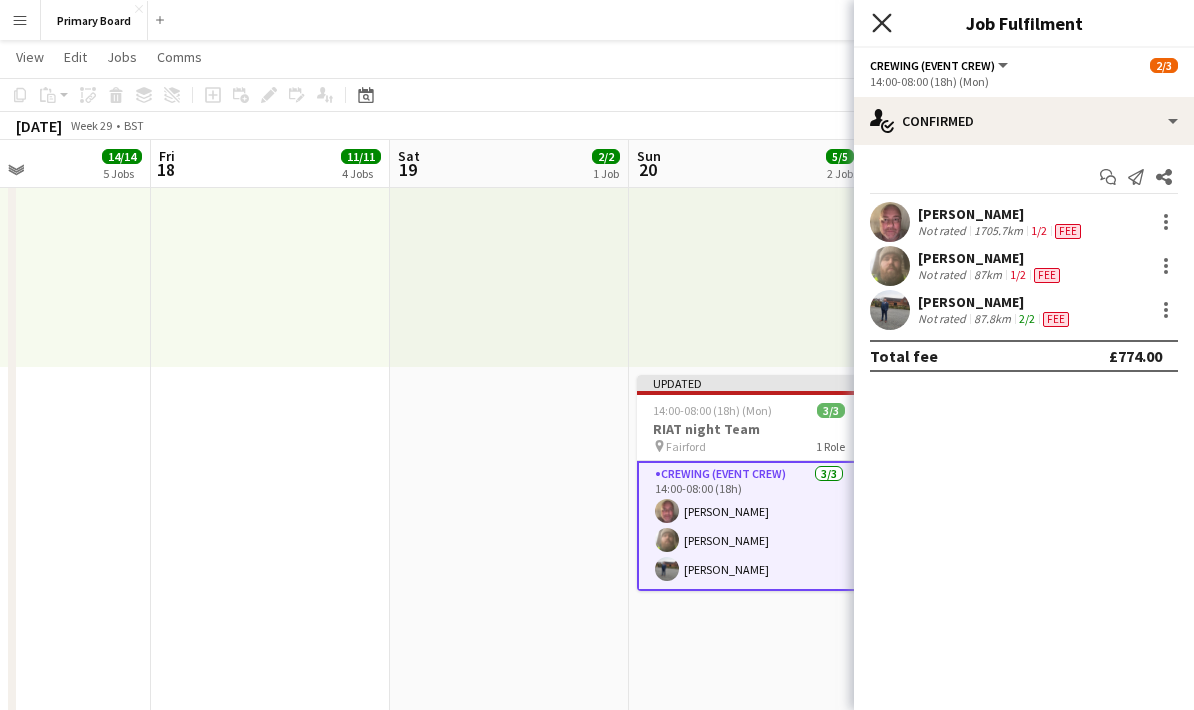 click on "Close pop-in" 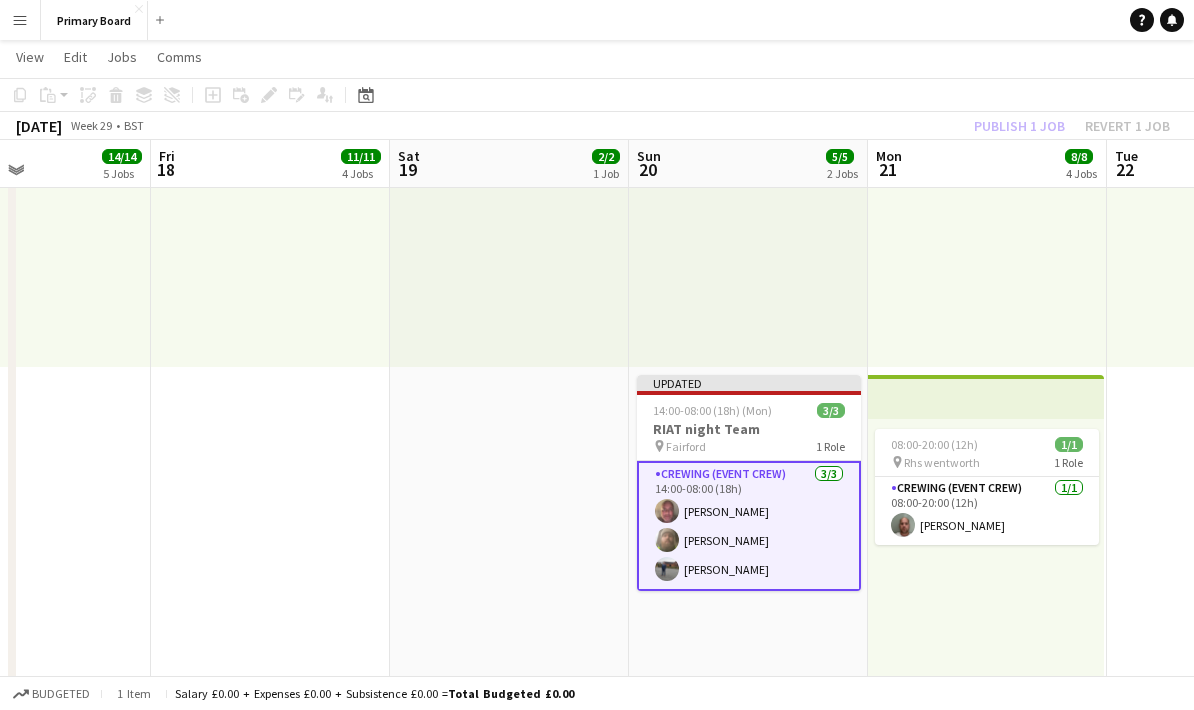 click on "Publish 1 job   Revert 1 job" 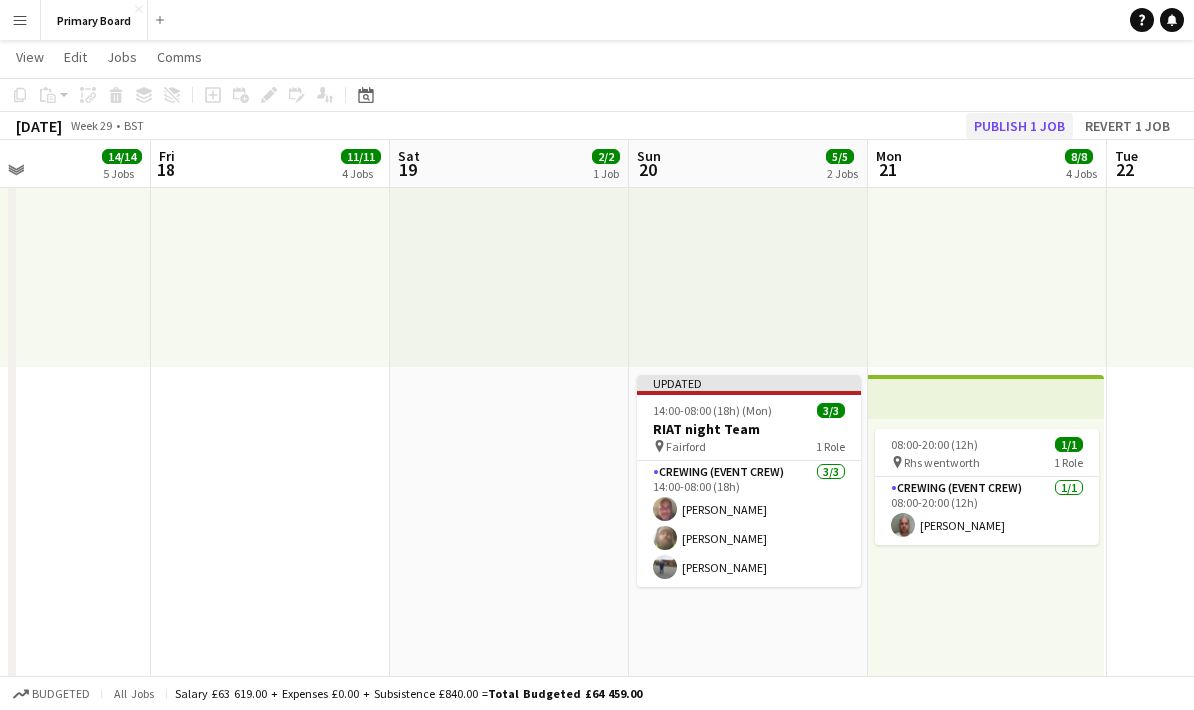 click on "Publish 1 job" 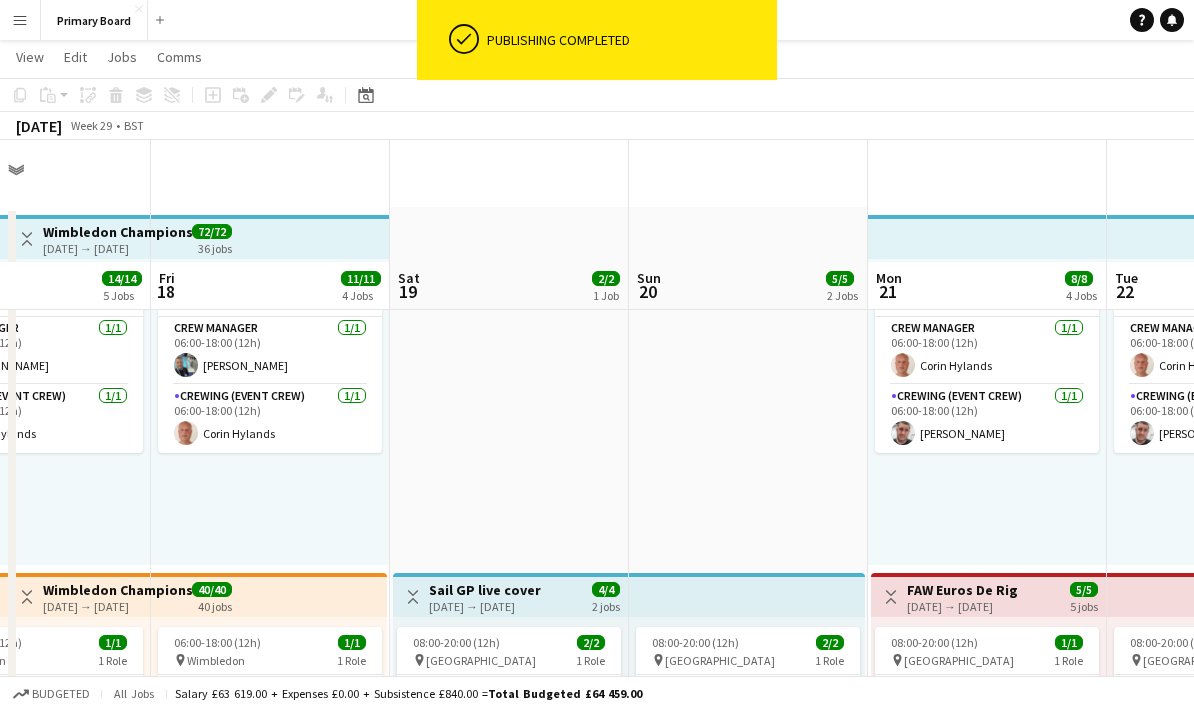 scroll, scrollTop: 0, scrollLeft: 0, axis: both 